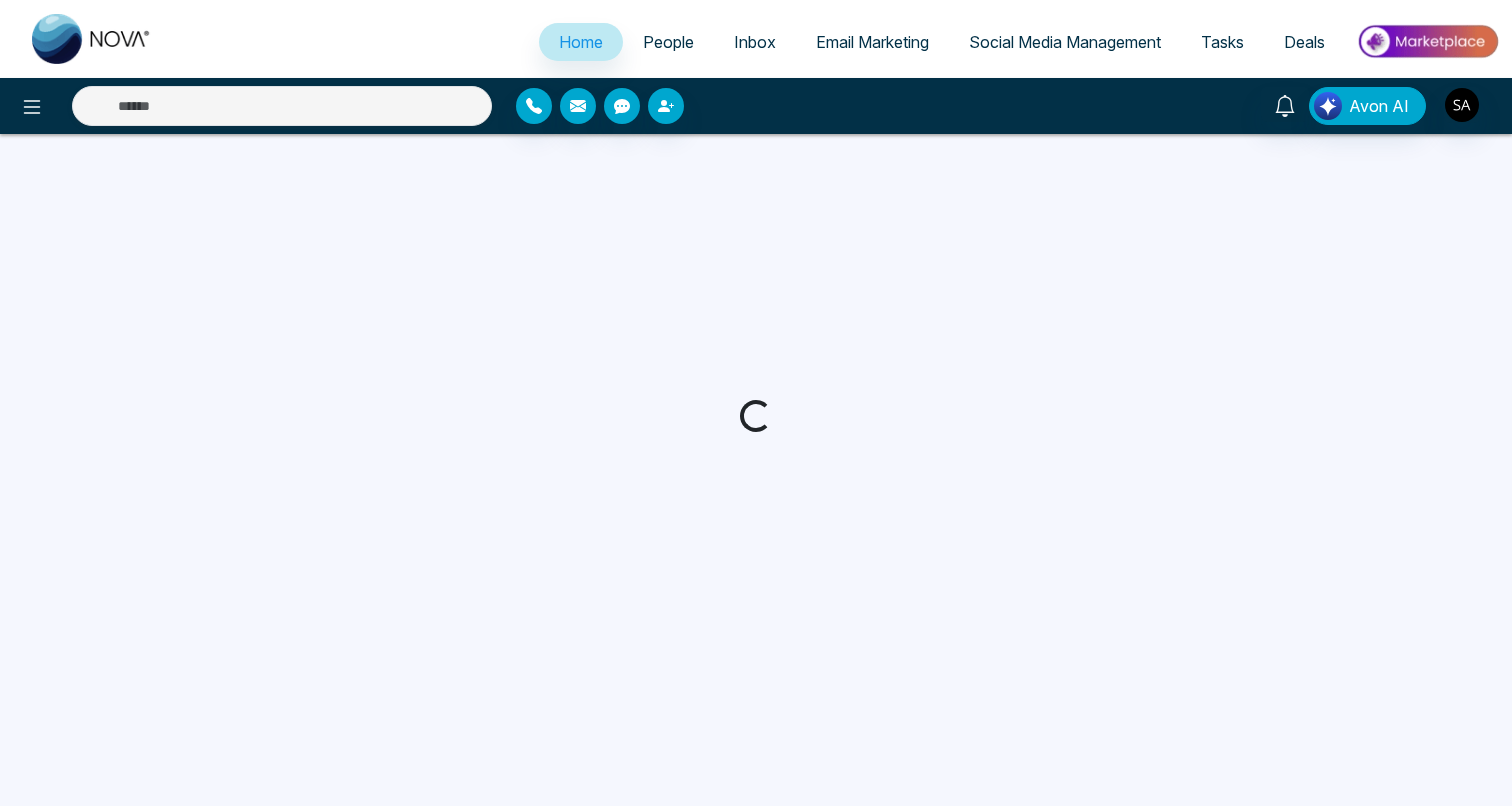 scroll, scrollTop: 0, scrollLeft: 0, axis: both 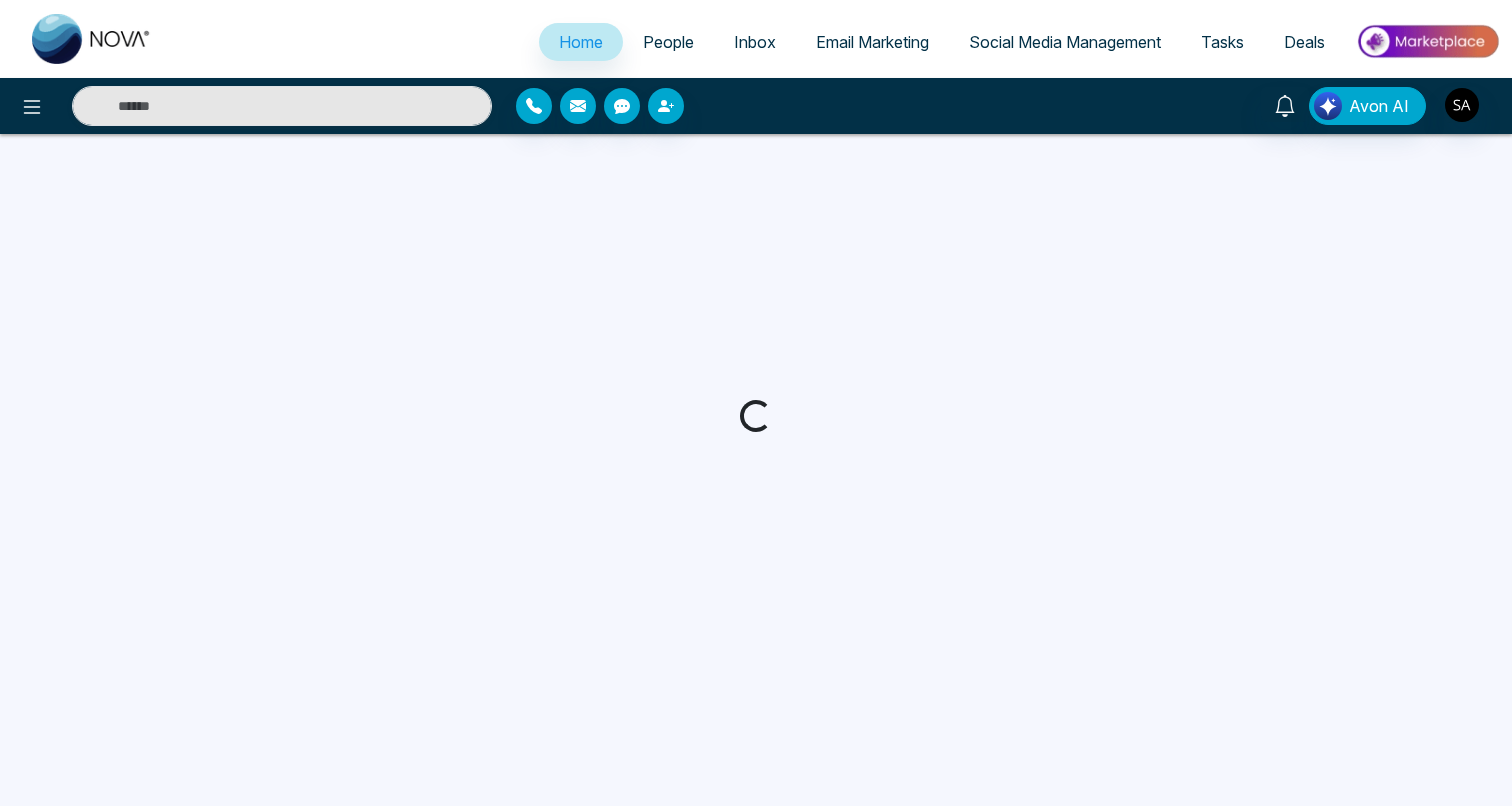 select on "*" 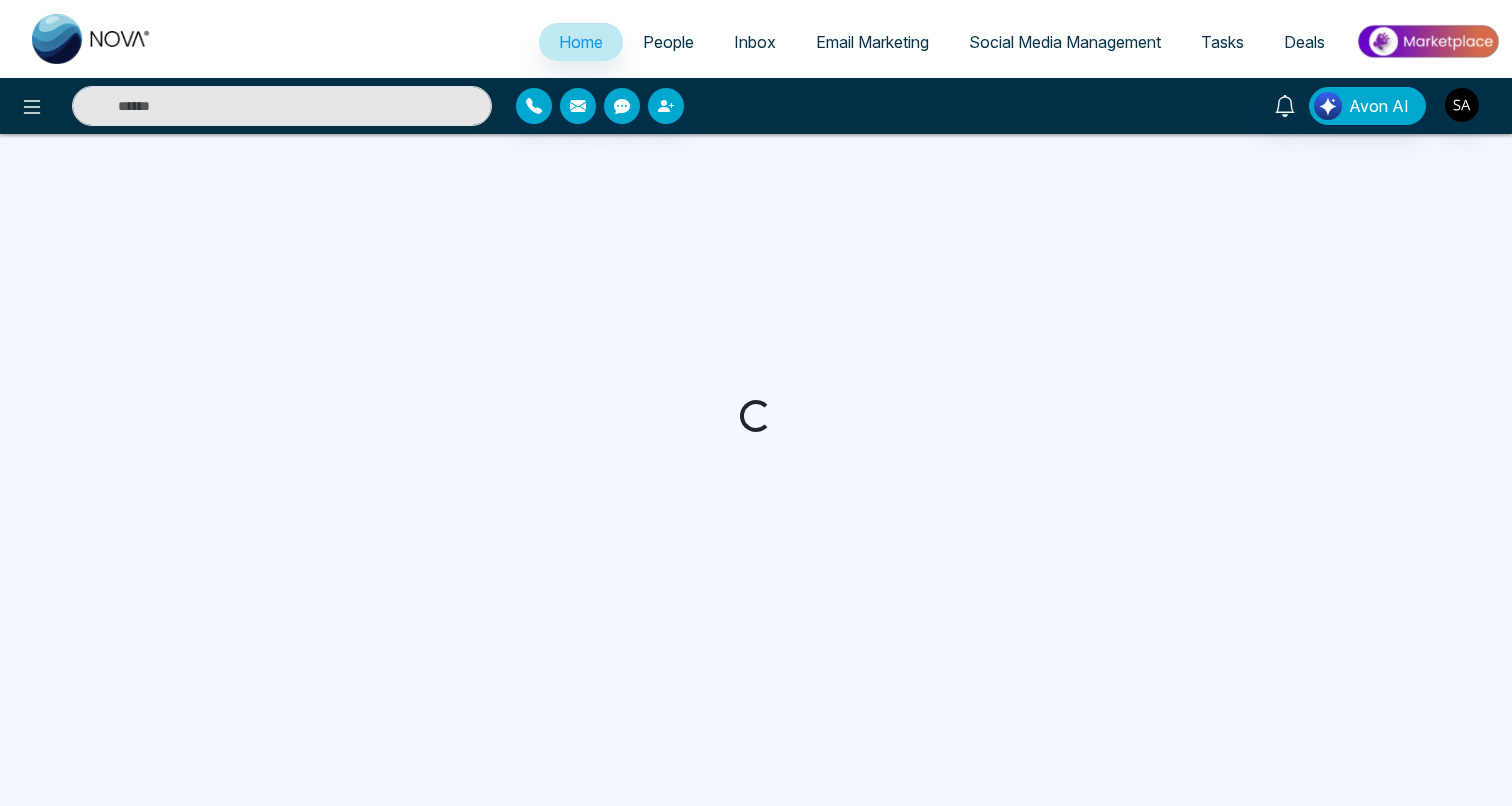 select on "*" 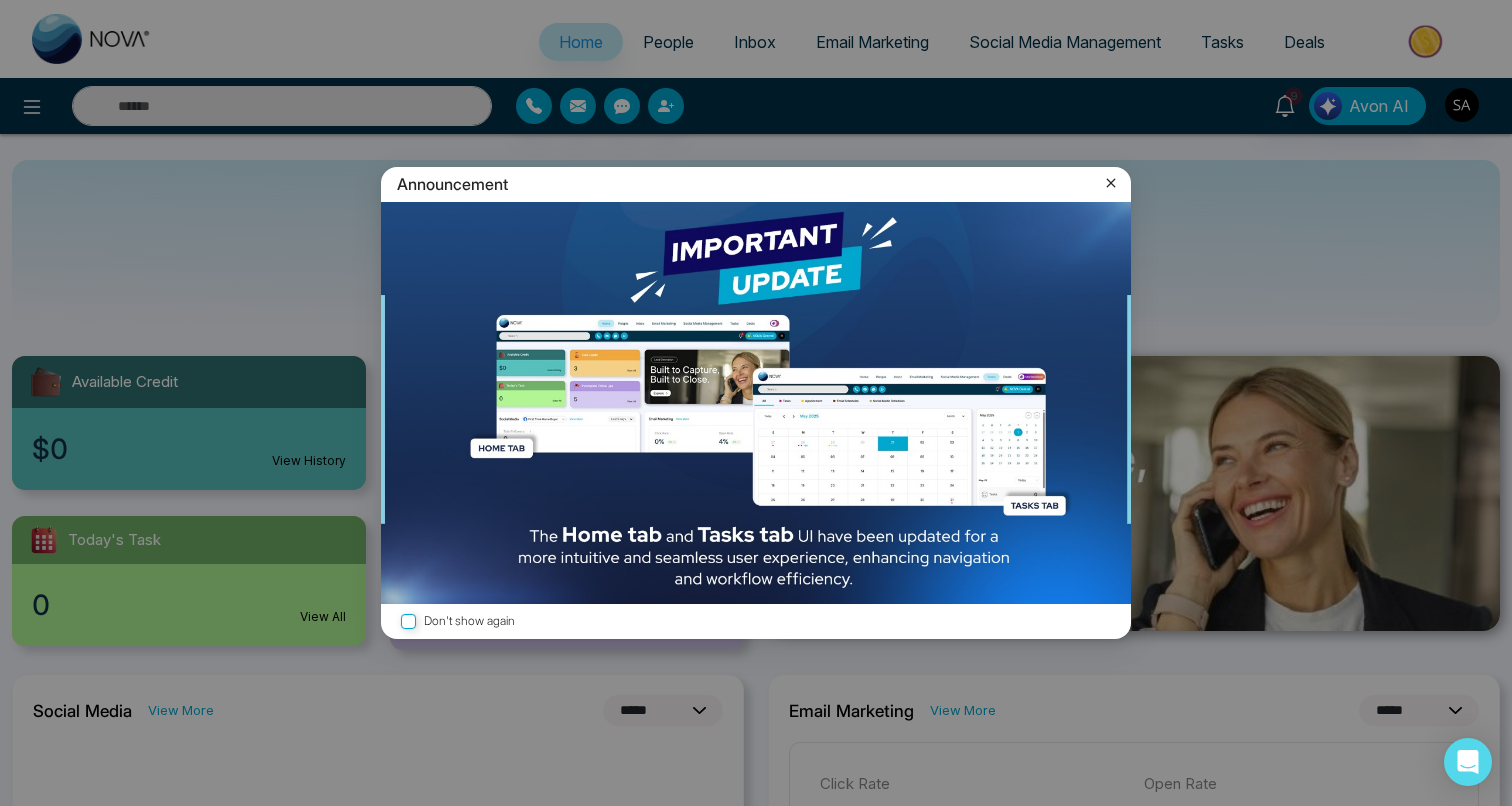 click on "Announcement" at bounding box center [756, 184] 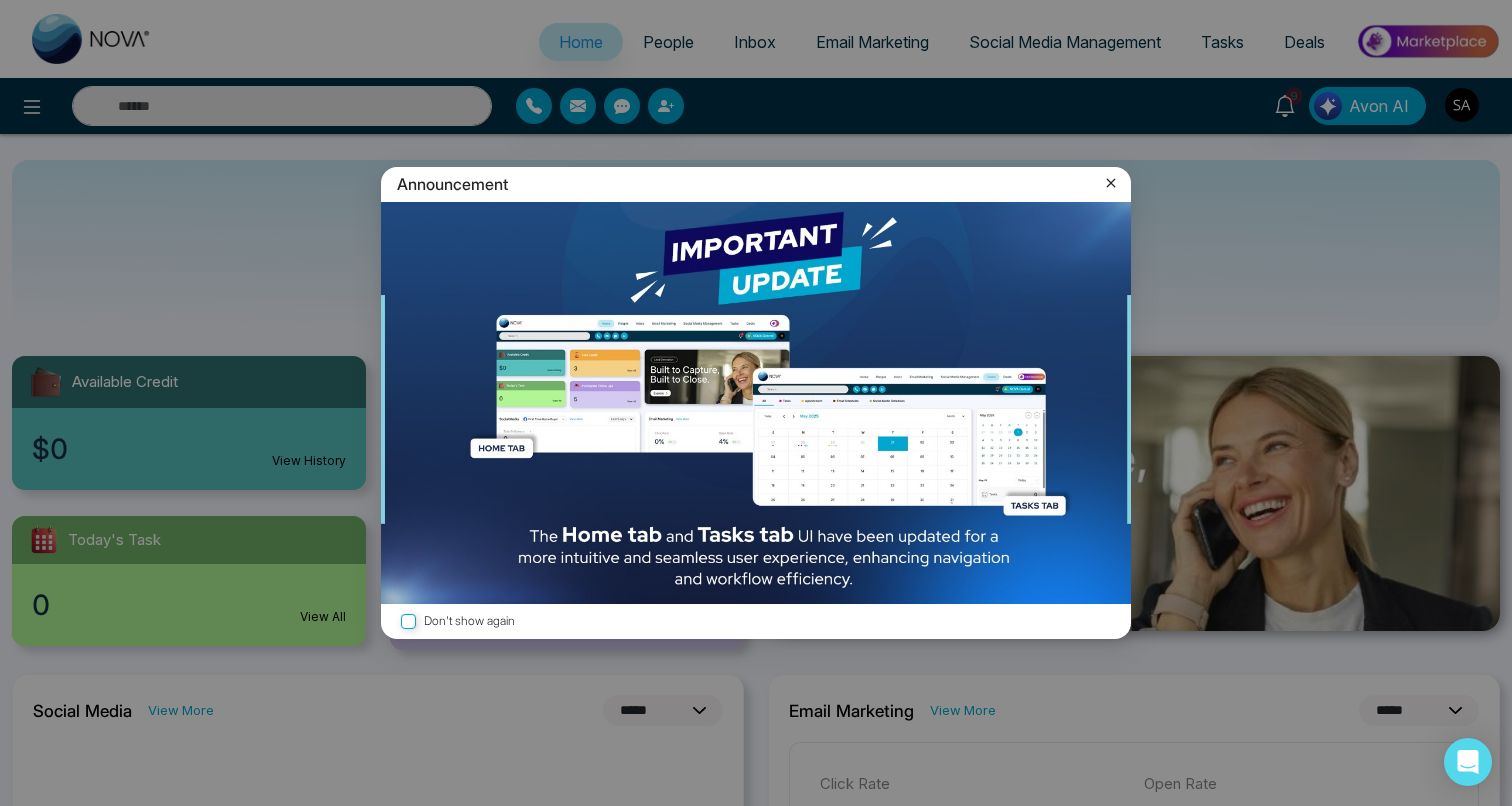 click 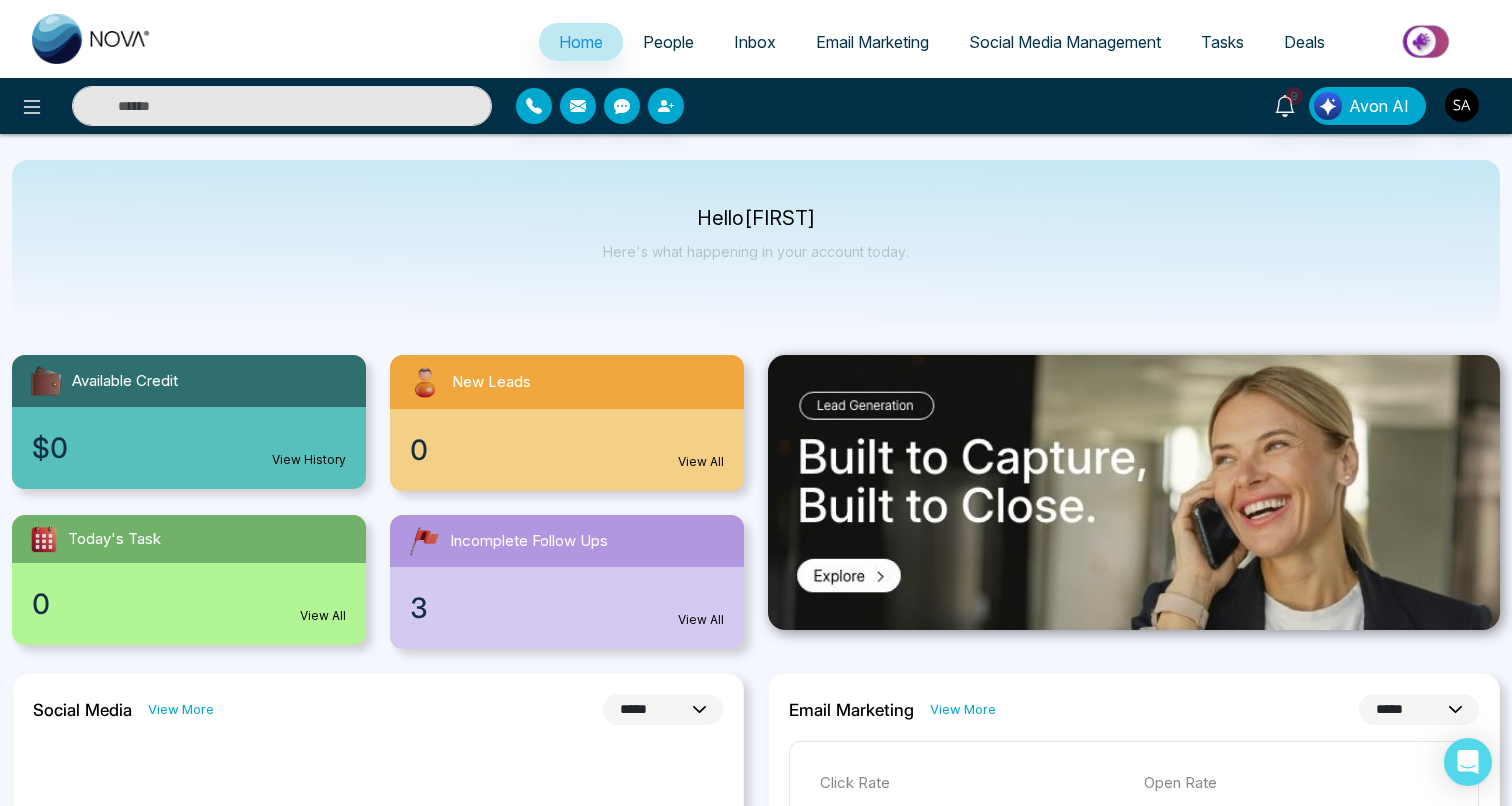 click on "Hello  Sahil Here's what happening in your account today." at bounding box center [756, 243] 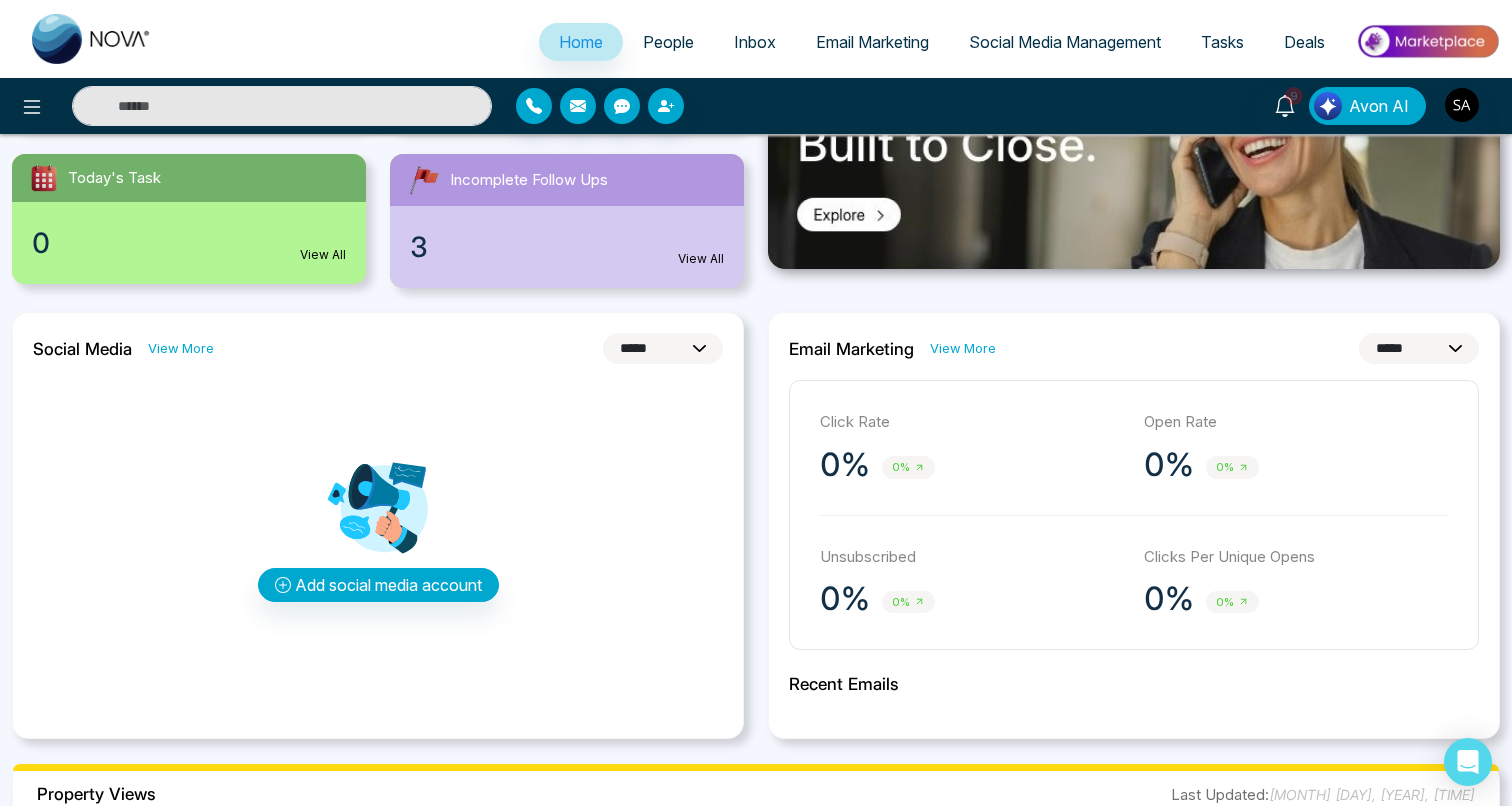 scroll, scrollTop: 0, scrollLeft: 0, axis: both 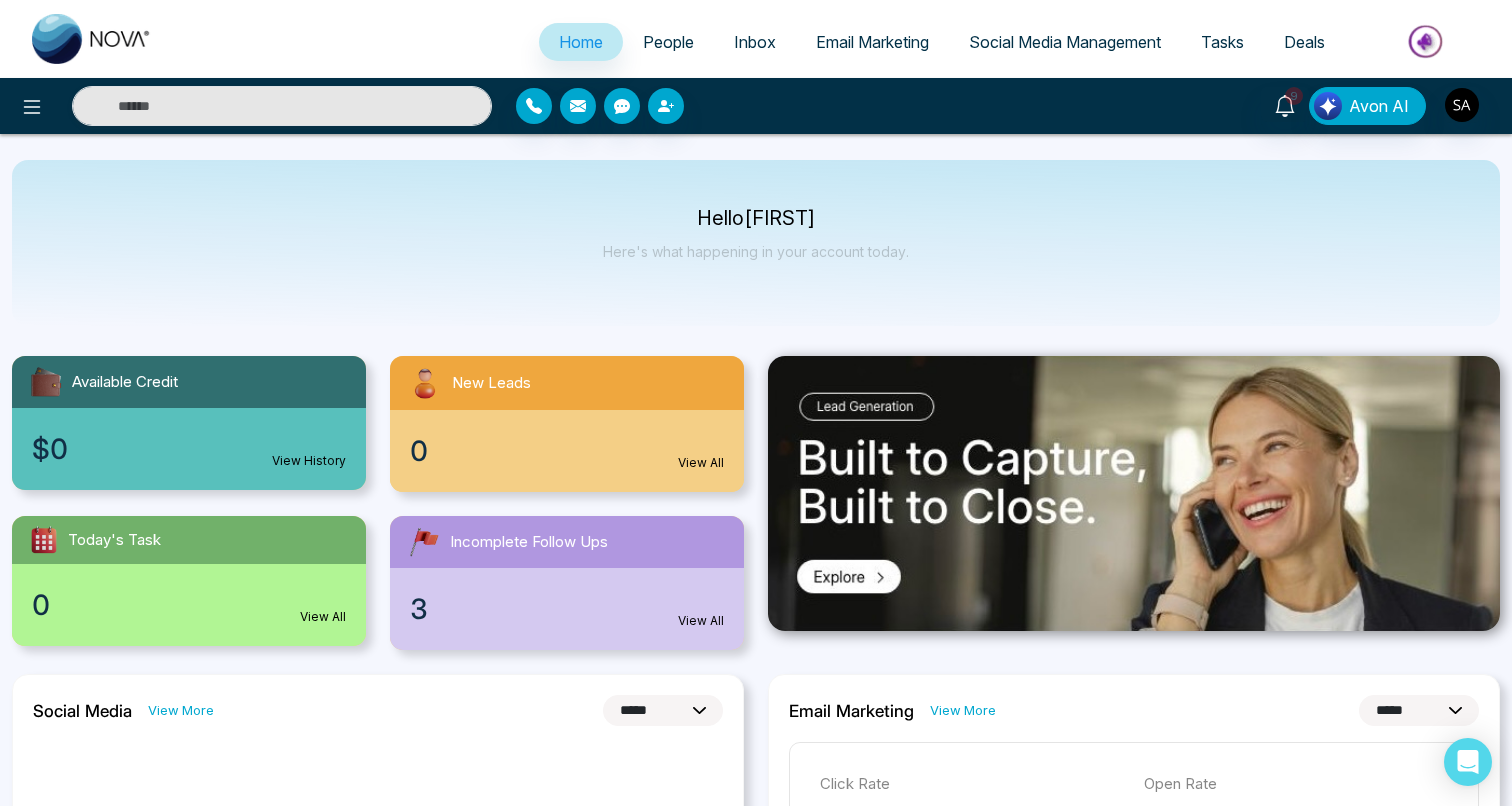 click on "Hello  Sahil Here's what happening in your account today." at bounding box center [756, 243] 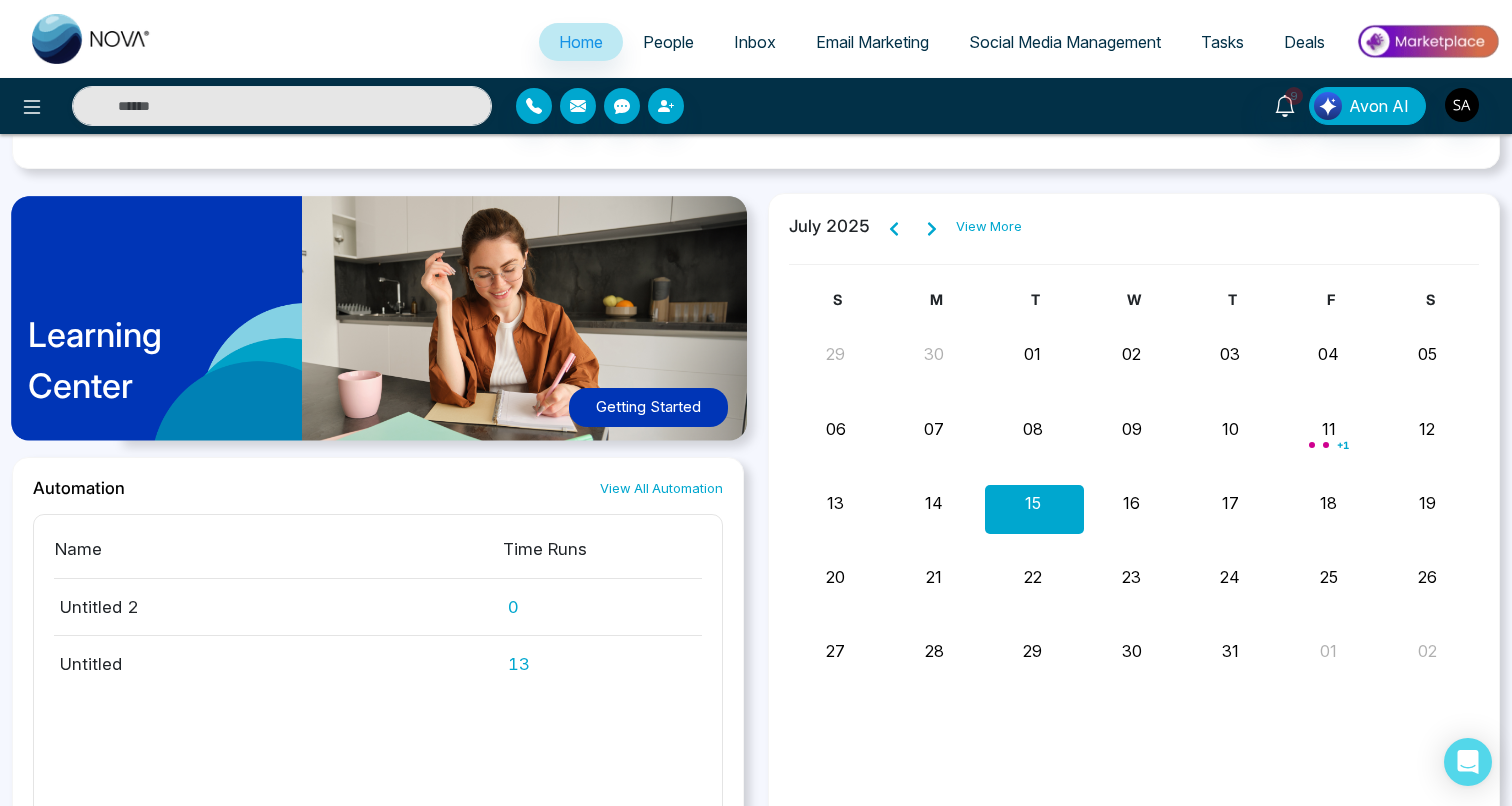 scroll, scrollTop: 1337, scrollLeft: 0, axis: vertical 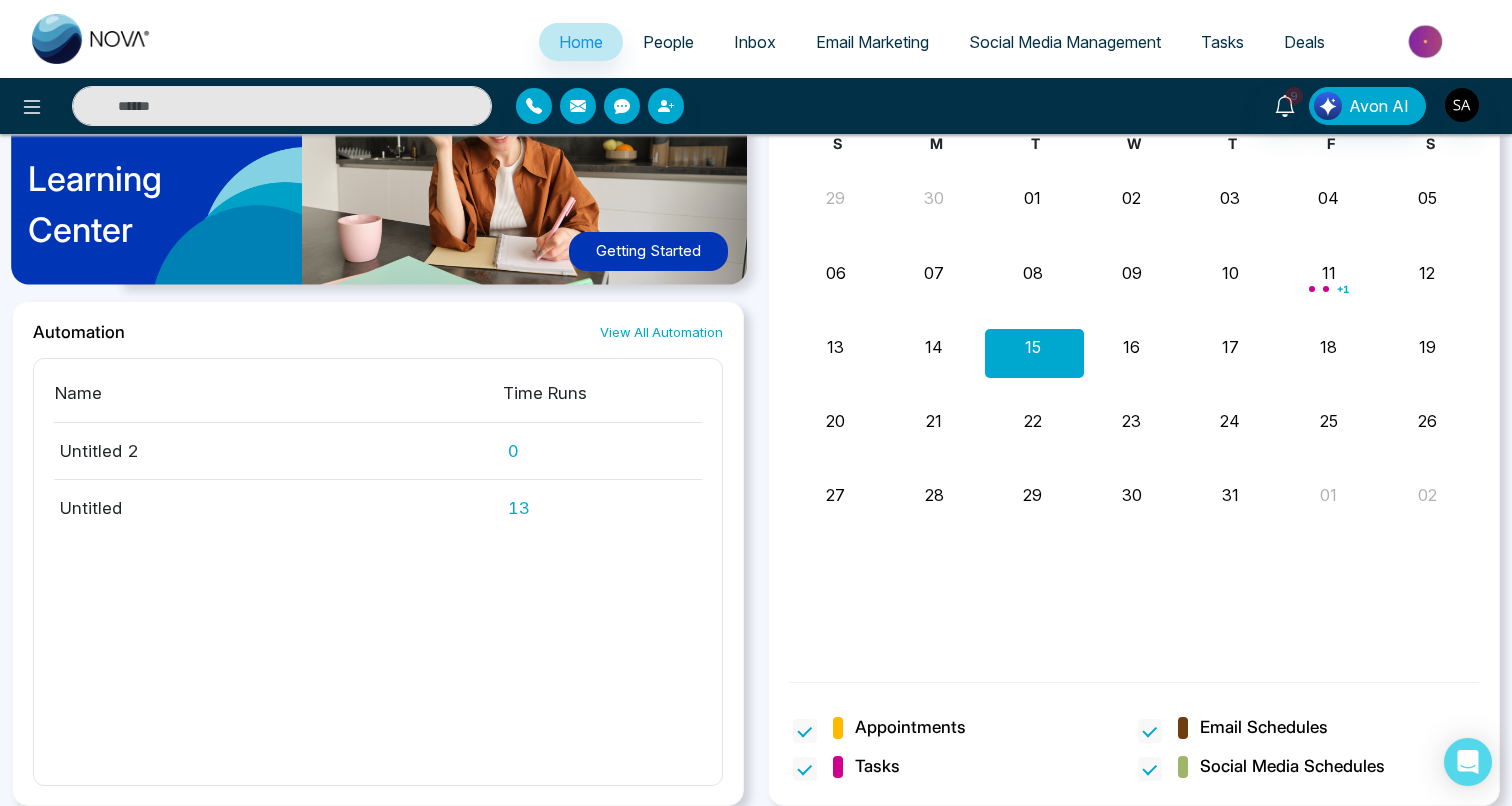 click on "S M T W T F S 29 30 01 02 03 04 05 06 07 08 09 10 11 + 1 12   Hello   Hello   Hello 13 14 15 16 17 18 19 20 21 22 23 24 25 26 27 28 29 30 31 01 02" at bounding box center [1134, 395] 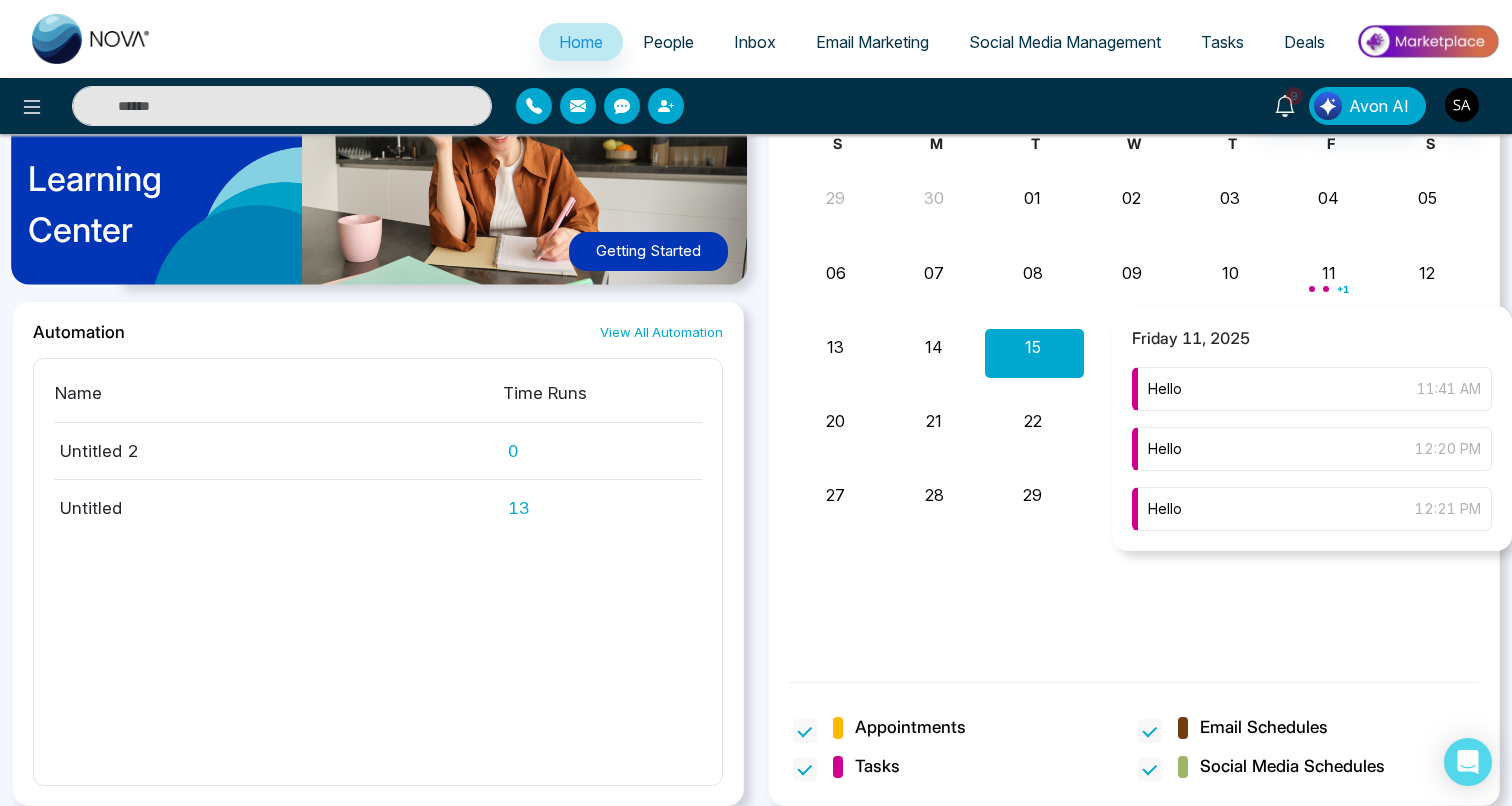 click on "S M T W T F S 29 30 01 02 03 04 05 06 07 08 09 10 11 + 1 12   Hello   Hello   Hello 13 14 15 16 17 18 19 20 21 22 23 24 25 26 27 28 29 30 31 01 02" at bounding box center [1134, 395] 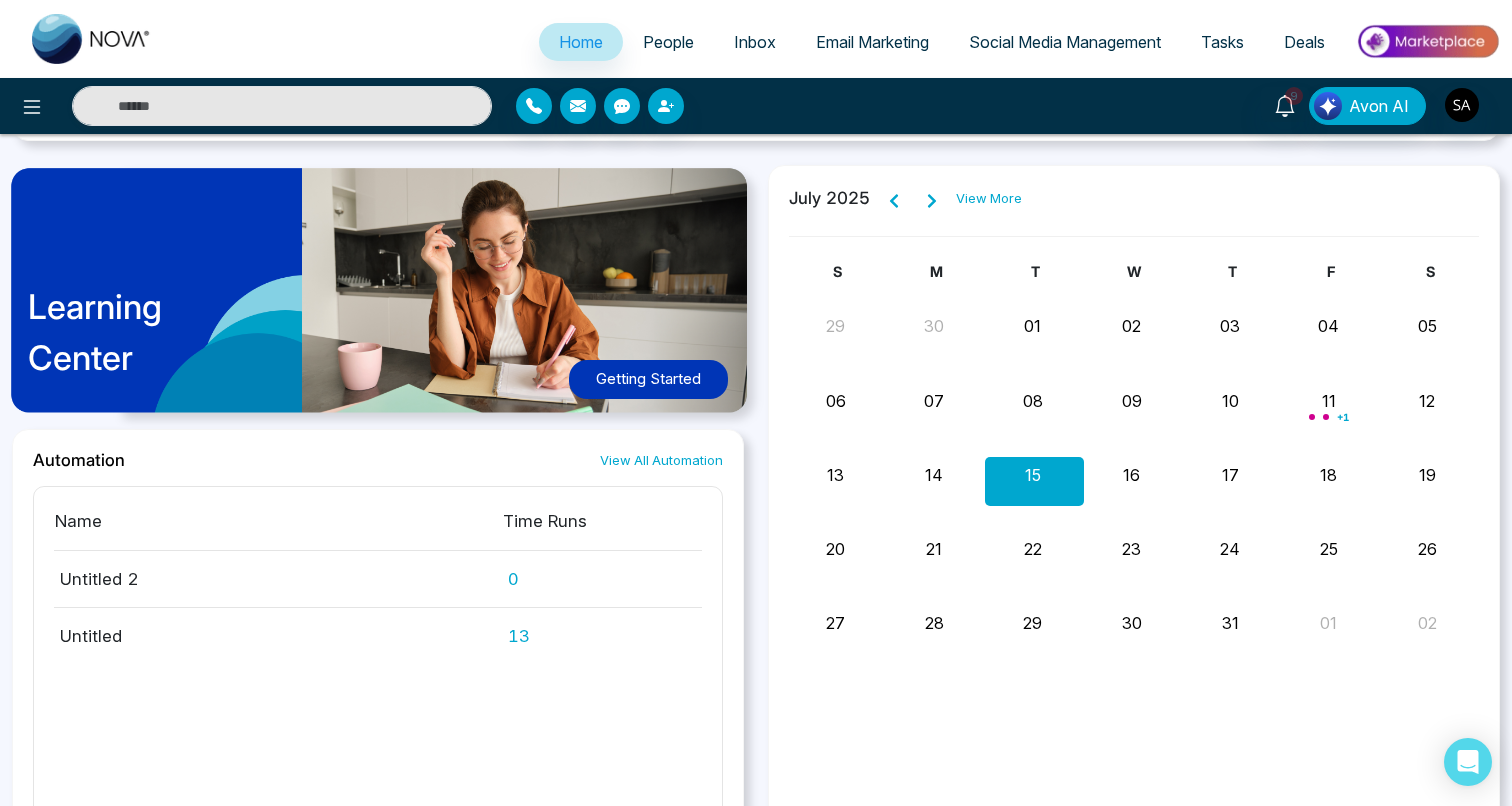scroll, scrollTop: 1202, scrollLeft: 0, axis: vertical 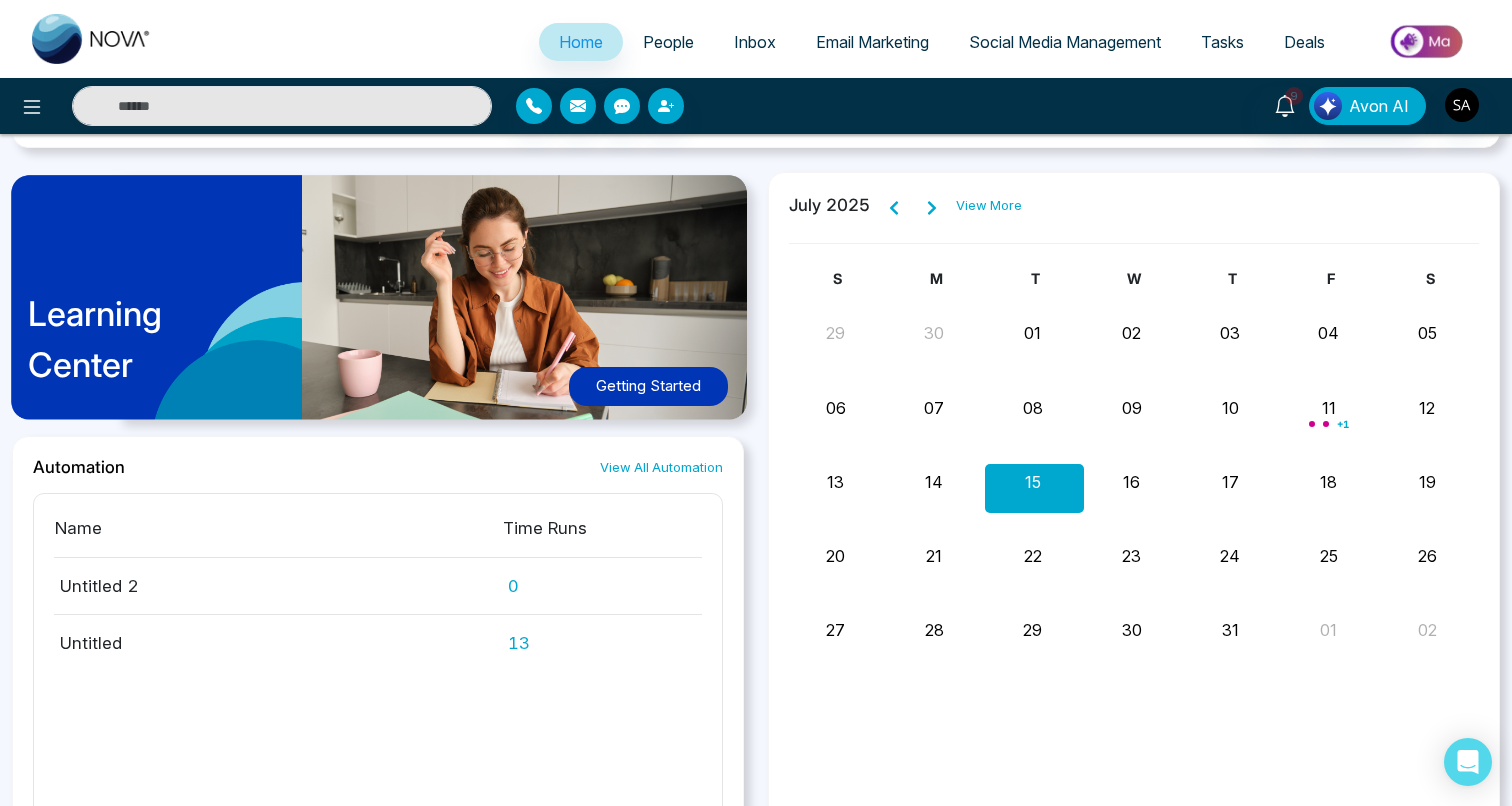 click on "S M T W T F S 29 30 01 02 03 04 05 06 07 08 09 10 11 + 1 12   Hello   Hello   Hello 13 14 15 16 17 18 19 20 21 22 23 24 25 26 27 28 29 30 31 01 02" at bounding box center [1134, 530] 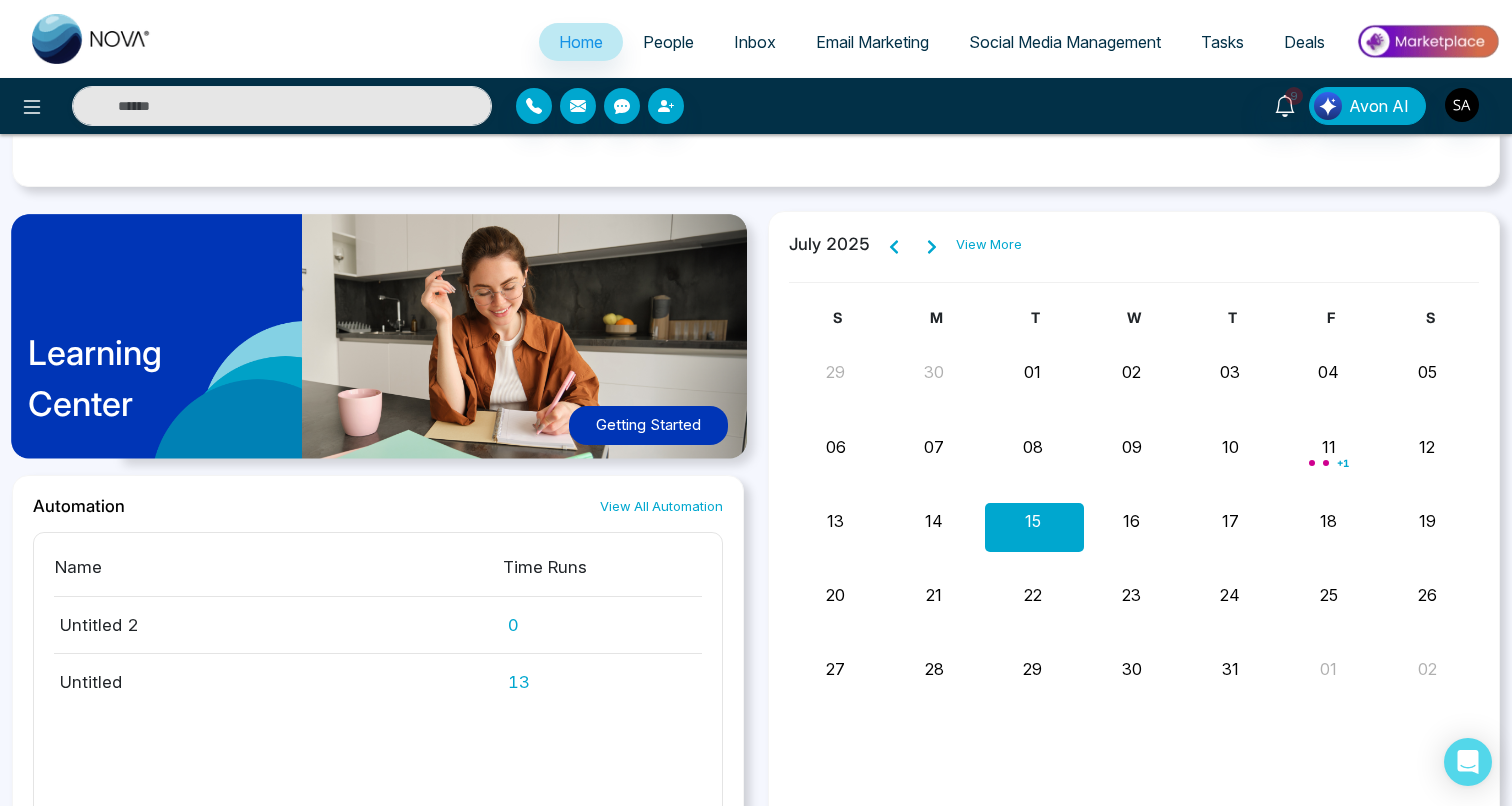 scroll, scrollTop: 1337, scrollLeft: 0, axis: vertical 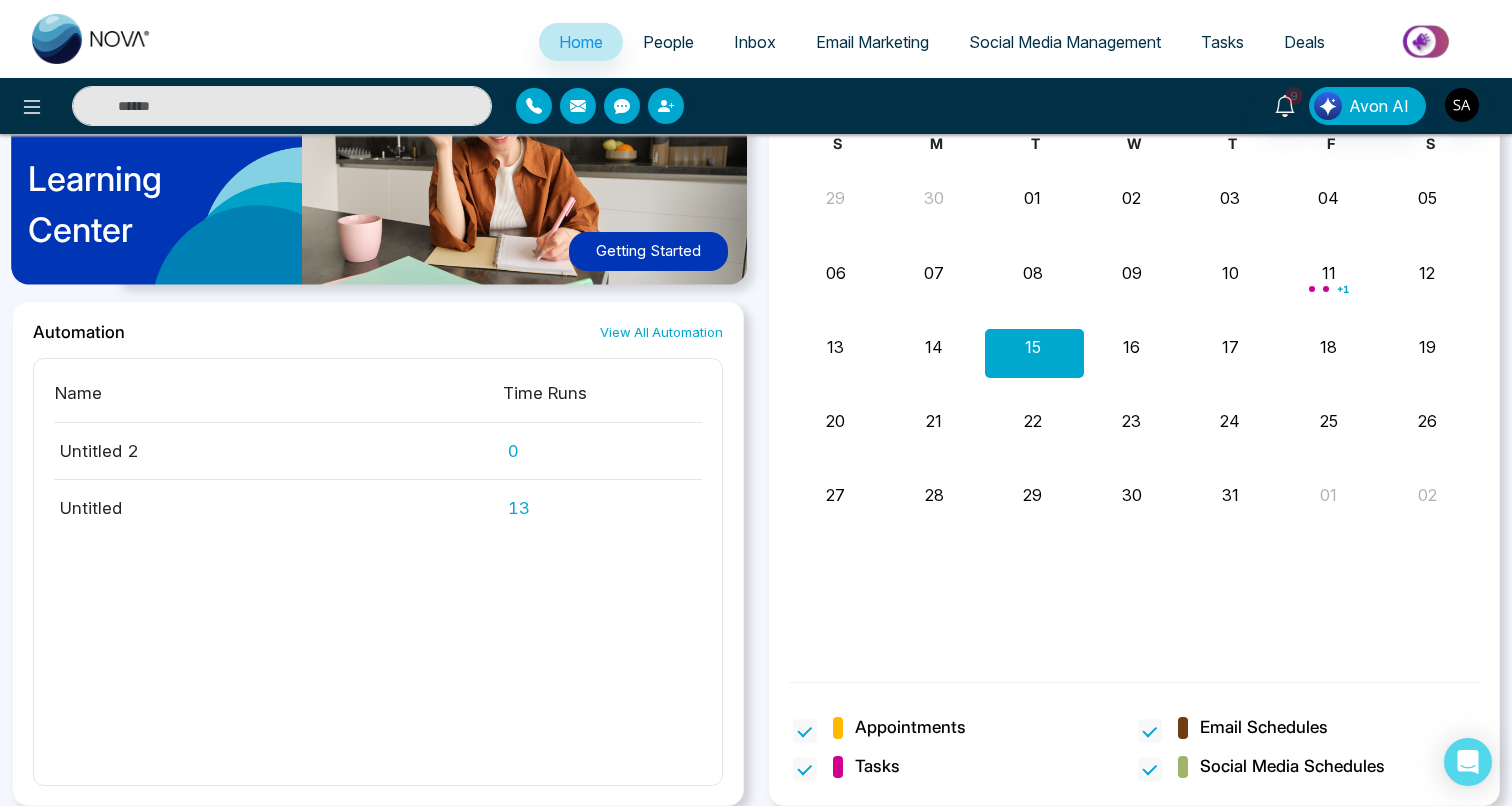 click at bounding box center [1427, 41] 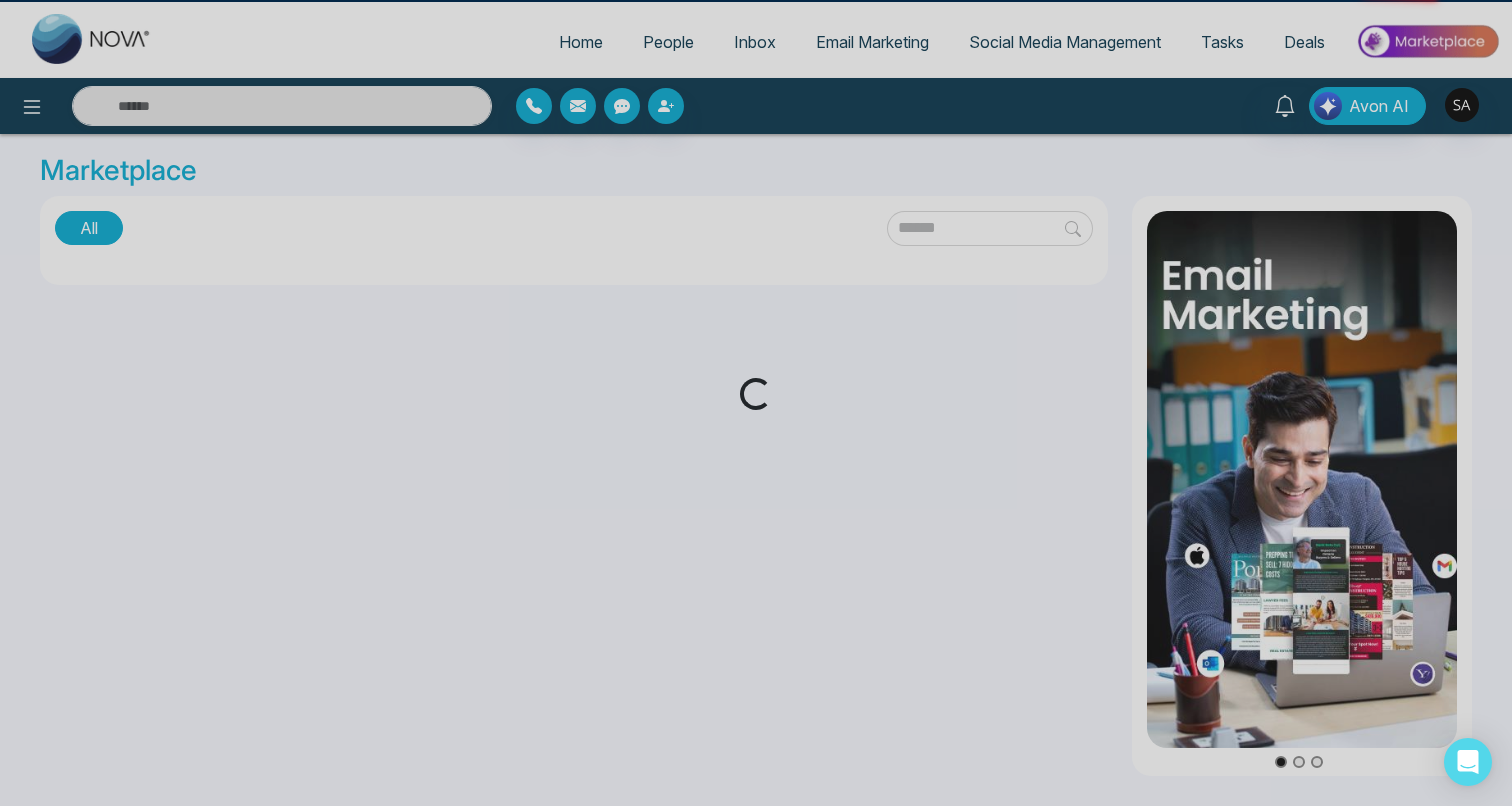 scroll, scrollTop: 0, scrollLeft: 0, axis: both 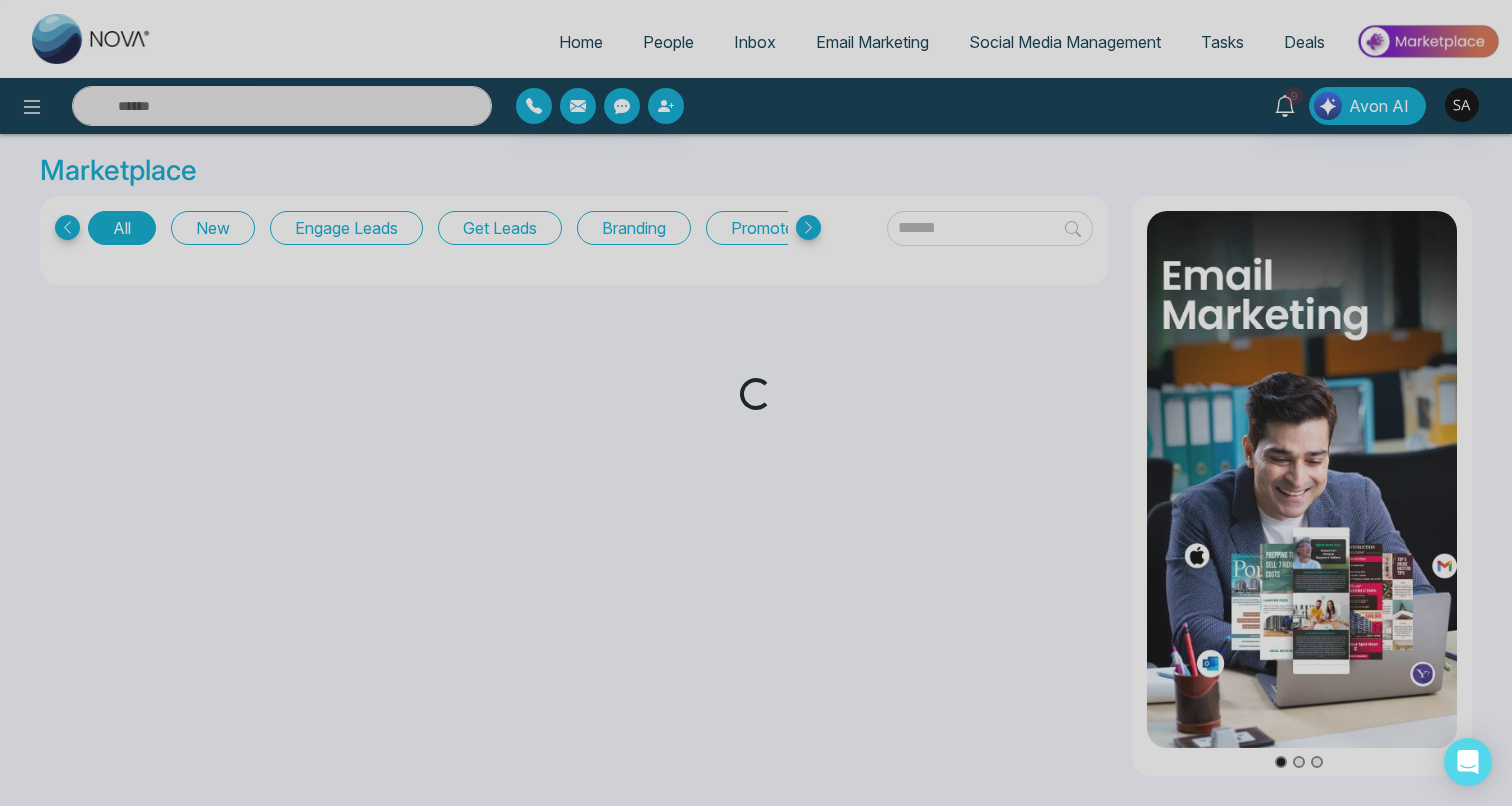 select on "*" 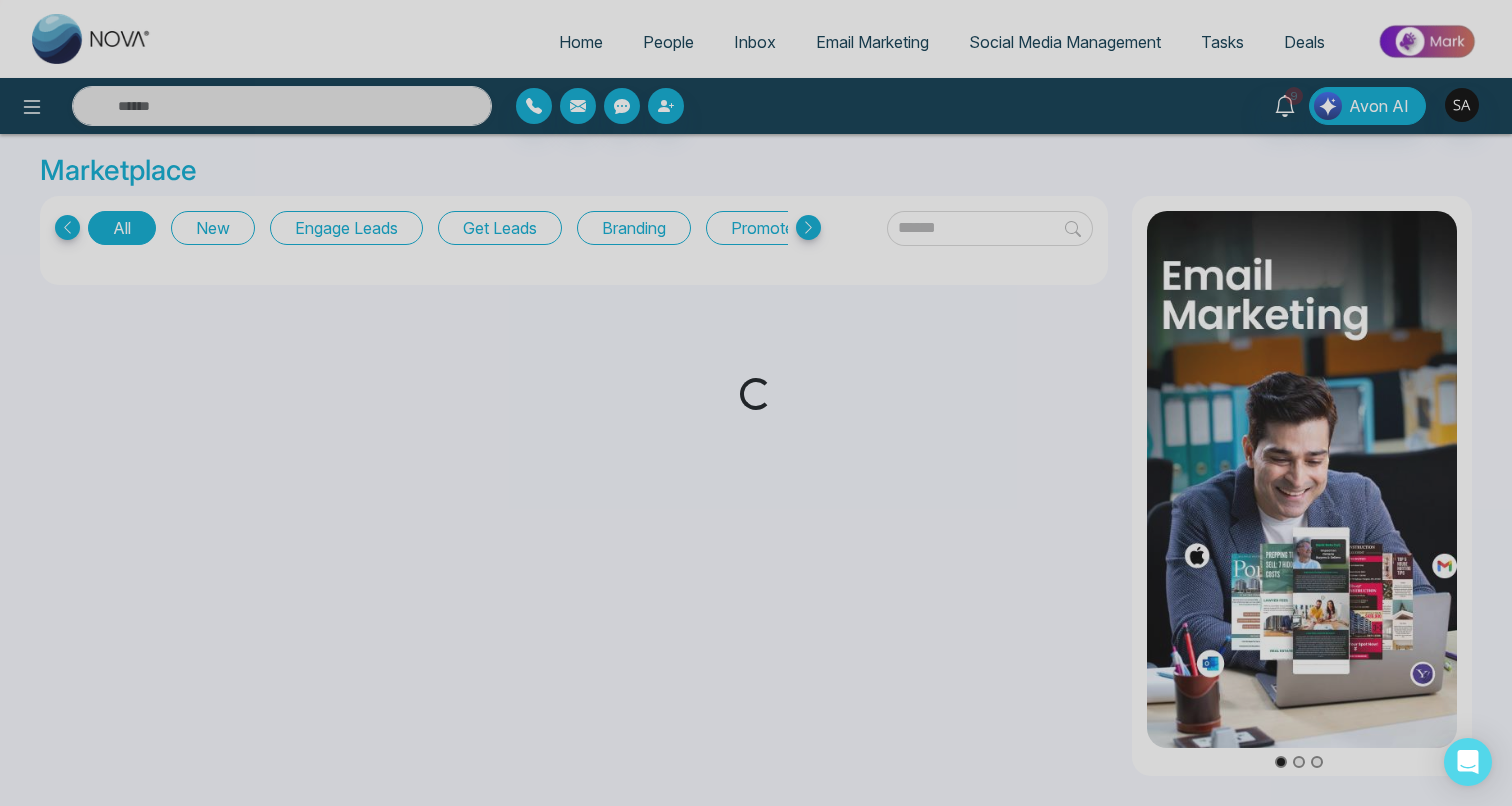 select on "*" 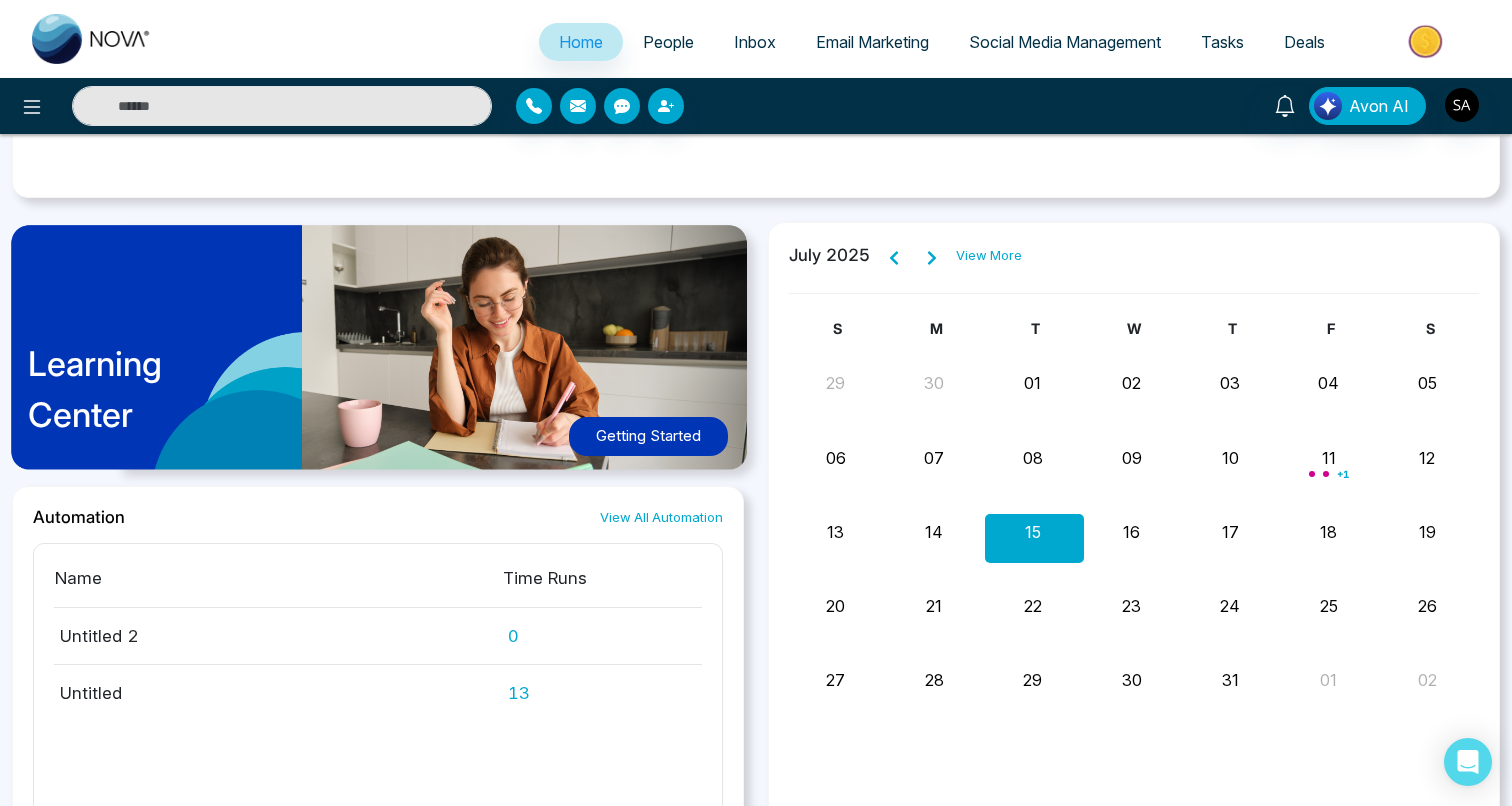scroll, scrollTop: 1319, scrollLeft: 0, axis: vertical 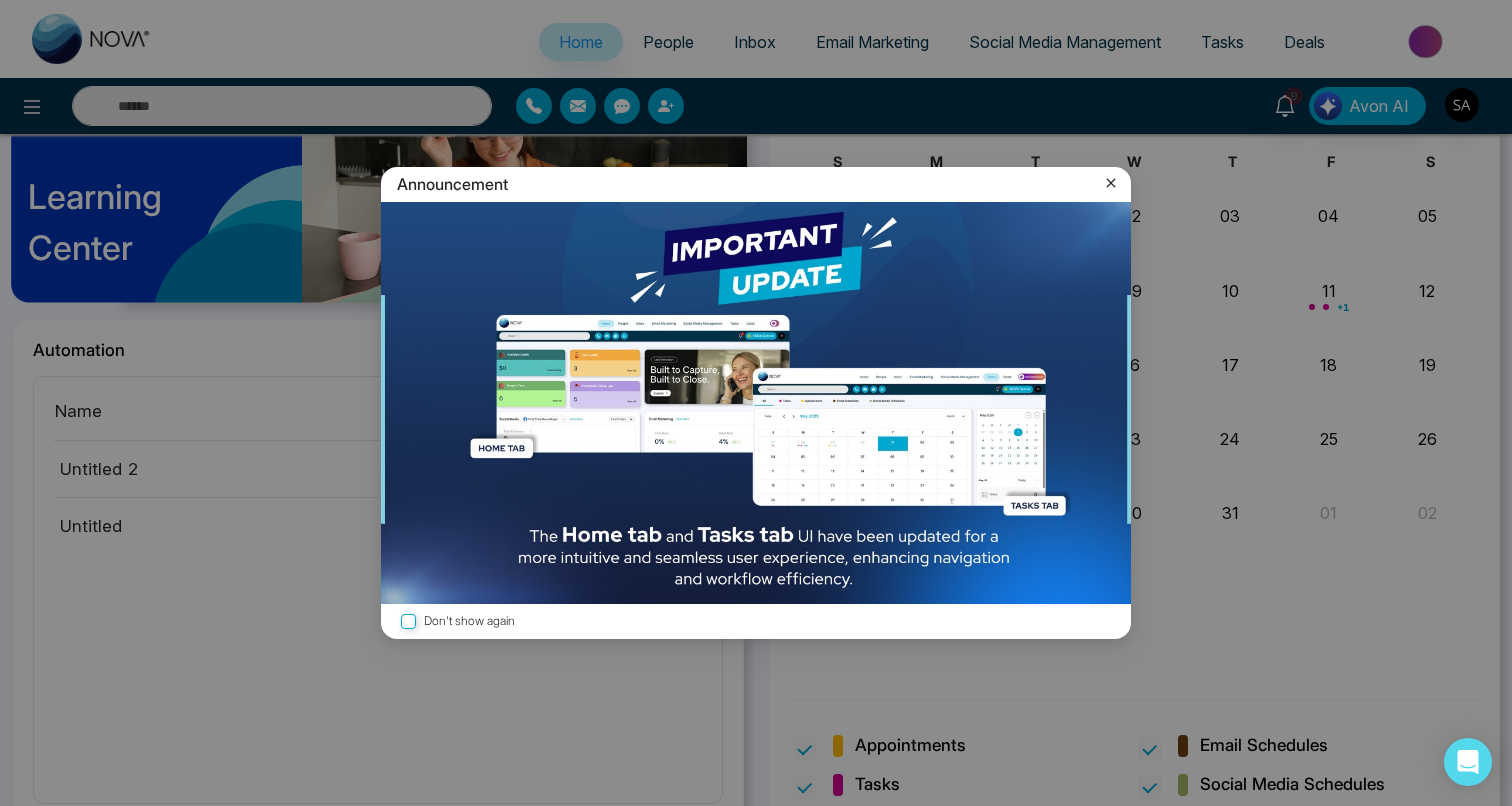 click 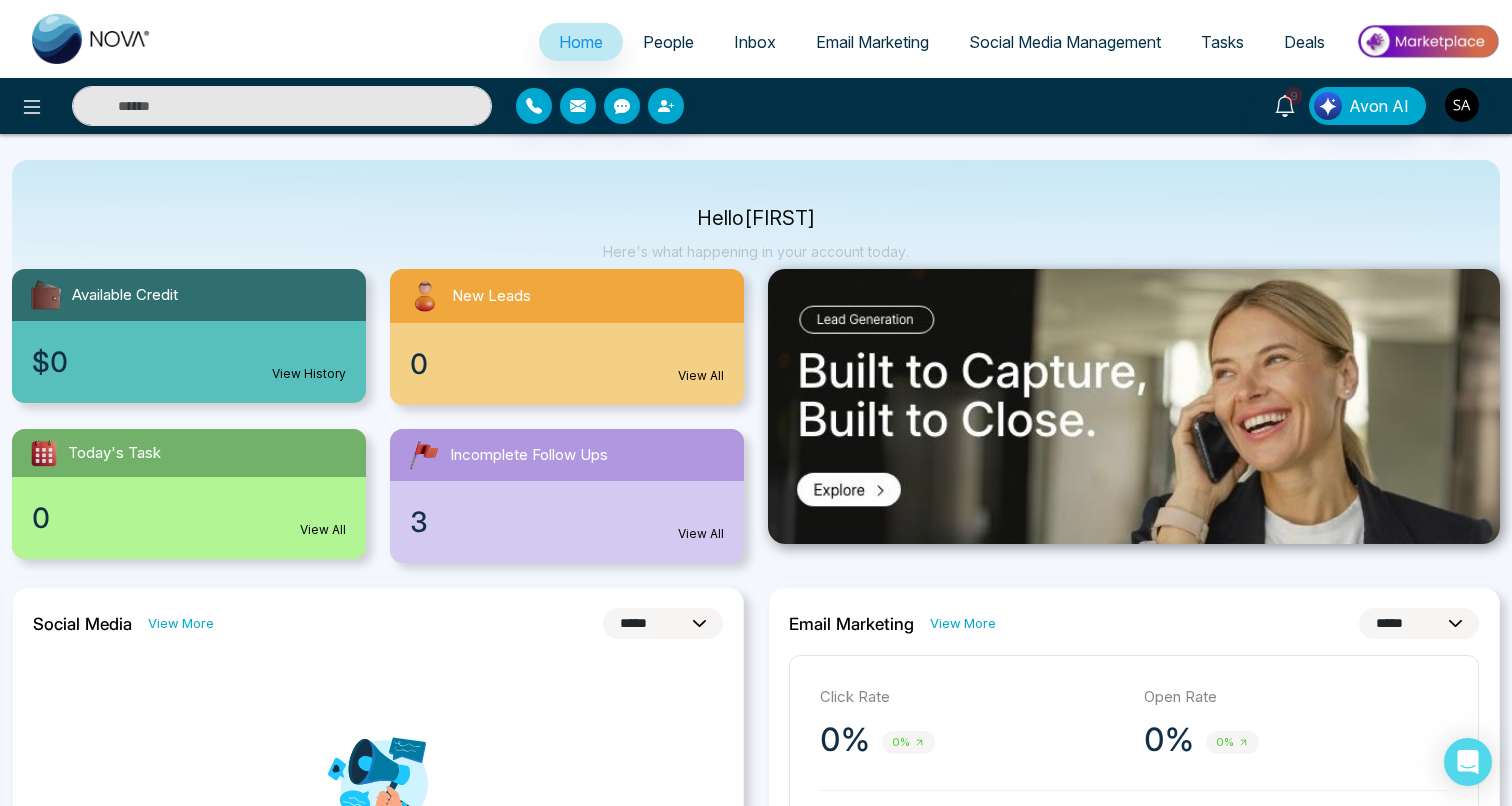 scroll, scrollTop: 0, scrollLeft: 0, axis: both 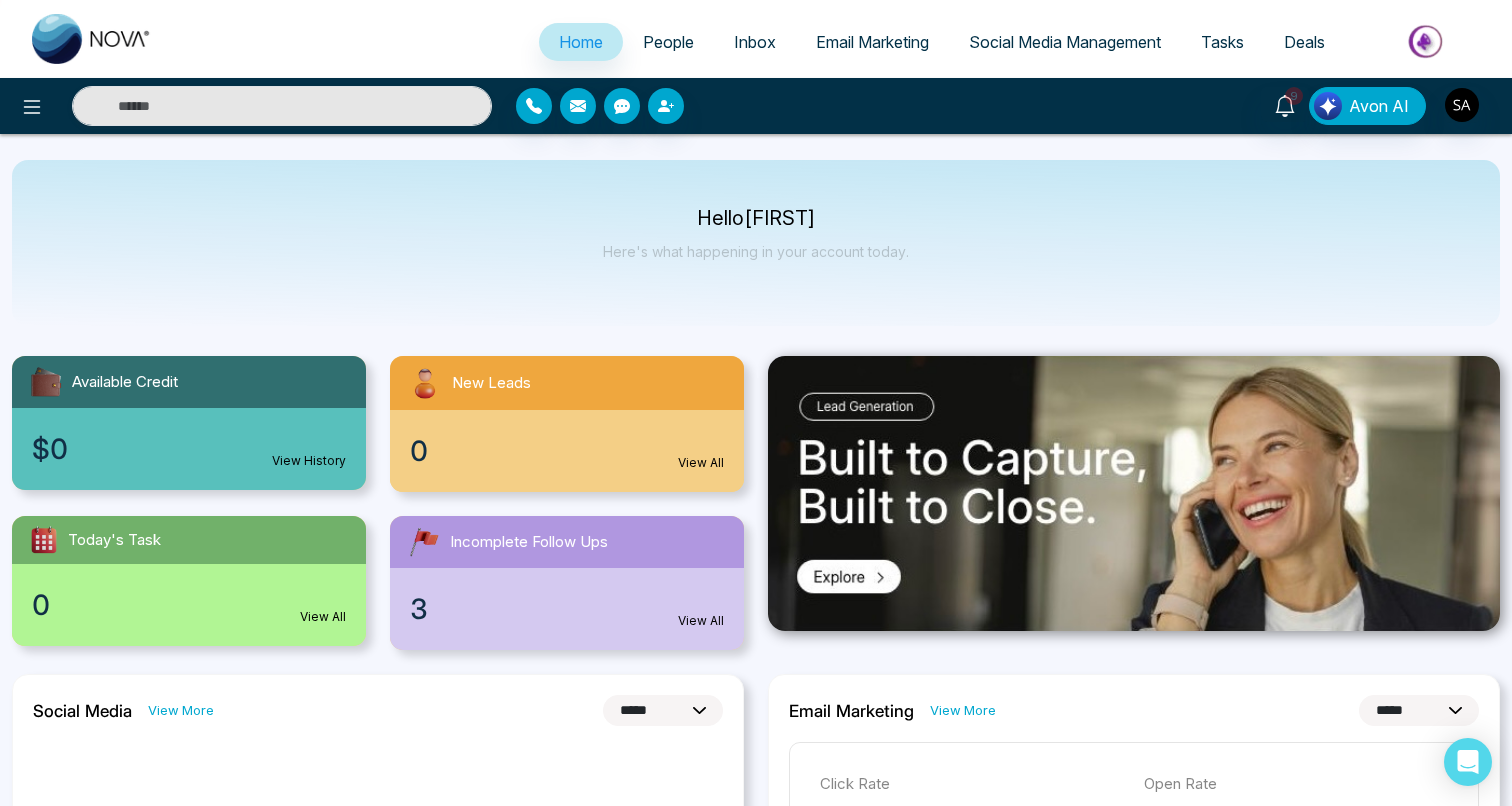 click on "Hello  Sahil Here's what happening in your account today." at bounding box center (756, 243) 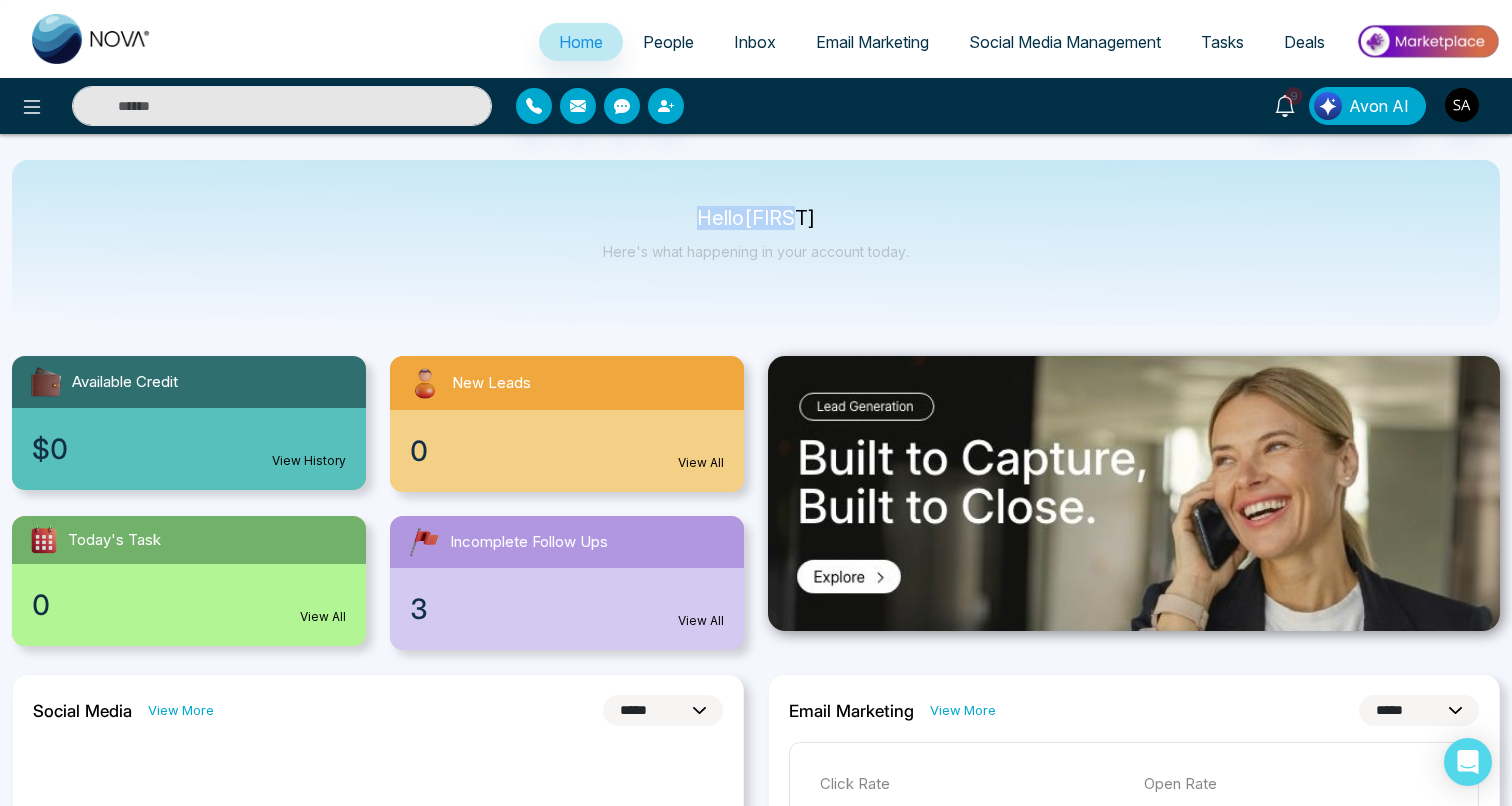 drag, startPoint x: 713, startPoint y: 219, endPoint x: 833, endPoint y: 224, distance: 120.10412 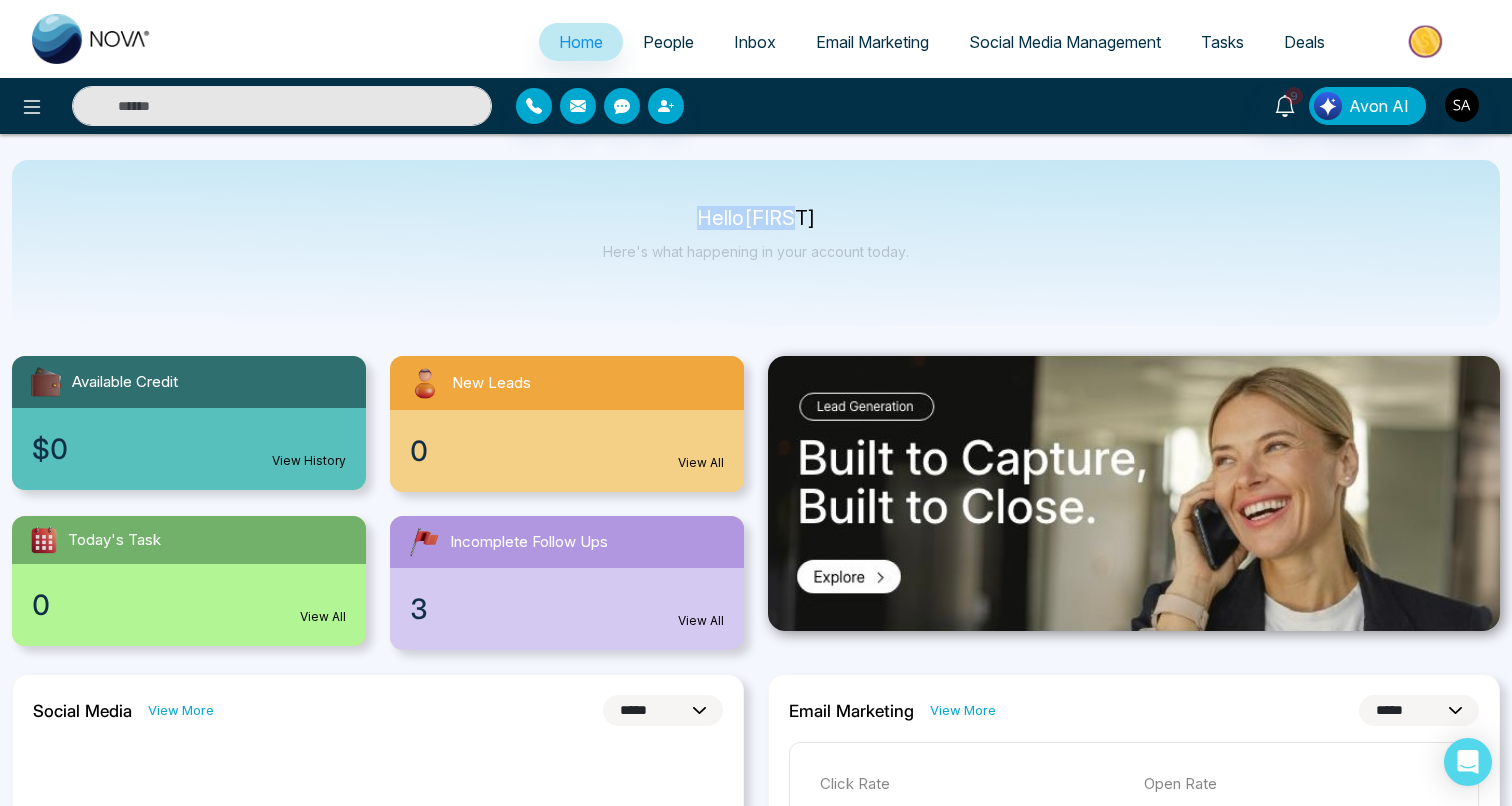 click on "Hello  Sahil" at bounding box center [756, 218] 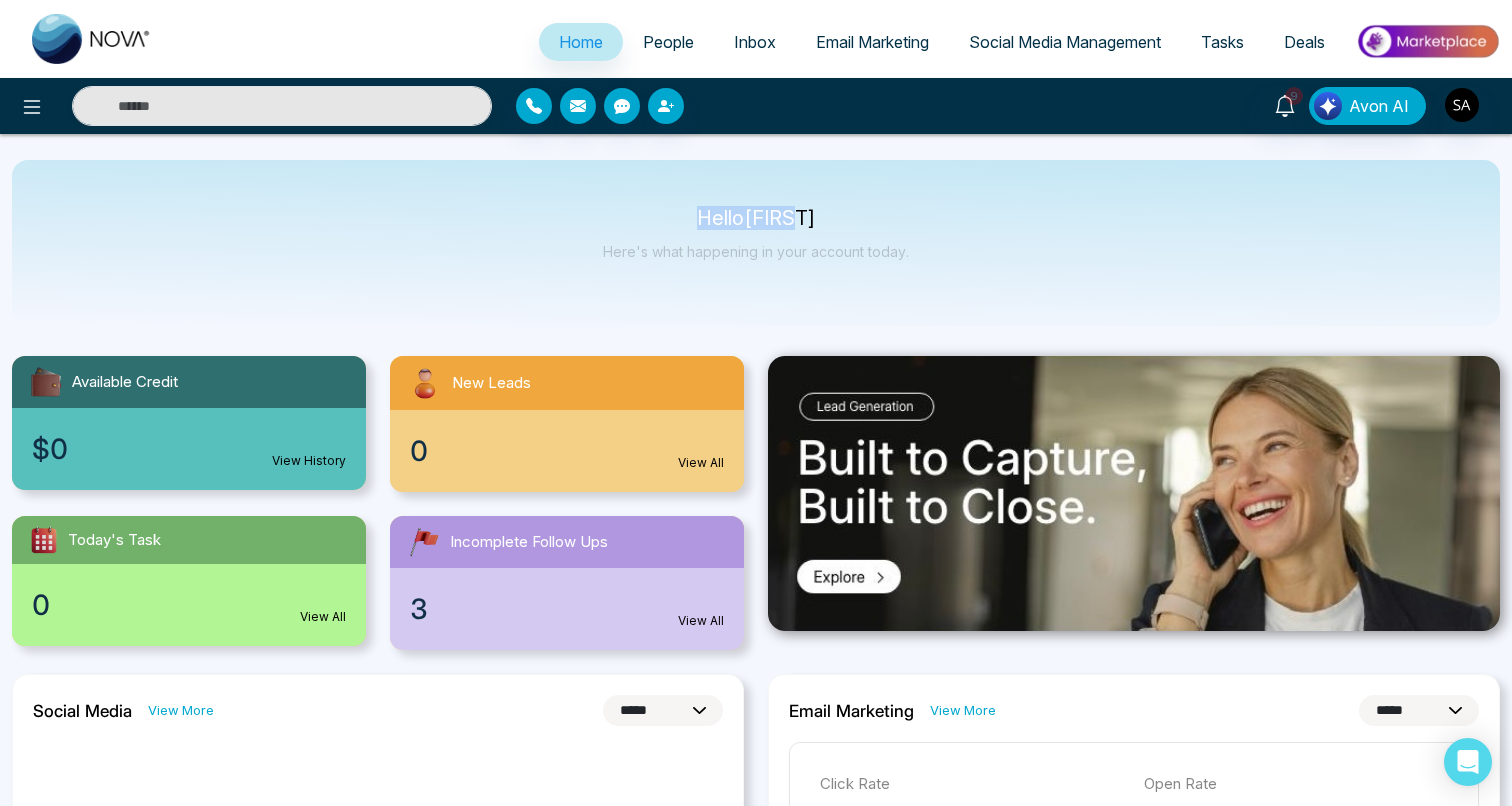 click on "Hello  Sahil" at bounding box center [756, 218] 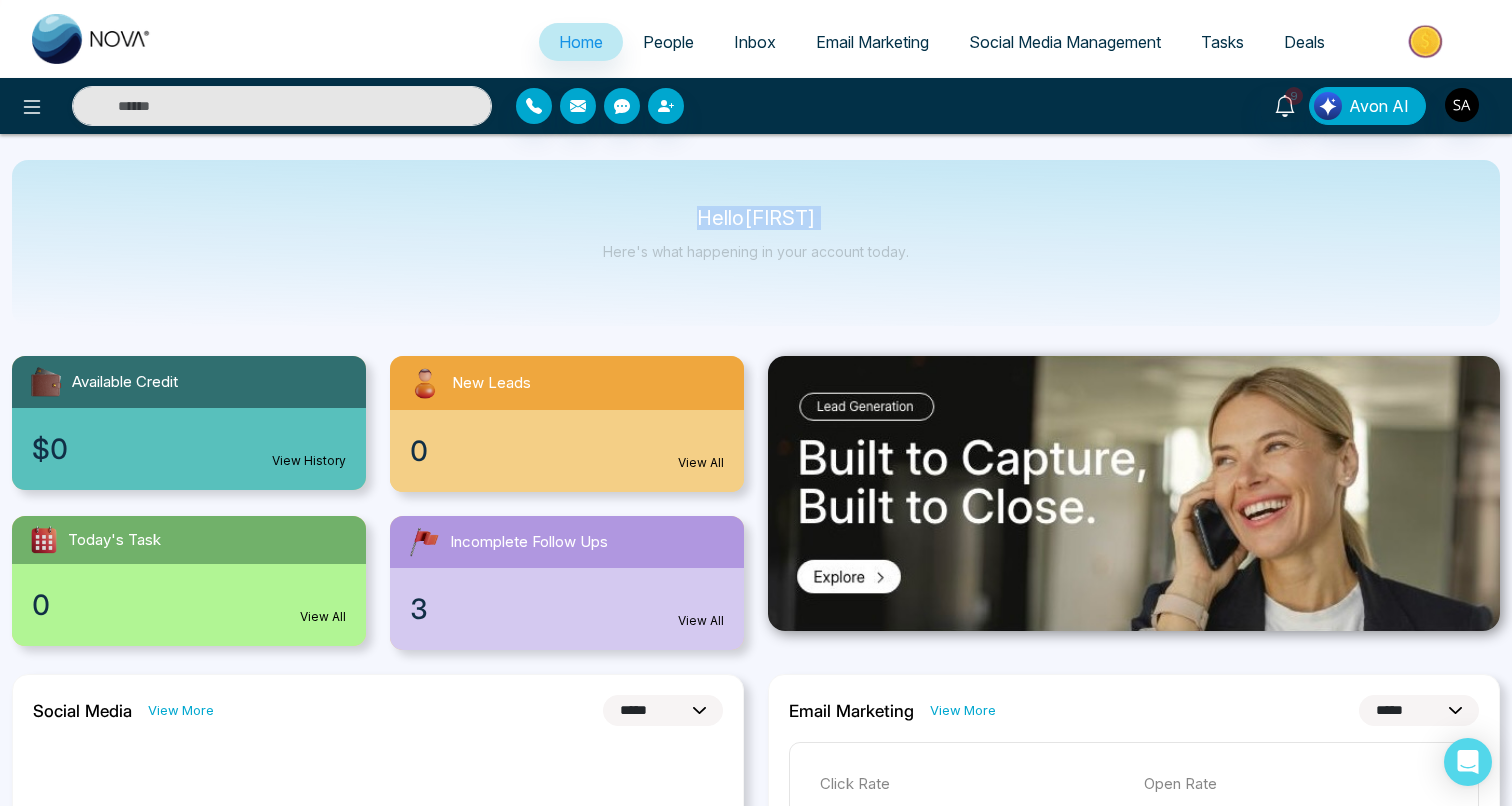drag, startPoint x: 833, startPoint y: 224, endPoint x: 715, endPoint y: 224, distance: 118 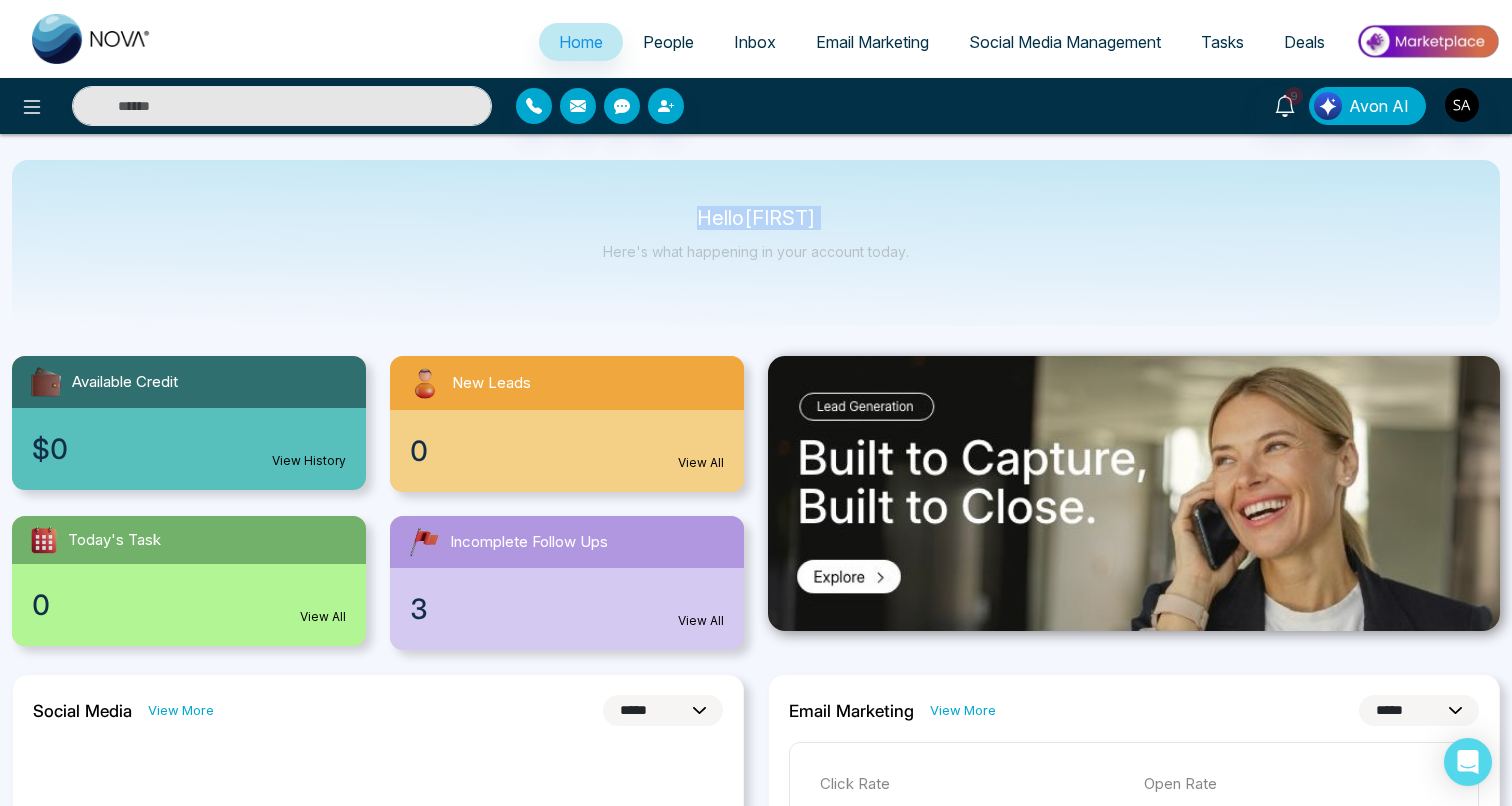 click on "Hello  Sahil" at bounding box center (756, 218) 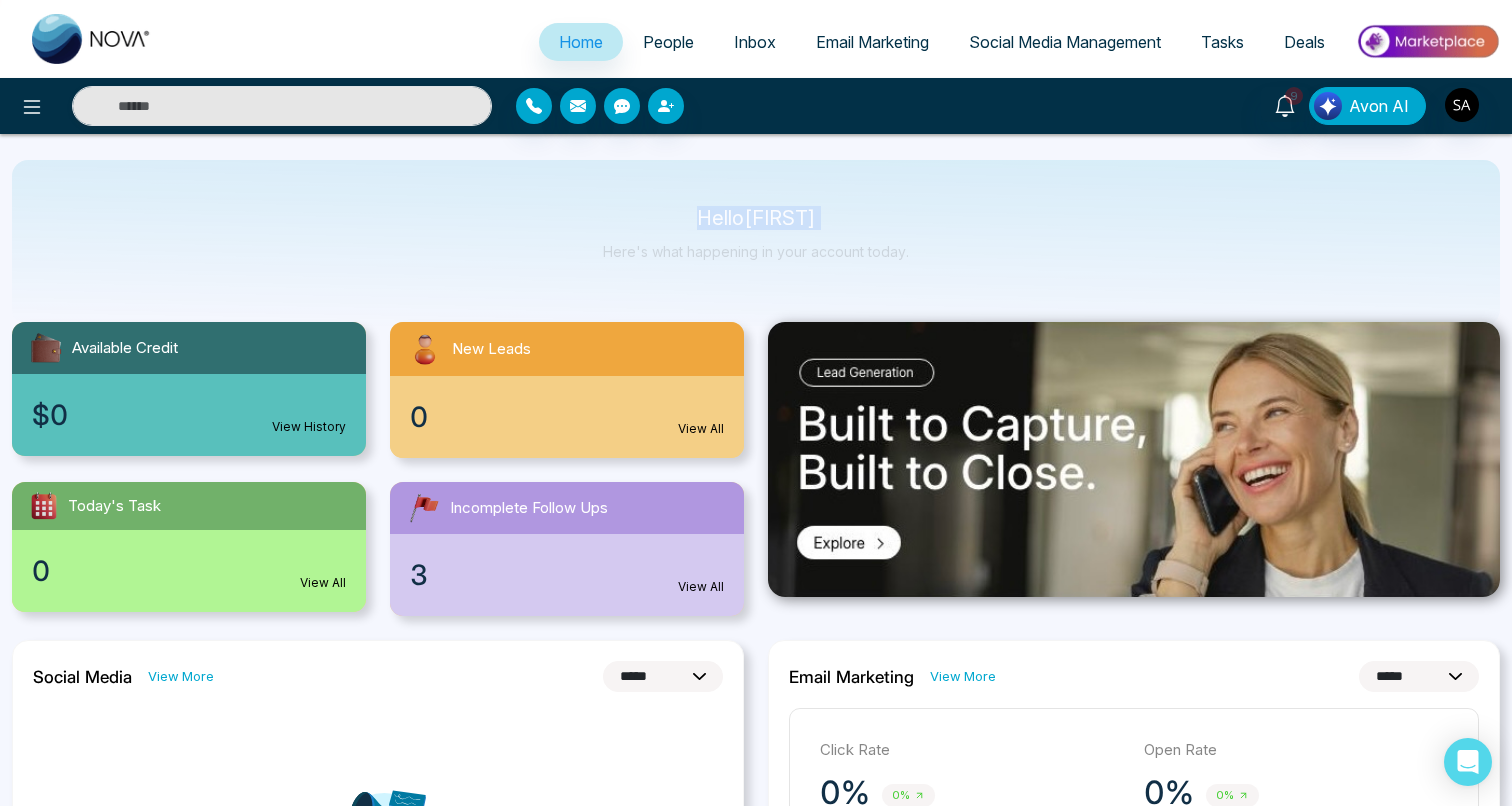 scroll, scrollTop: 0, scrollLeft: 0, axis: both 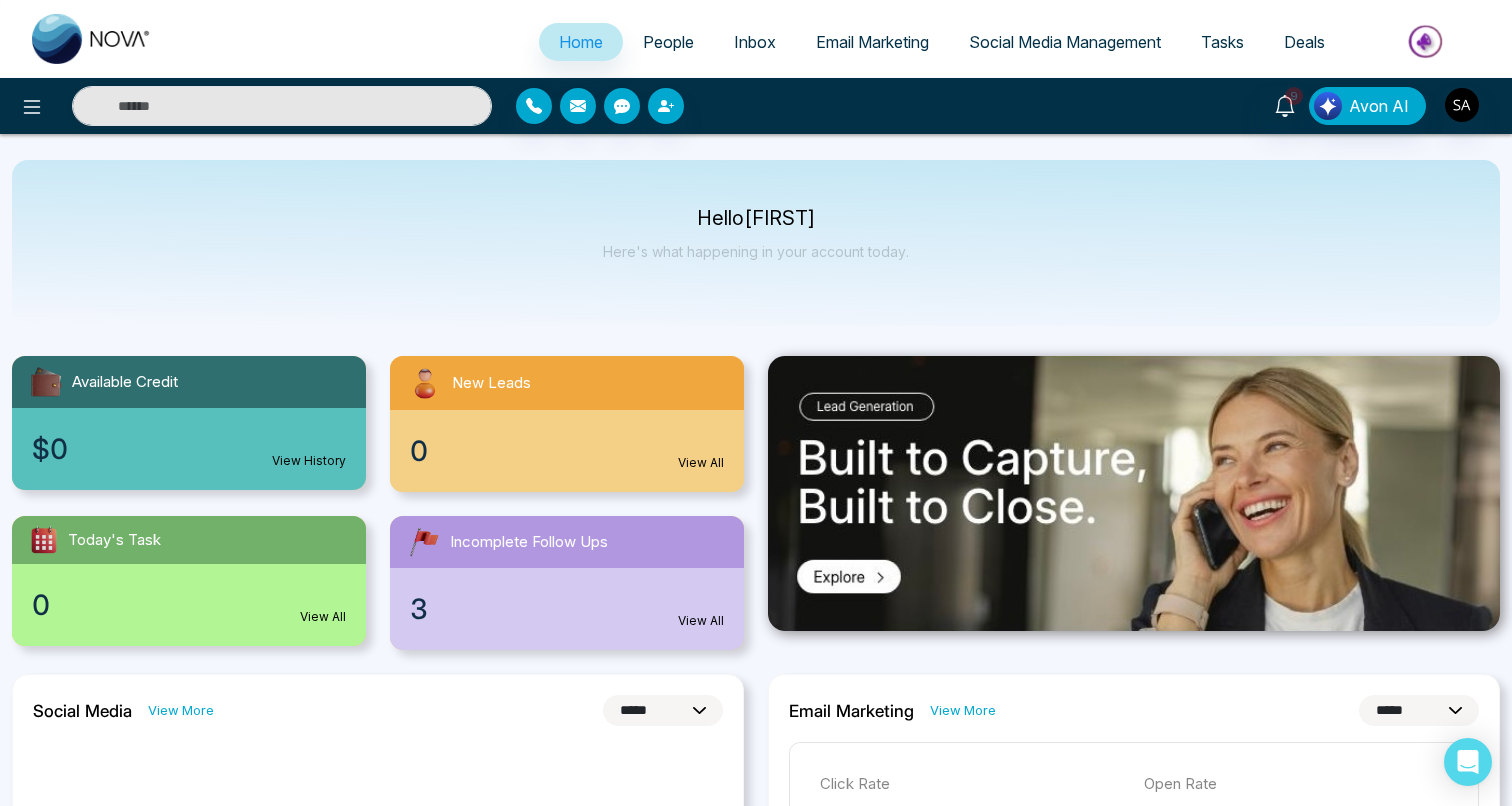 click on "Hello  Sahil Here's what happening in your account today." at bounding box center (756, 243) 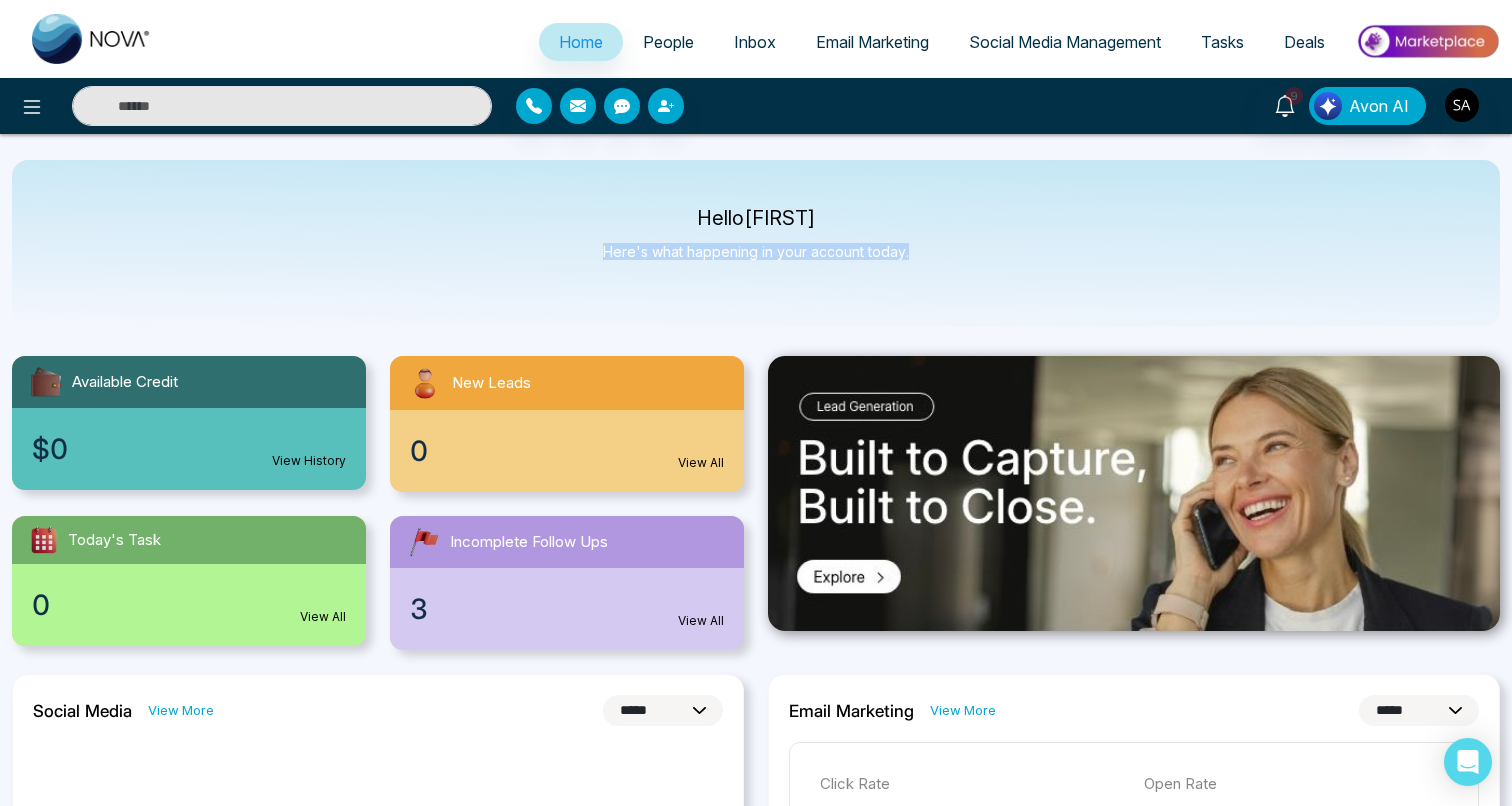 drag, startPoint x: 604, startPoint y: 253, endPoint x: 974, endPoint y: 250, distance: 370.01218 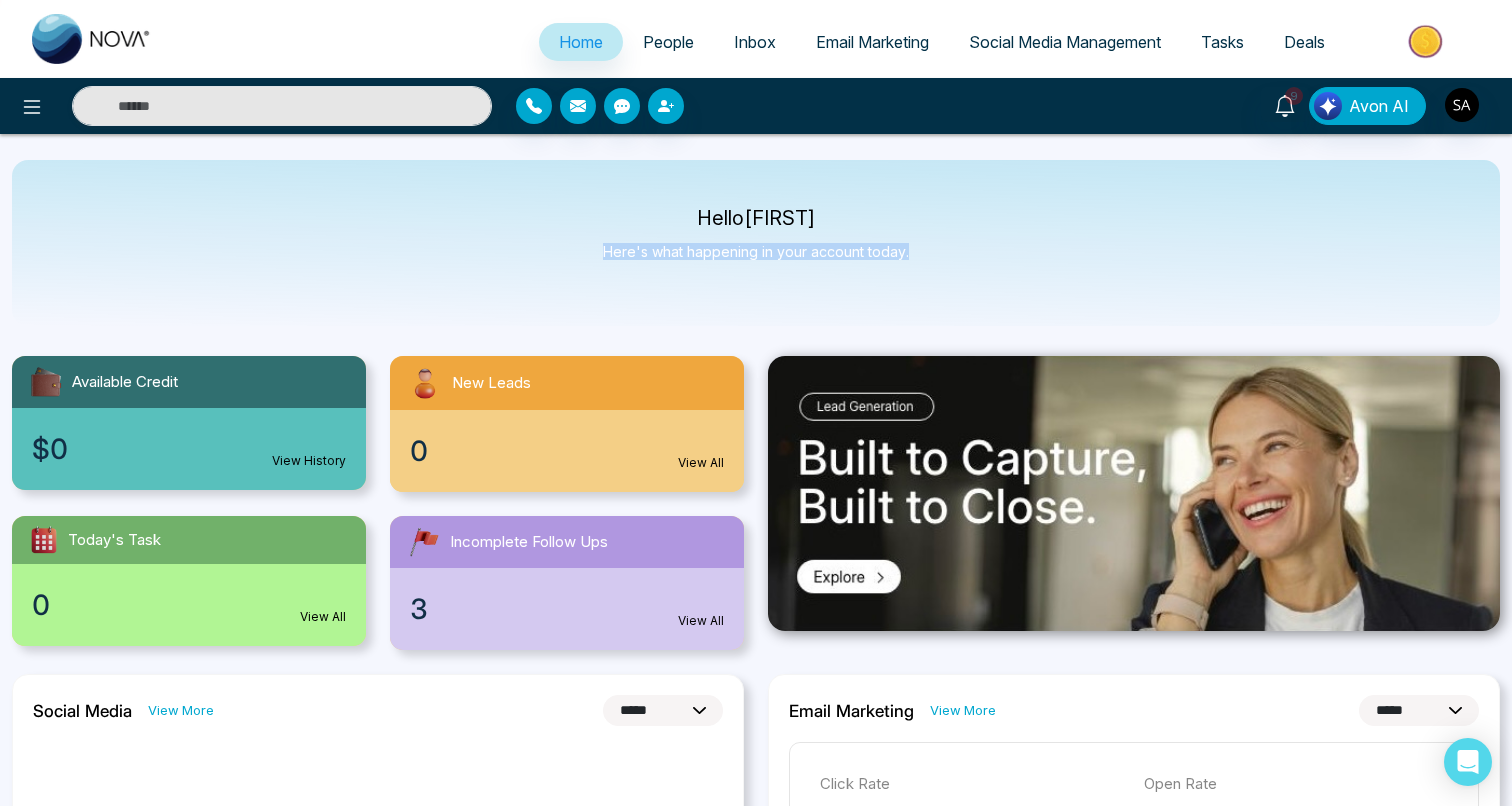click on "Hello  Sahil Here's what happening in your account today." at bounding box center [756, 243] 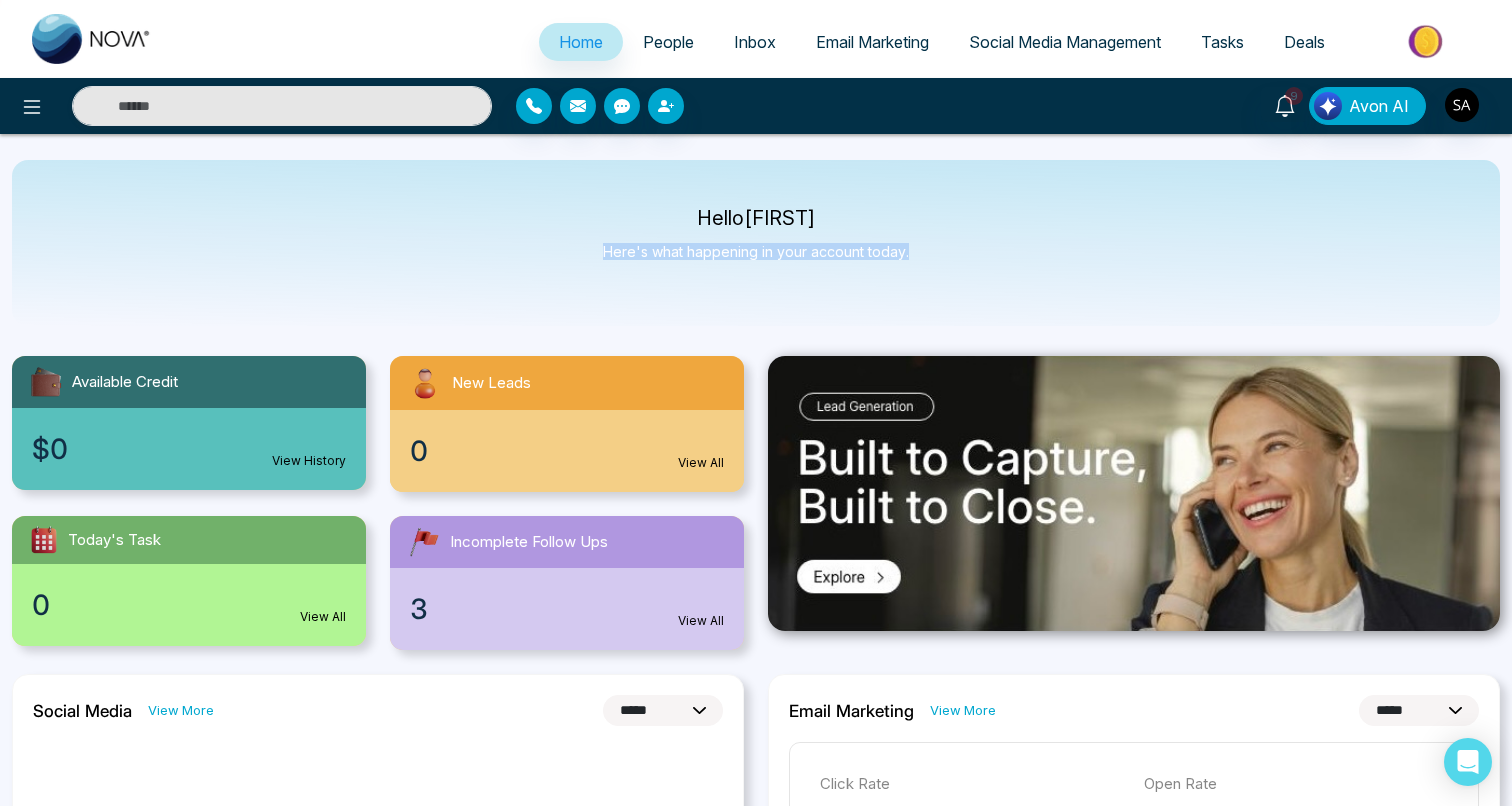 click on "Hello  Sahil Here's what happening in your account today." at bounding box center (756, 243) 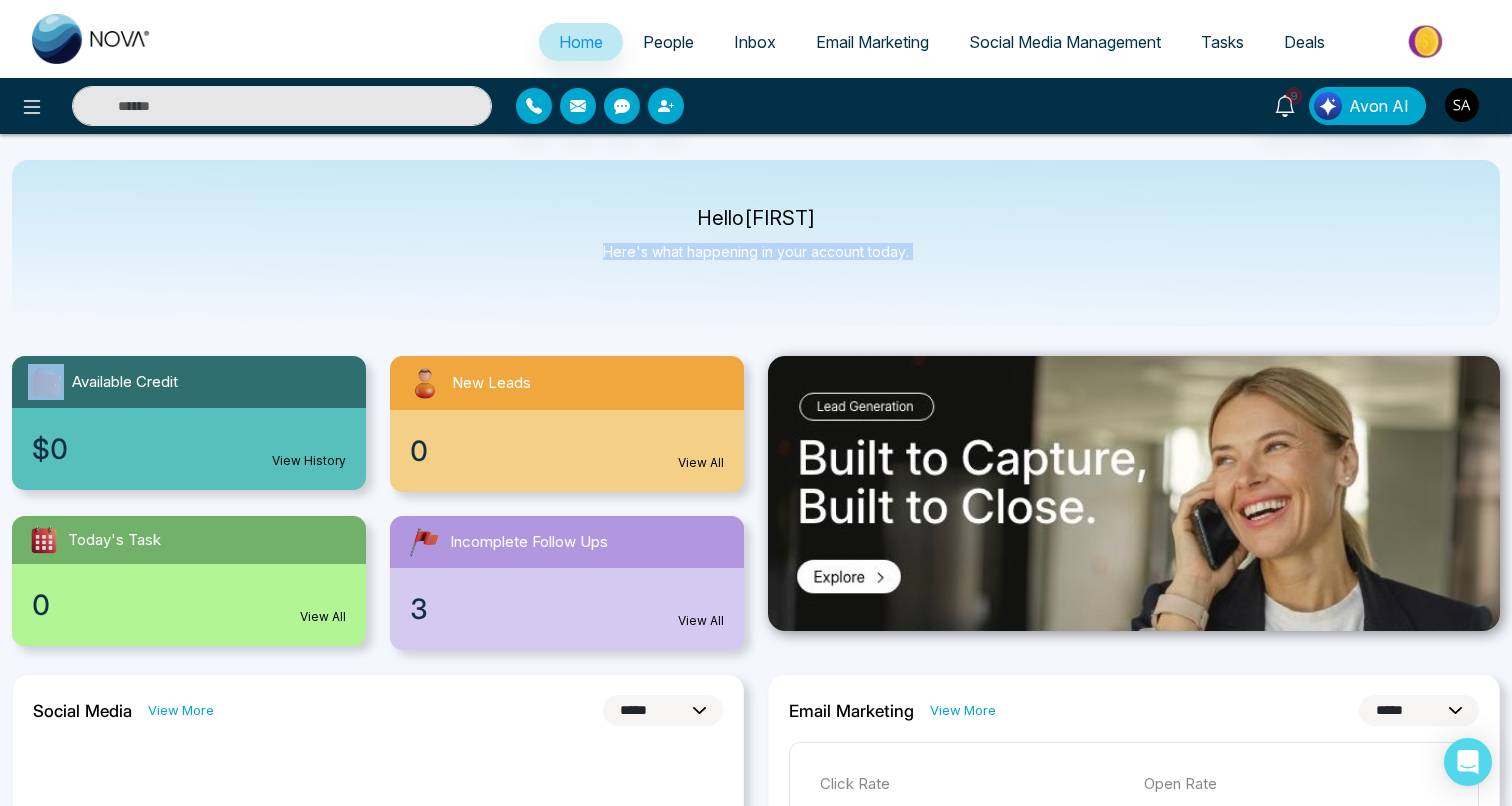 drag, startPoint x: 974, startPoint y: 250, endPoint x: 628, endPoint y: 243, distance: 346.0708 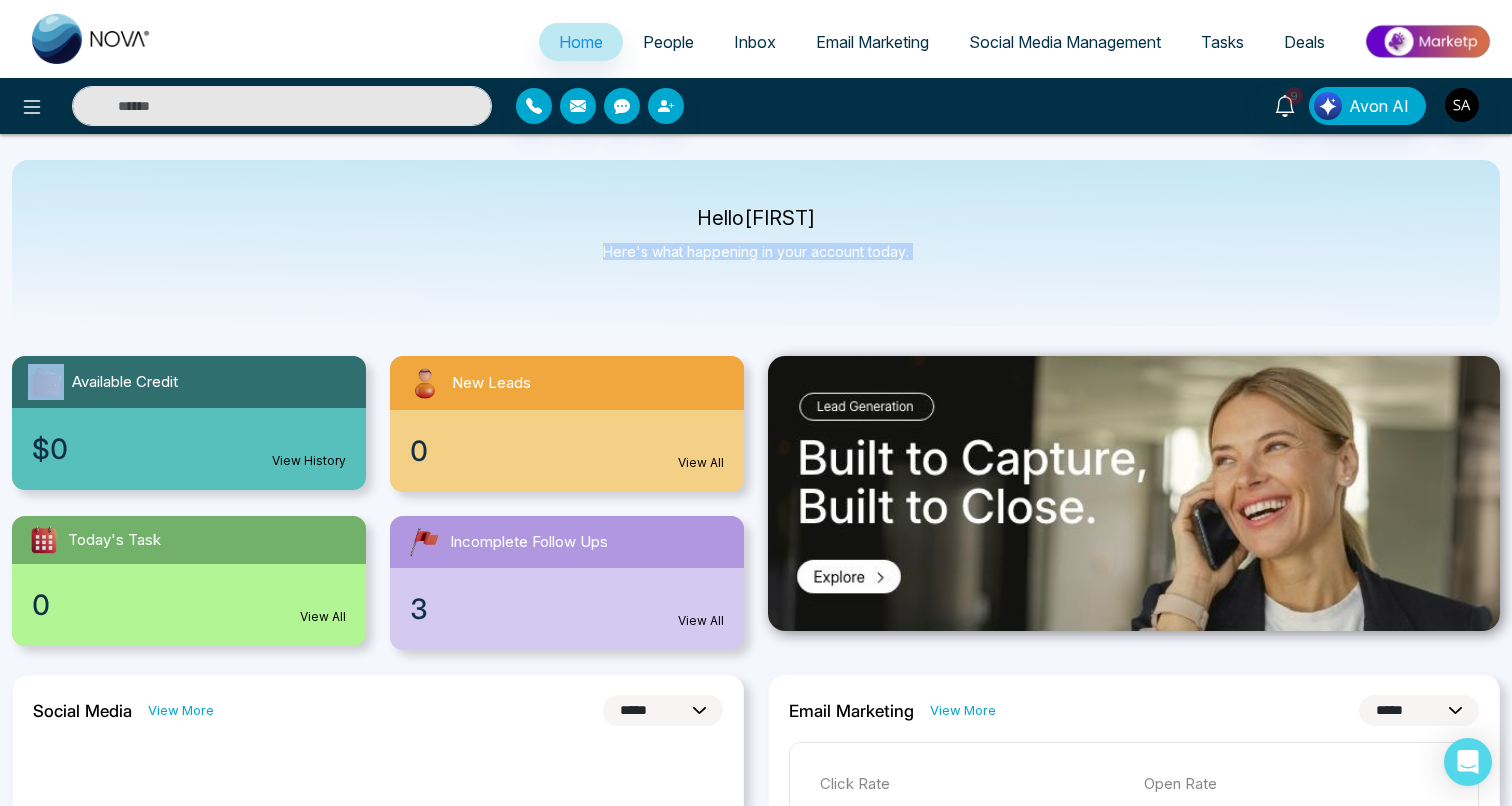 click on "Hello  Sahil Here's what happening in your account today." at bounding box center (756, 243) 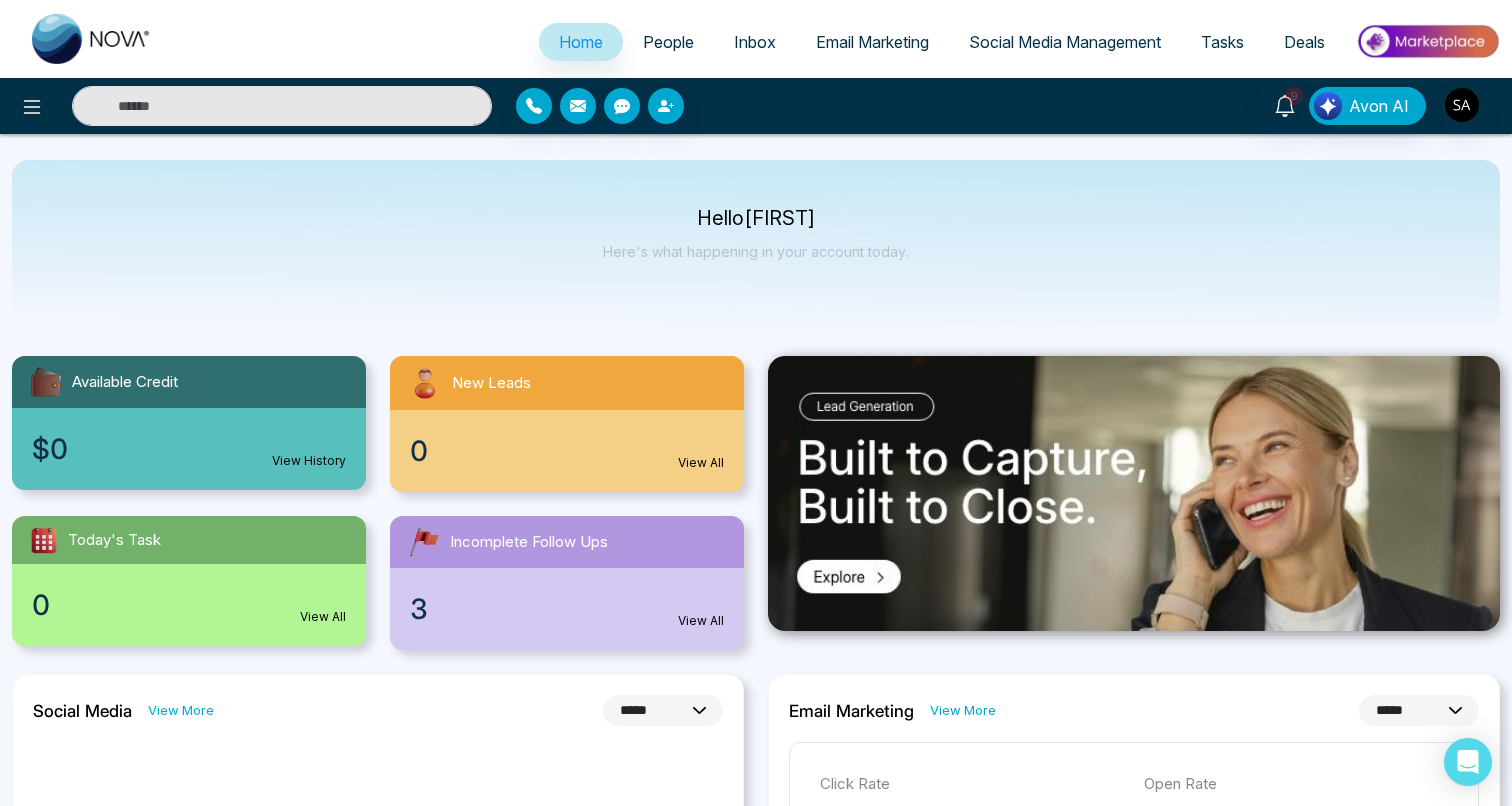 click on "Hello  Sahil Here's what happening in your account today." at bounding box center (756, 243) 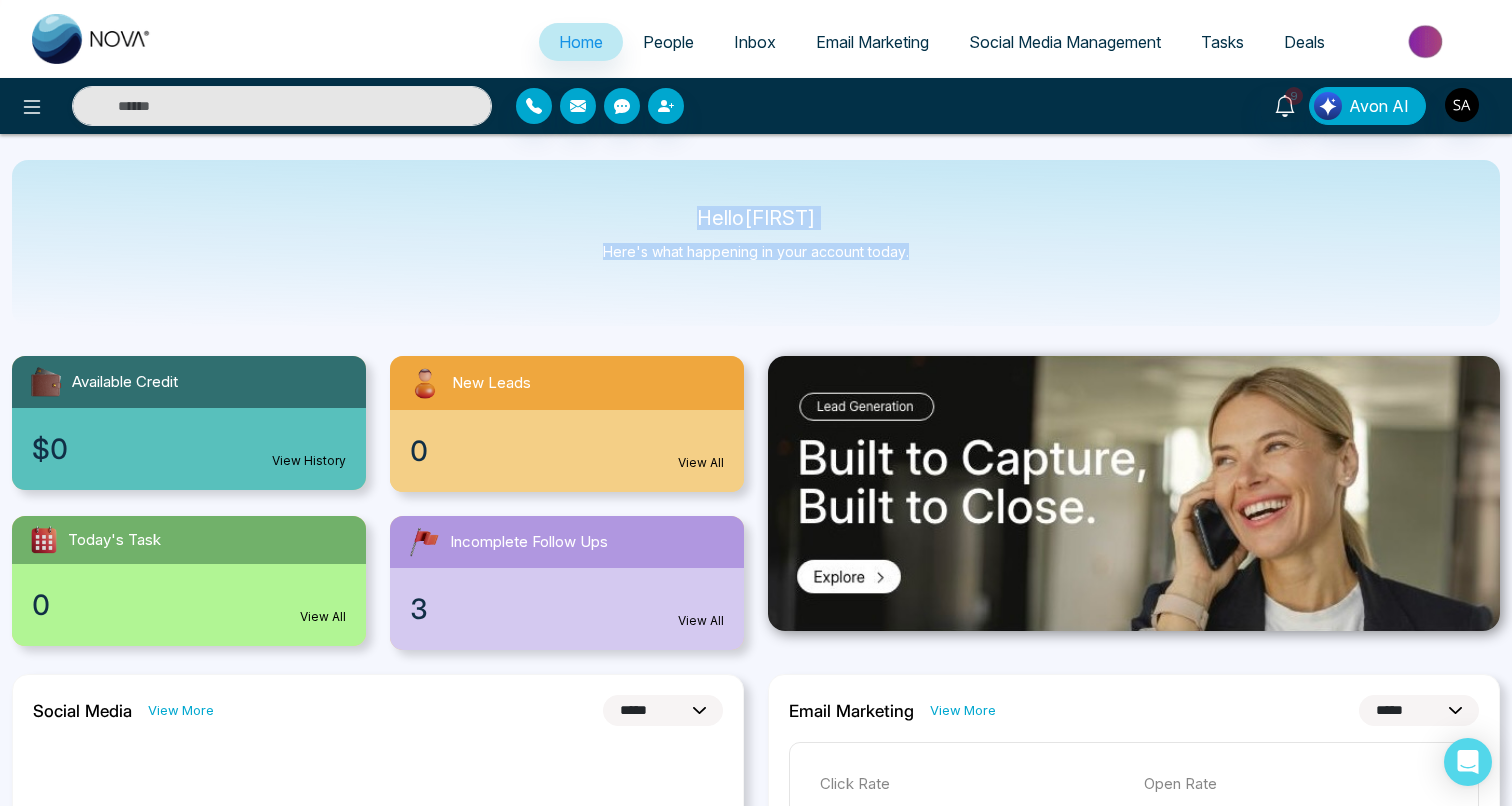 drag, startPoint x: 668, startPoint y: 220, endPoint x: 948, endPoint y: 251, distance: 281.71085 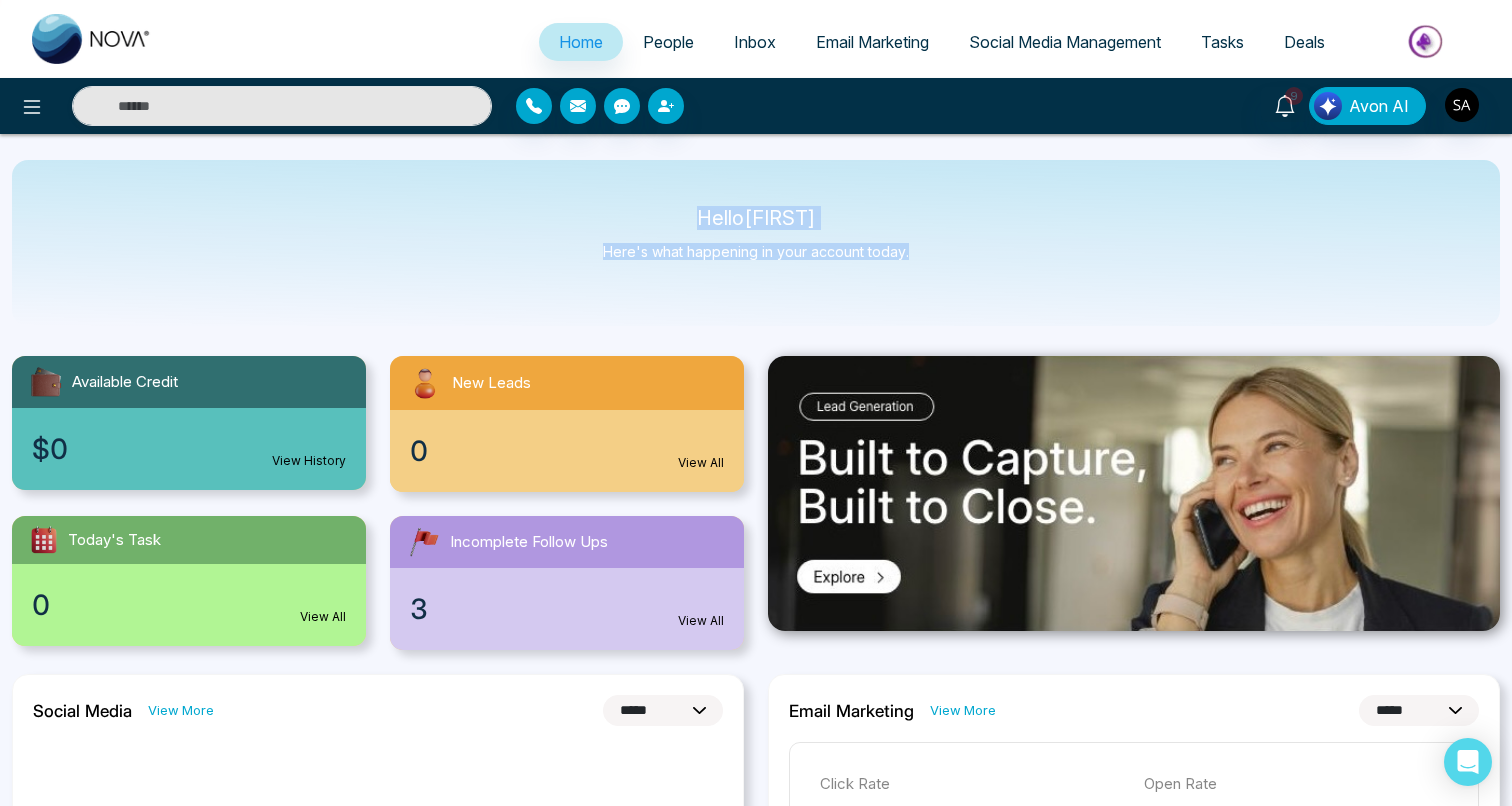 click on "Hello  Sahil Here's what happening in your account today." at bounding box center (756, 243) 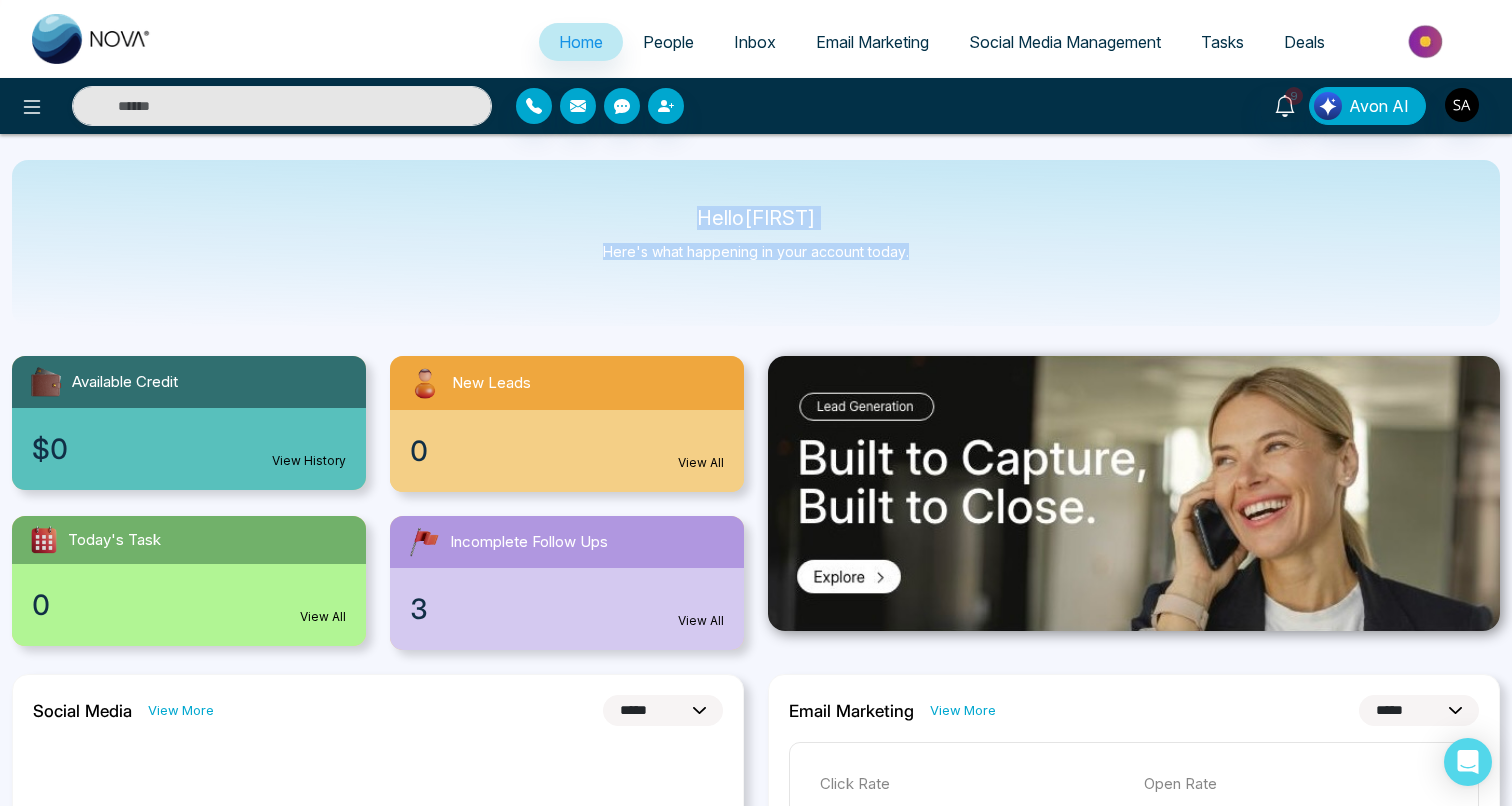 click on "Hello  Sahil Here's what happening in your account today." at bounding box center [756, 243] 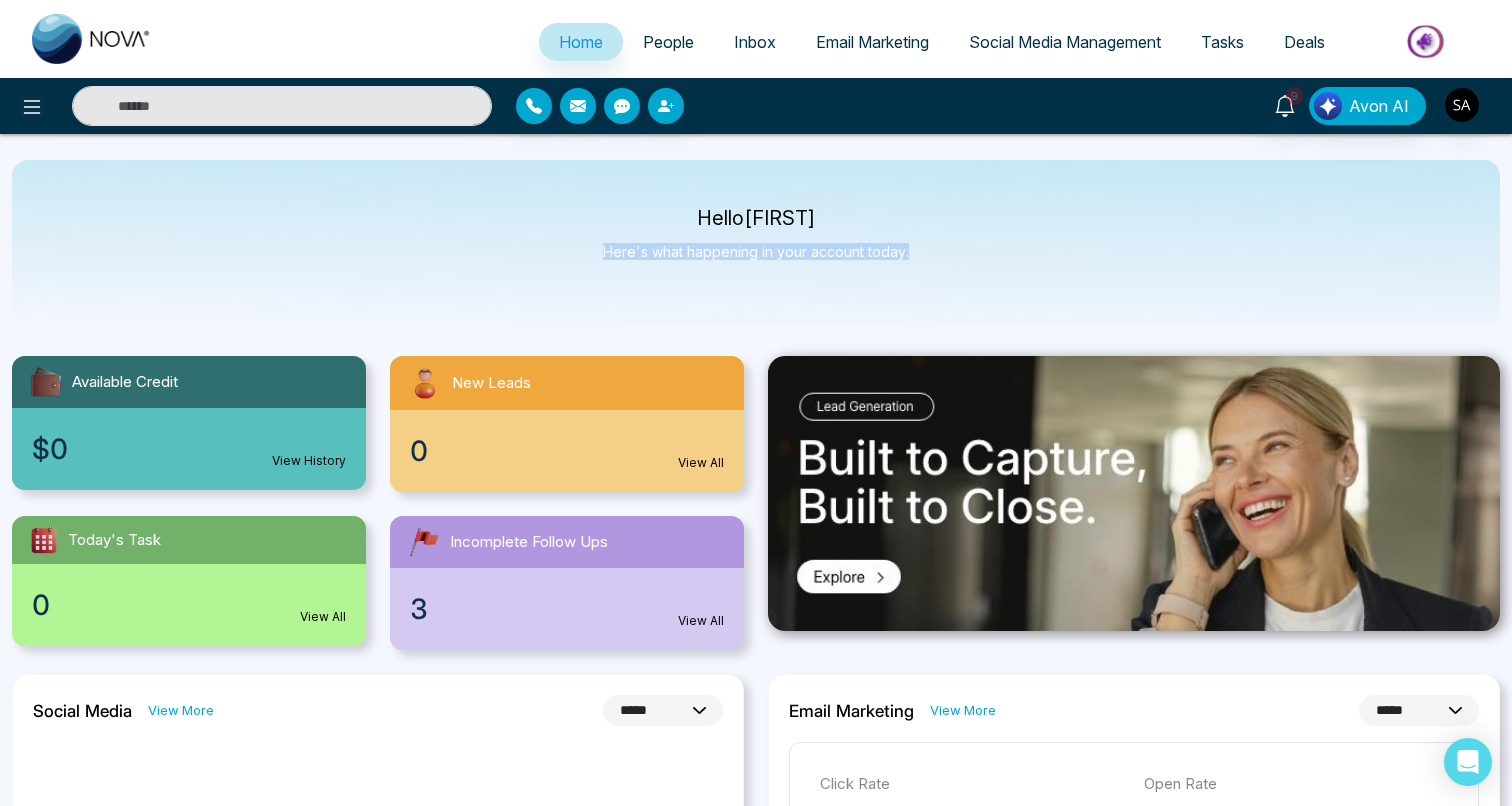 drag, startPoint x: 602, startPoint y: 255, endPoint x: 966, endPoint y: 262, distance: 364.0673 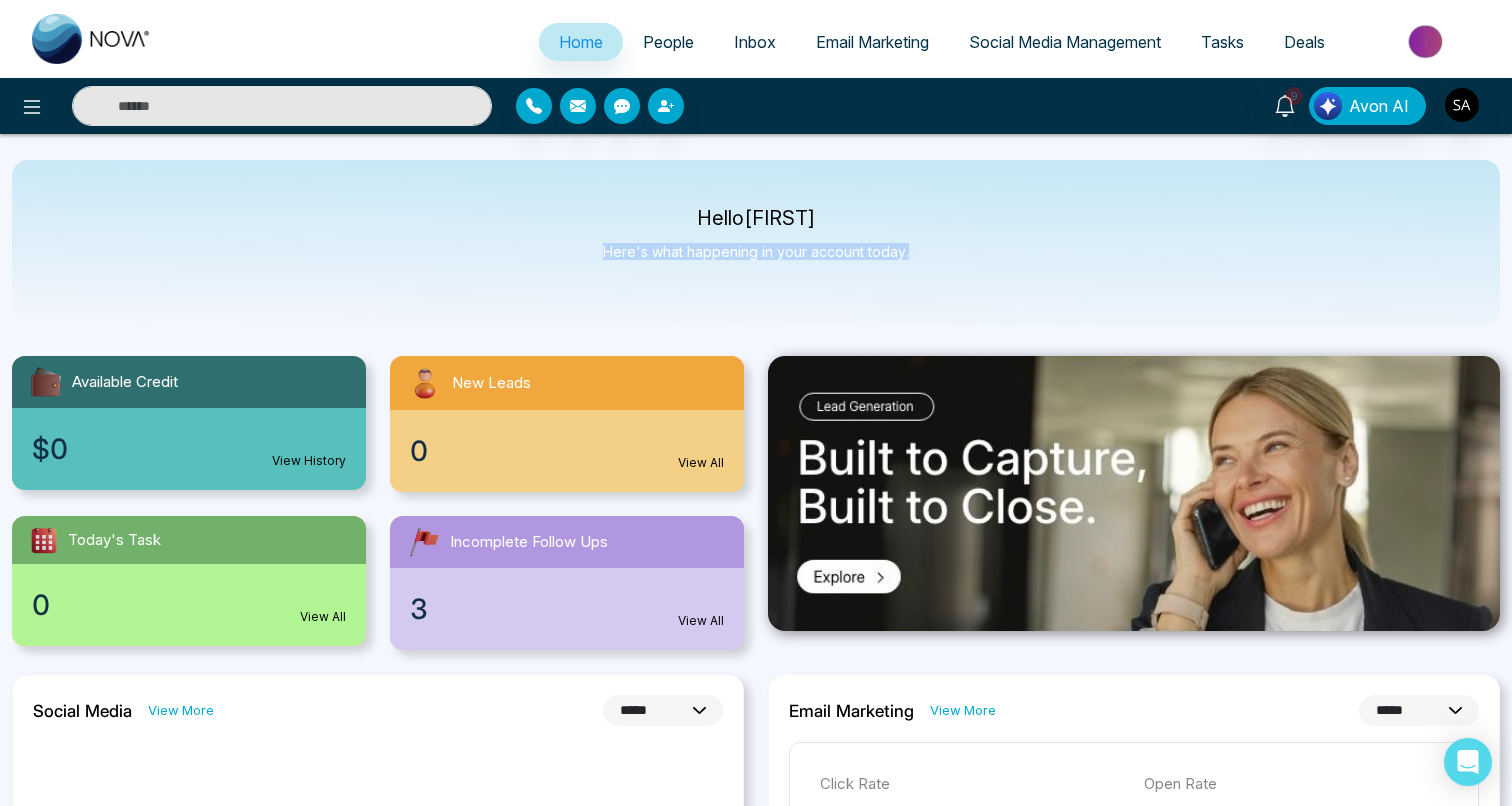 click on "Hello  Sahil Here's what happening in your account today." at bounding box center [756, 243] 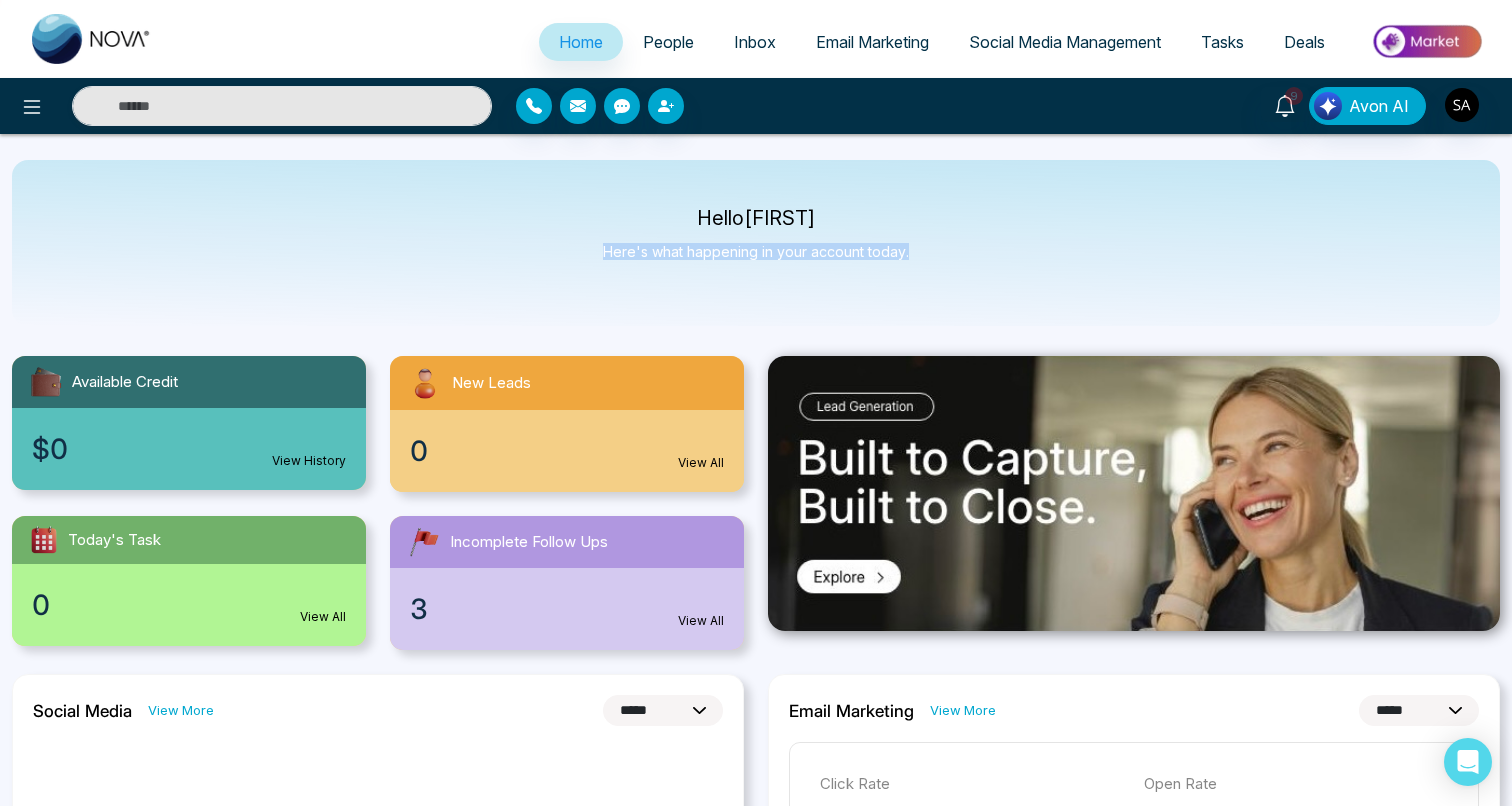 click on "Hello  Sahil Here's what happening in your account today." at bounding box center (756, 243) 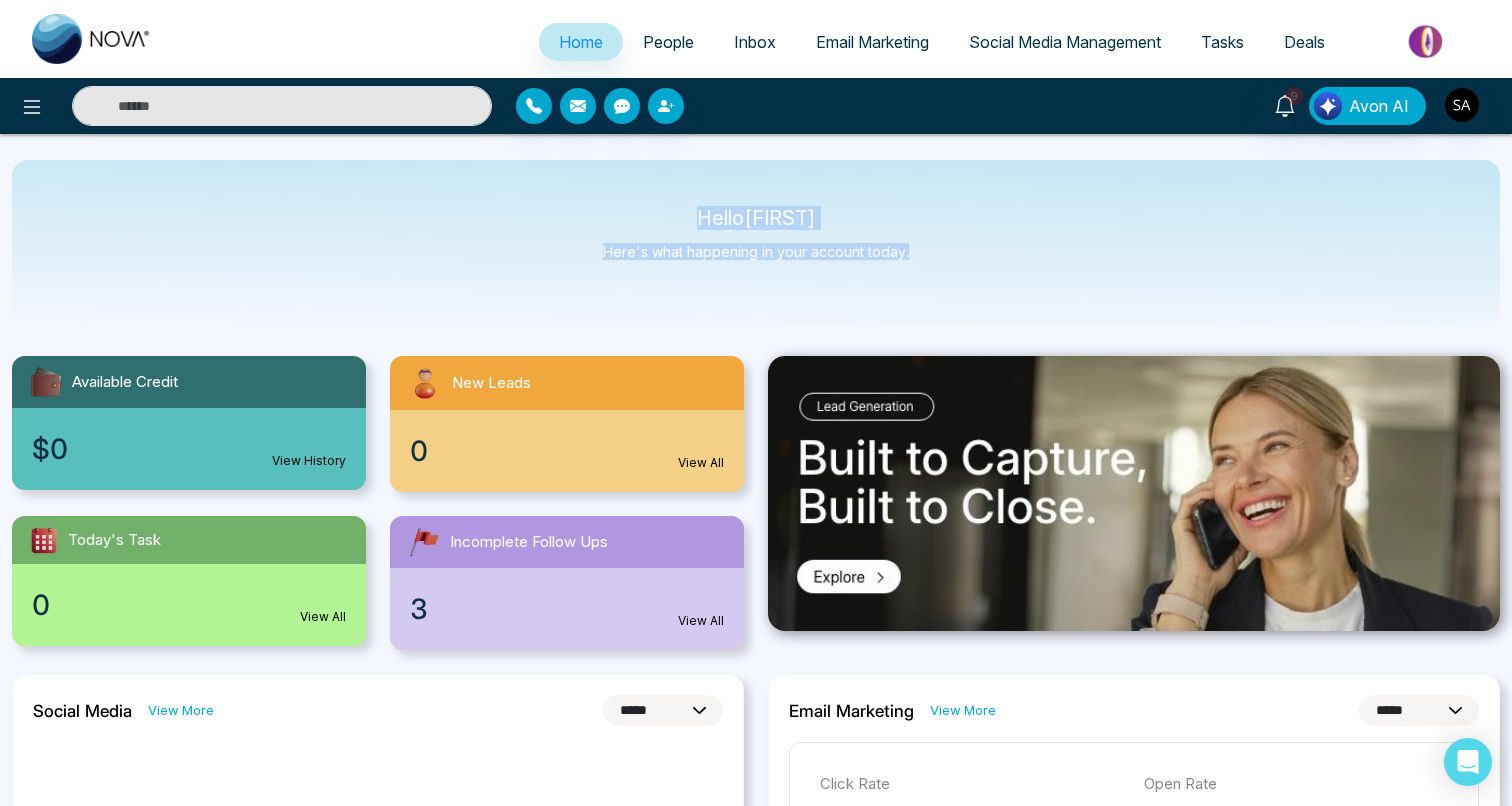 drag, startPoint x: 702, startPoint y: 214, endPoint x: 920, endPoint y: 262, distance: 223.22186 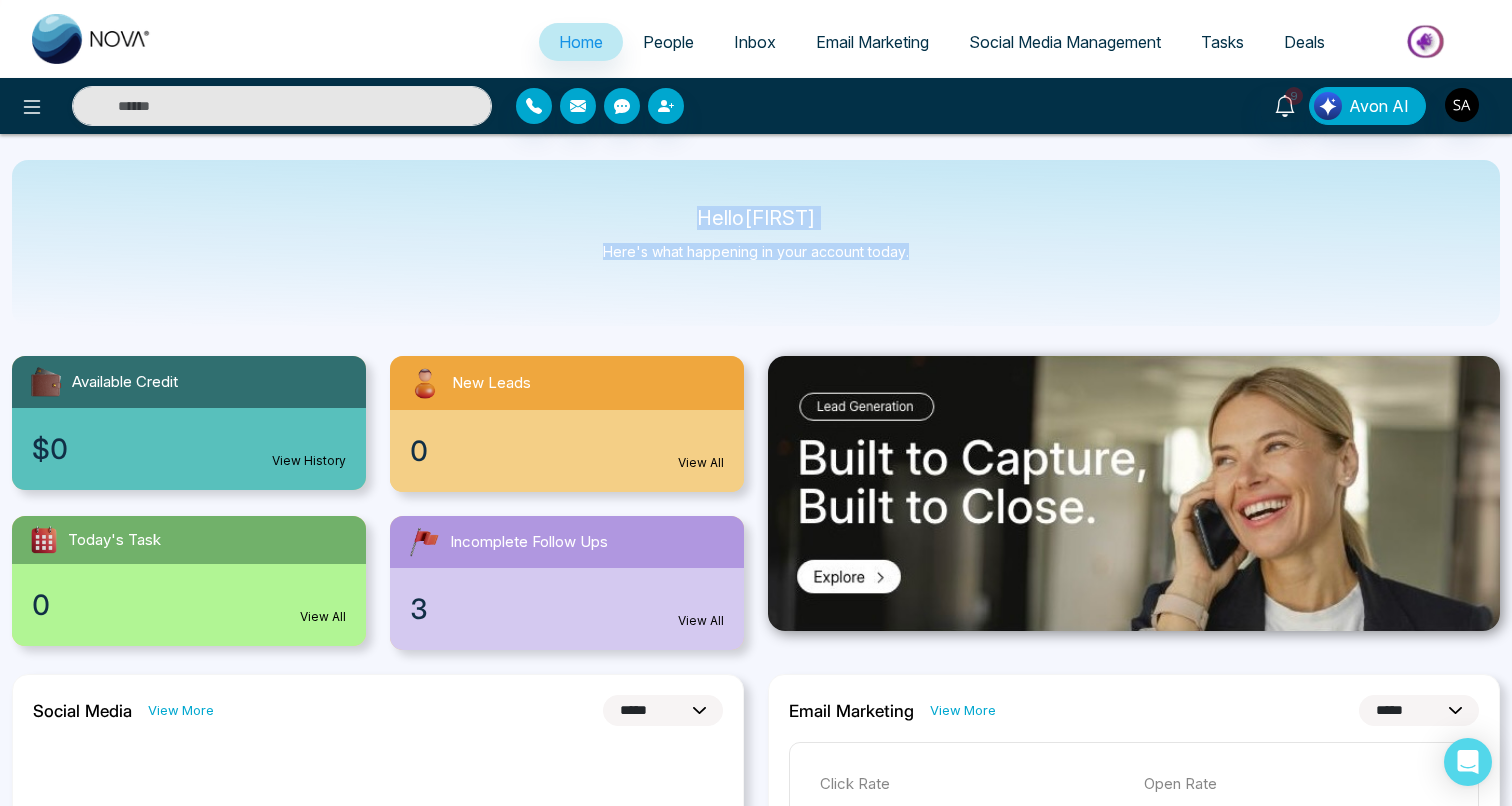 click on "Hello  Sahil Here's what happening in your account today." at bounding box center [756, 243] 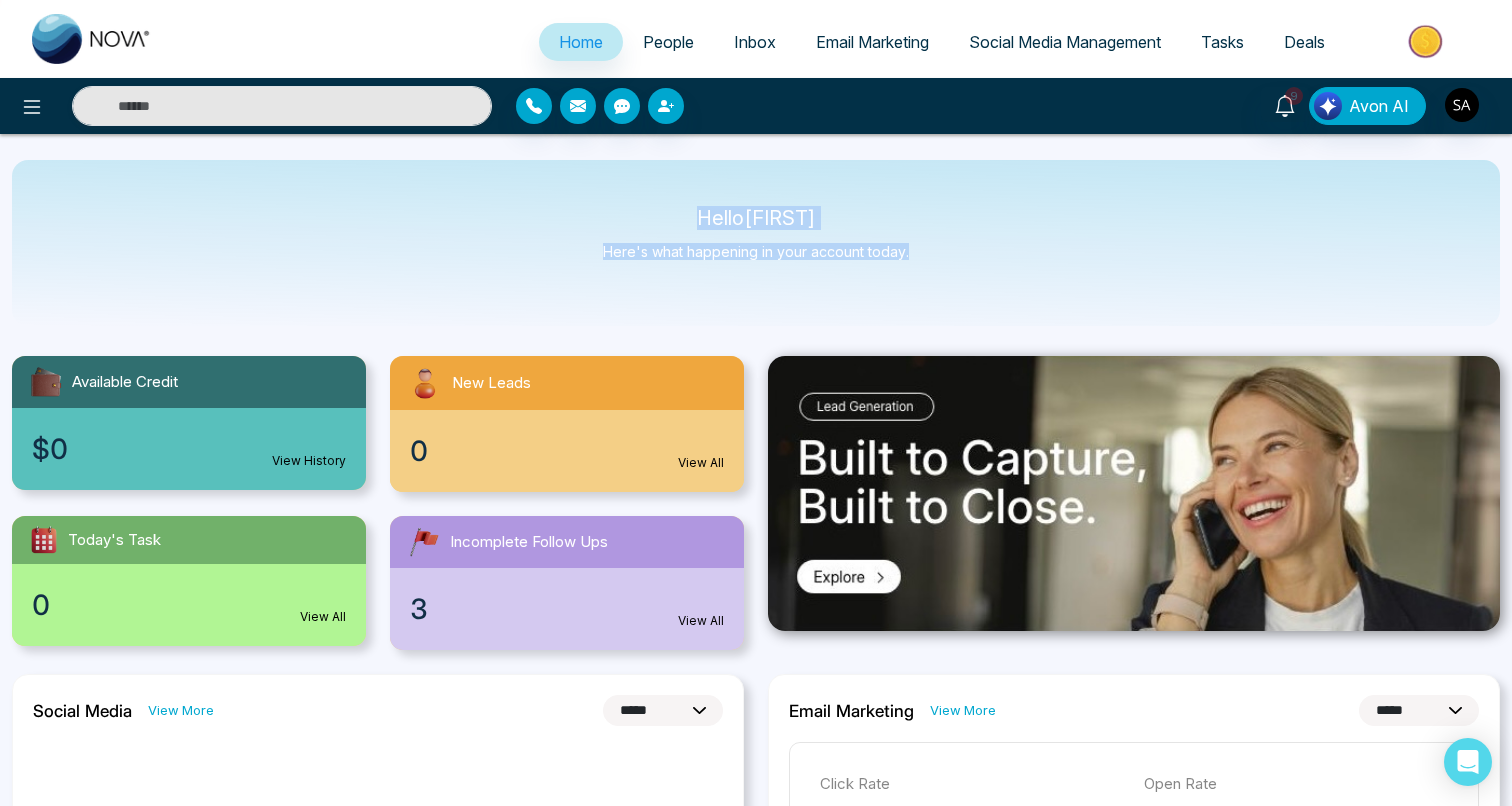 click on "Hello  Sahil Here's what happening in your account today." at bounding box center (756, 243) 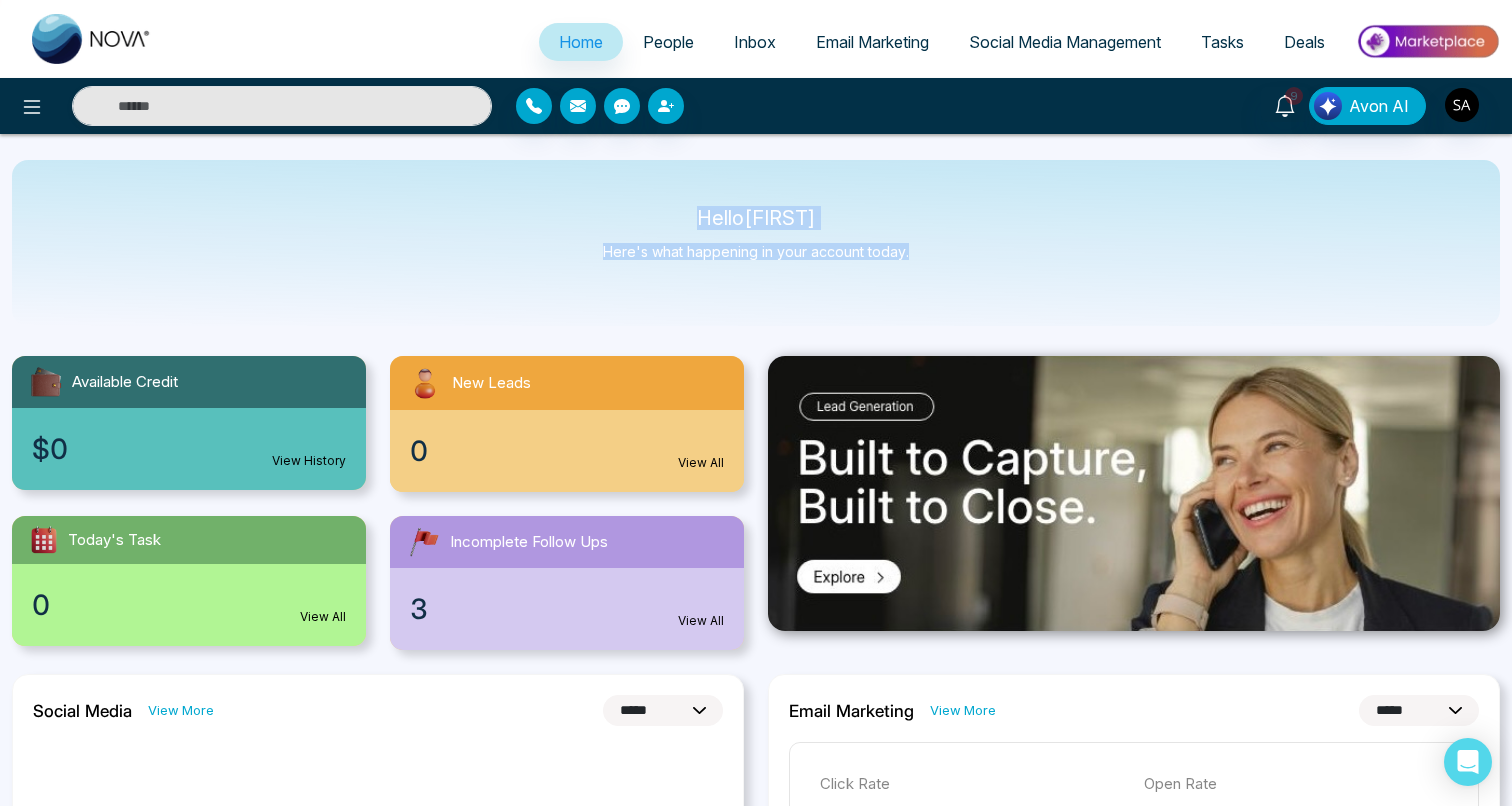 drag, startPoint x: 698, startPoint y: 213, endPoint x: 946, endPoint y: 256, distance: 251.70023 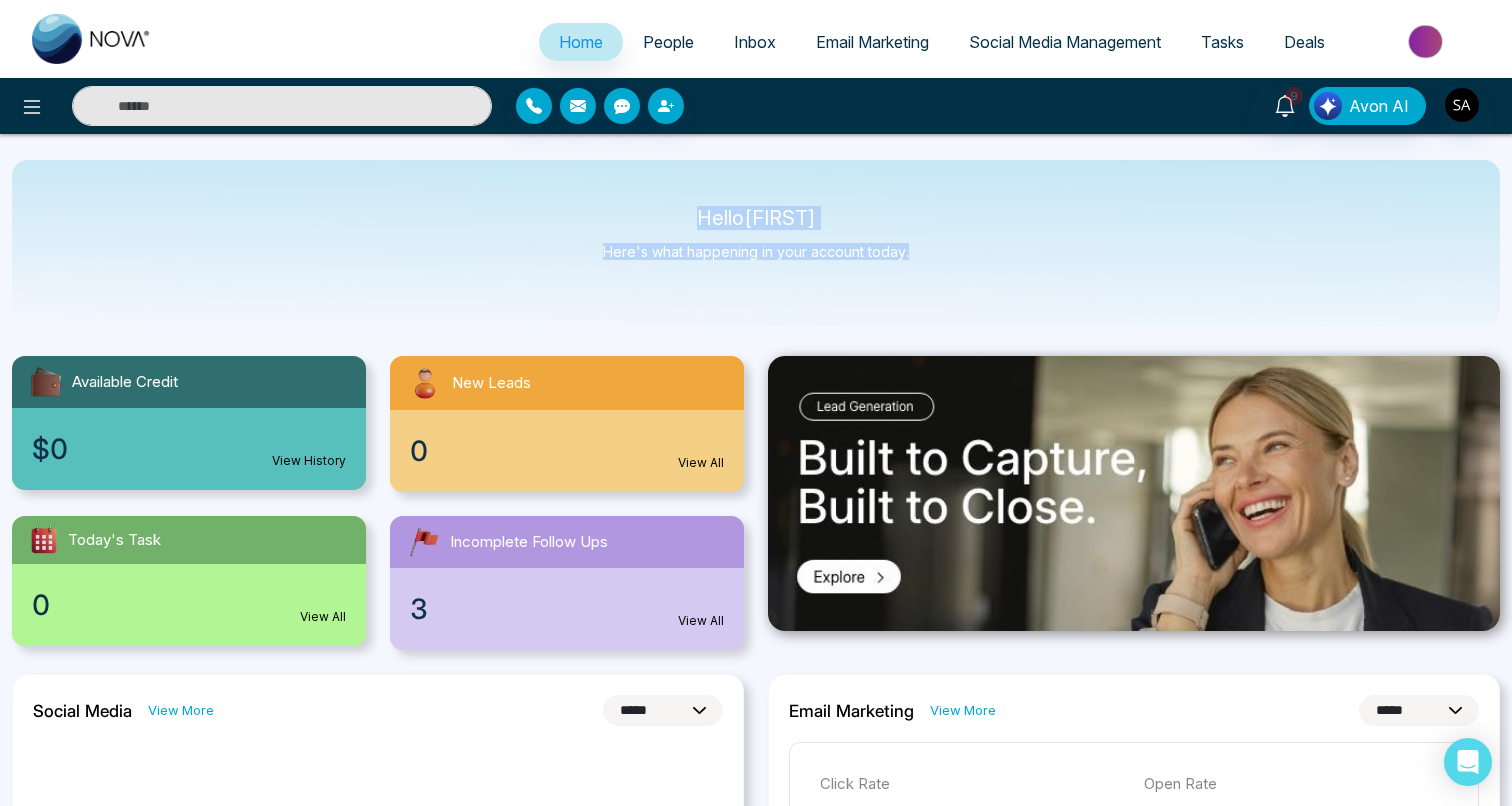 click on "Hello  Sahil Here's what happening in your account today." at bounding box center [756, 243] 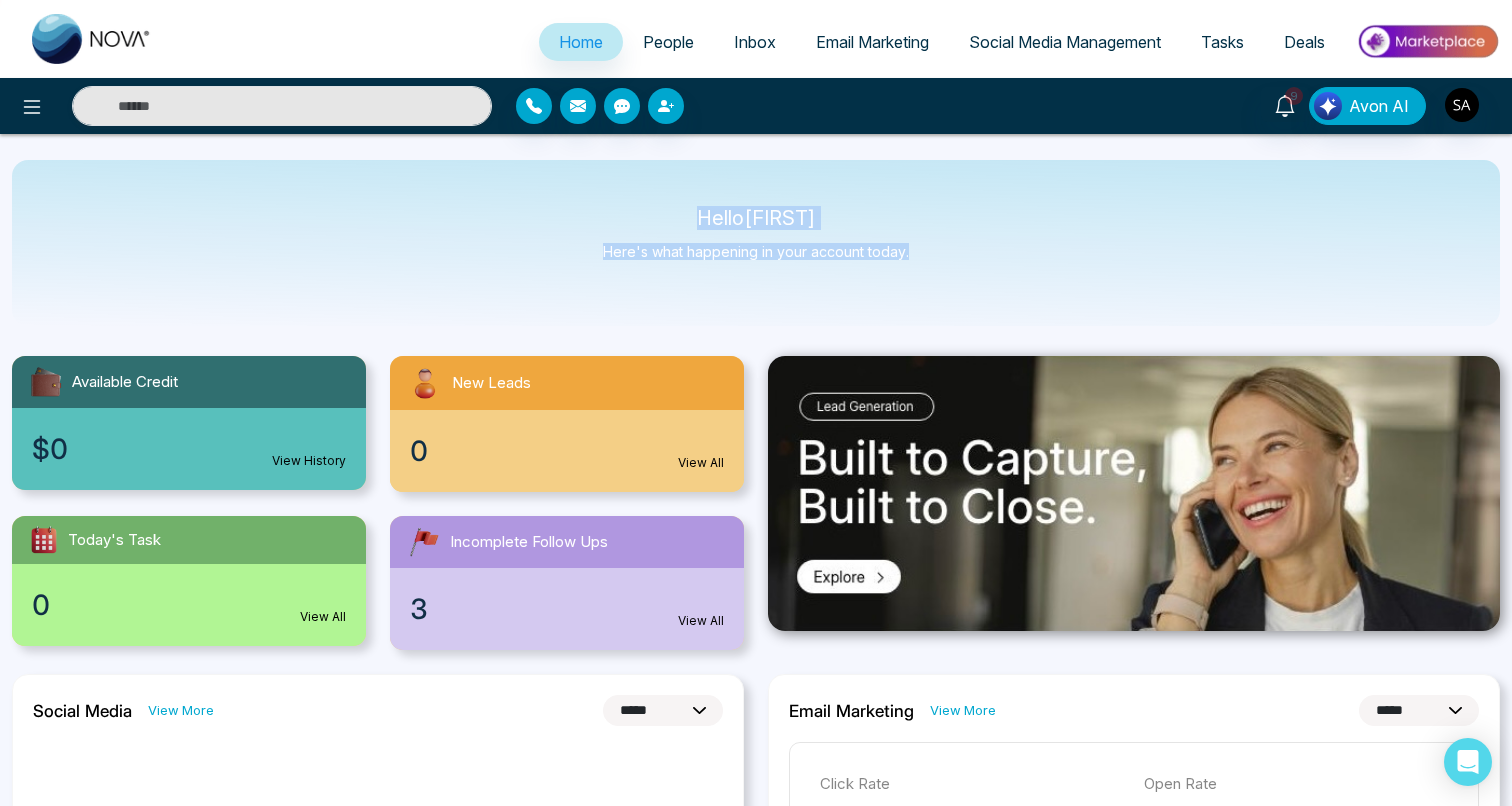 click on "Hello  Sahil Here's what happening in your account today." at bounding box center [756, 243] 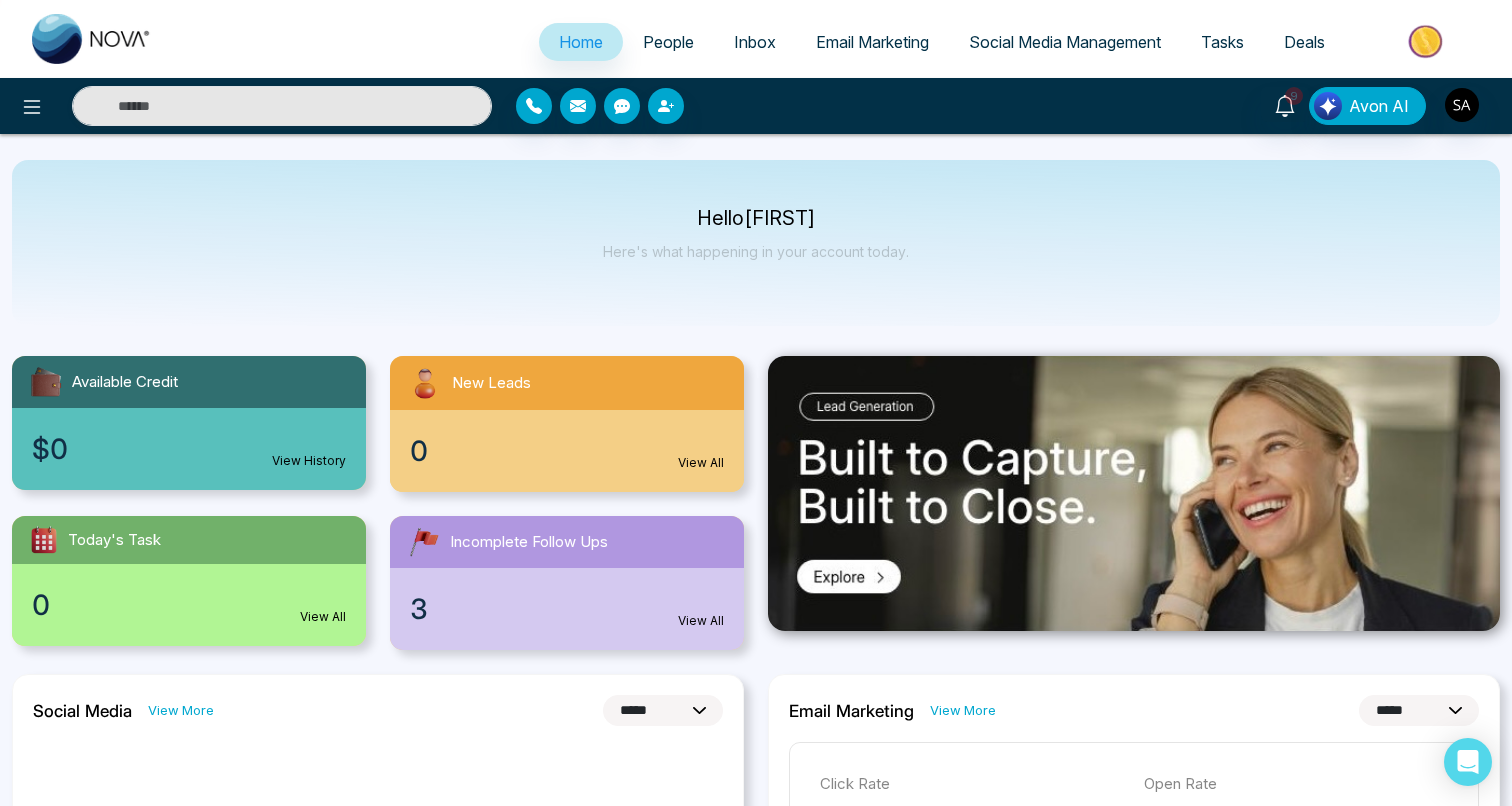 click on "Hello  Sahil Here's what happening in your account today." at bounding box center (756, 243) 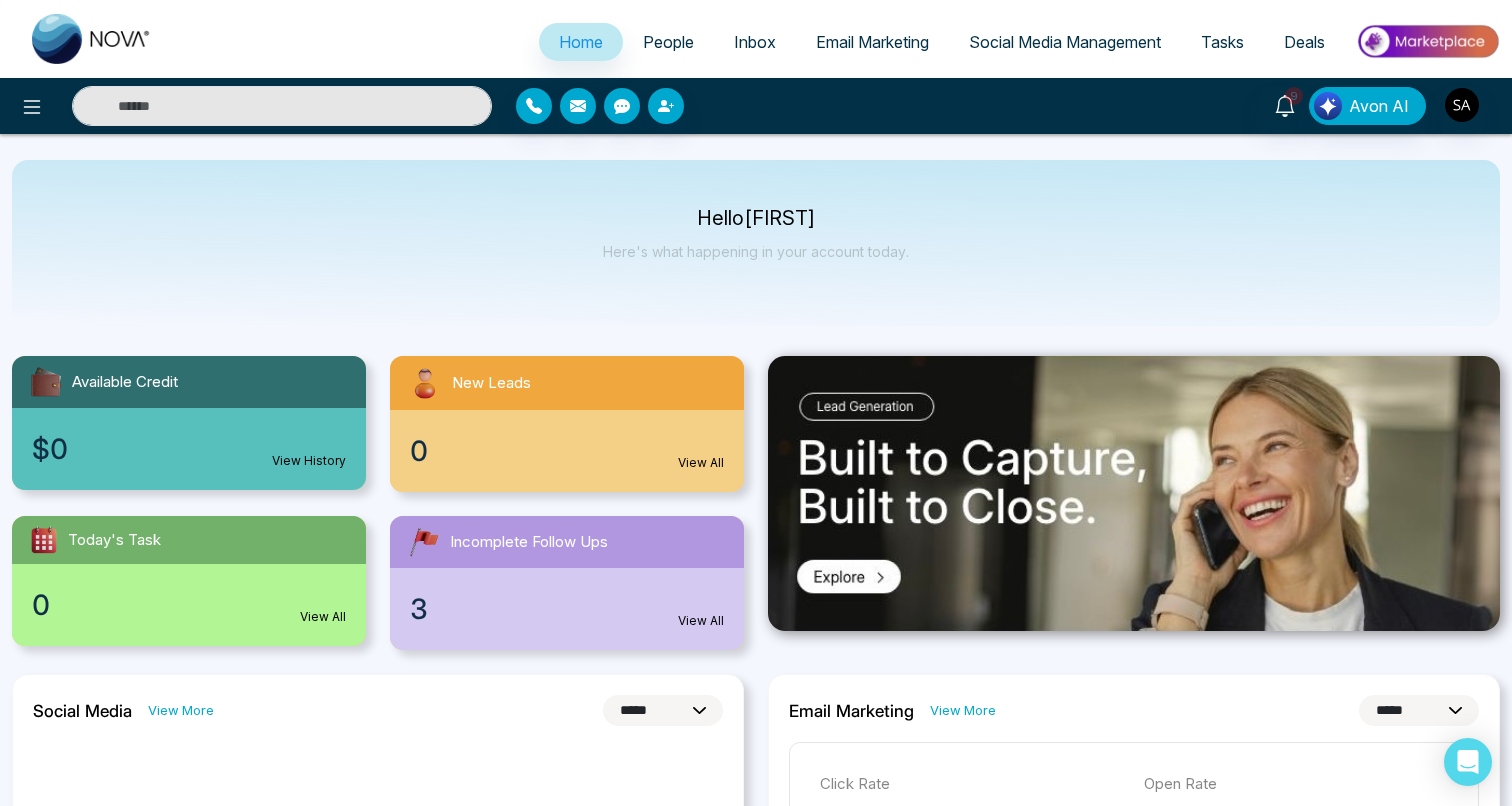 click on "Hello  Sahil Here's what happening in your account today." at bounding box center [756, 243] 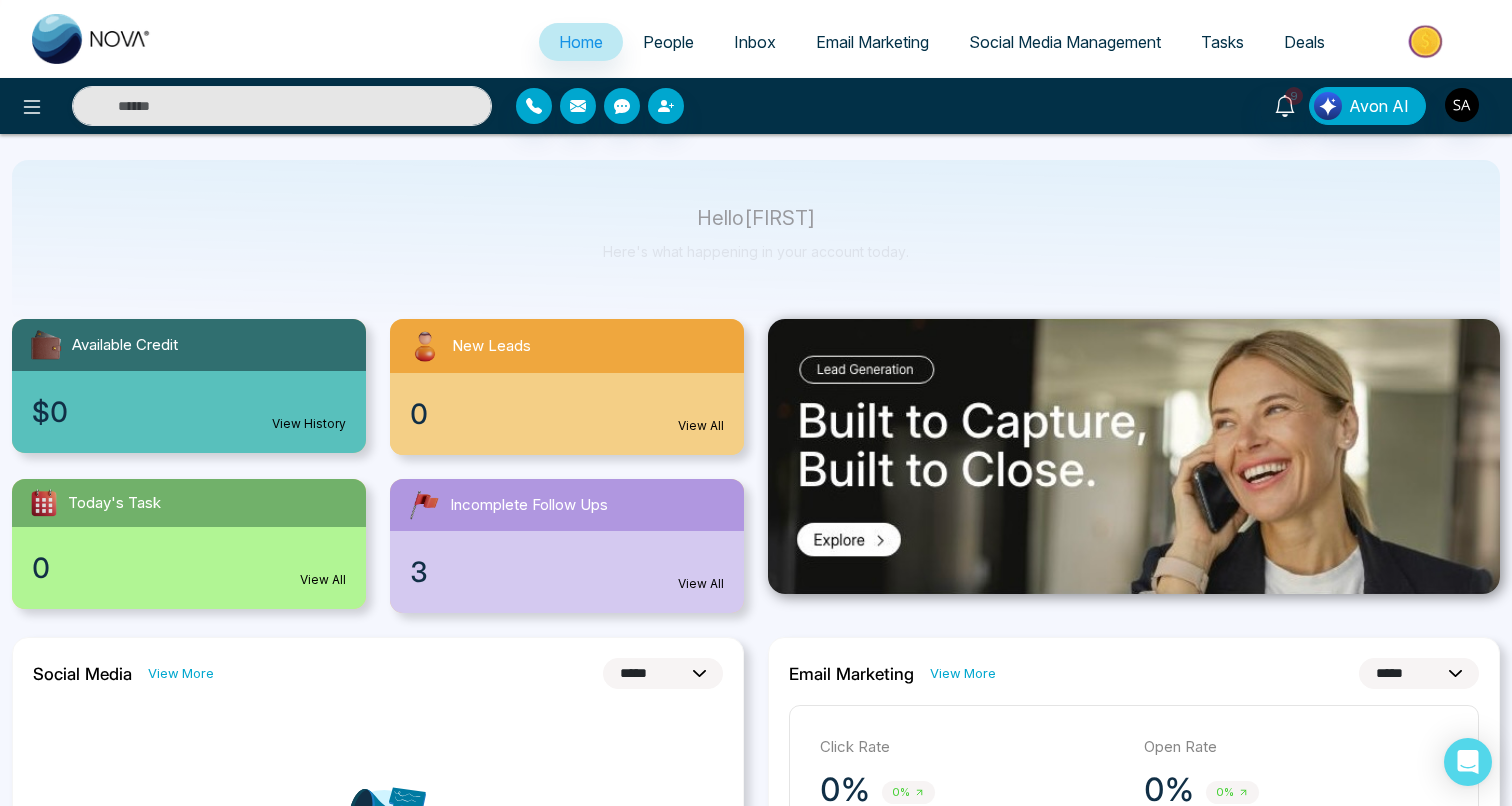 scroll, scrollTop: 0, scrollLeft: 0, axis: both 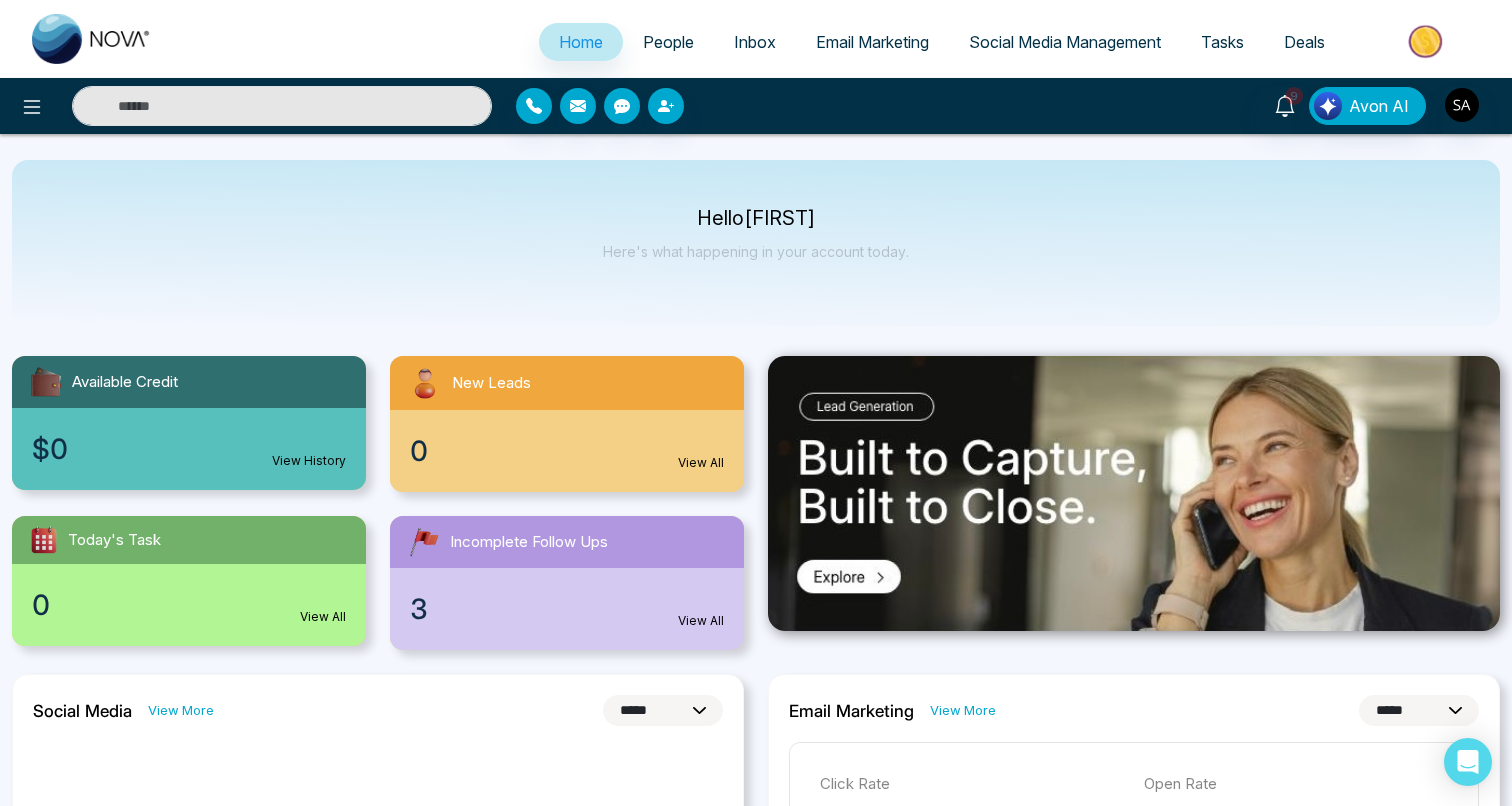 click on "Hello  Sahil Here's what happening in your account today." at bounding box center [756, 243] 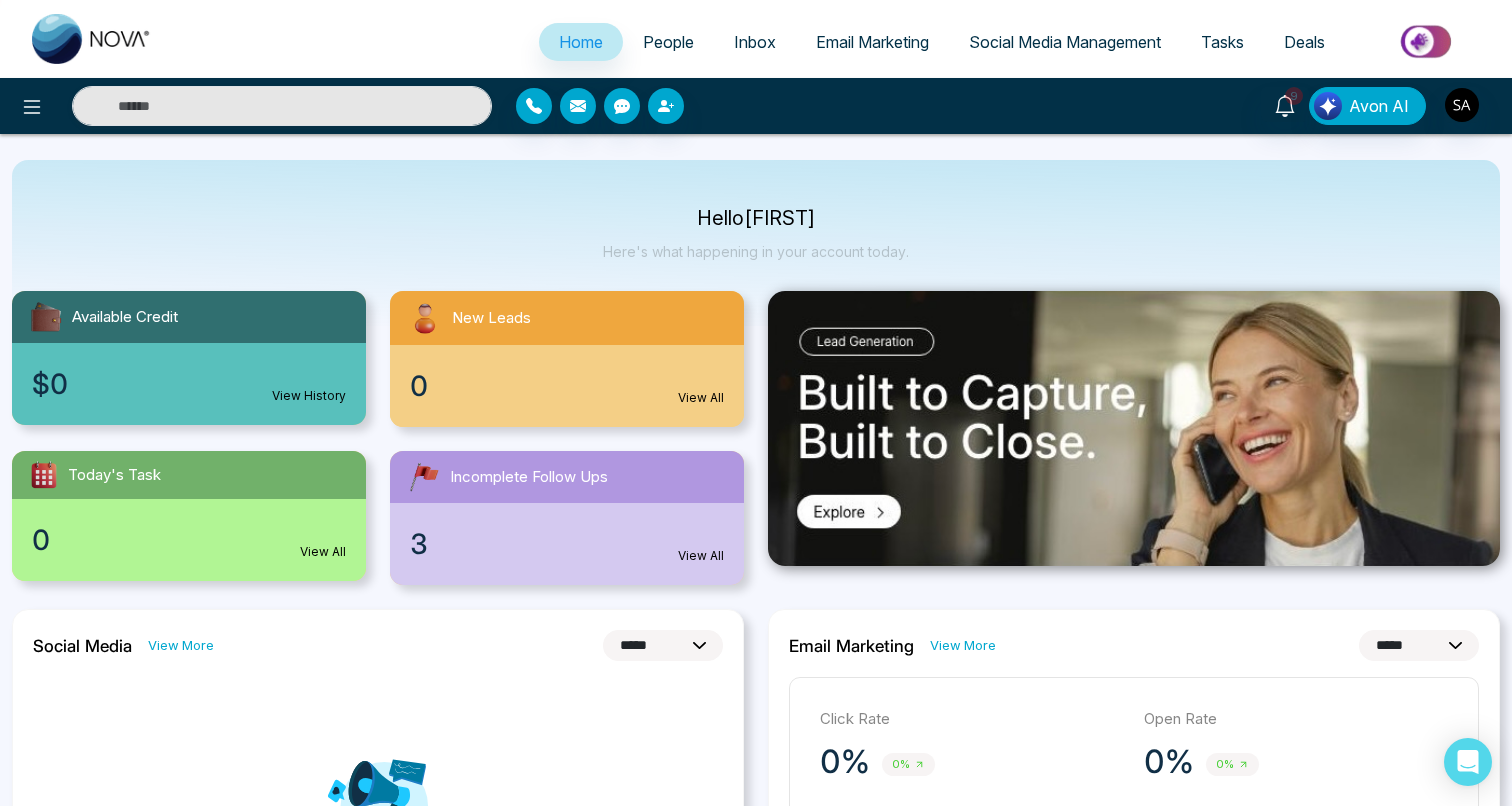 scroll, scrollTop: 0, scrollLeft: 0, axis: both 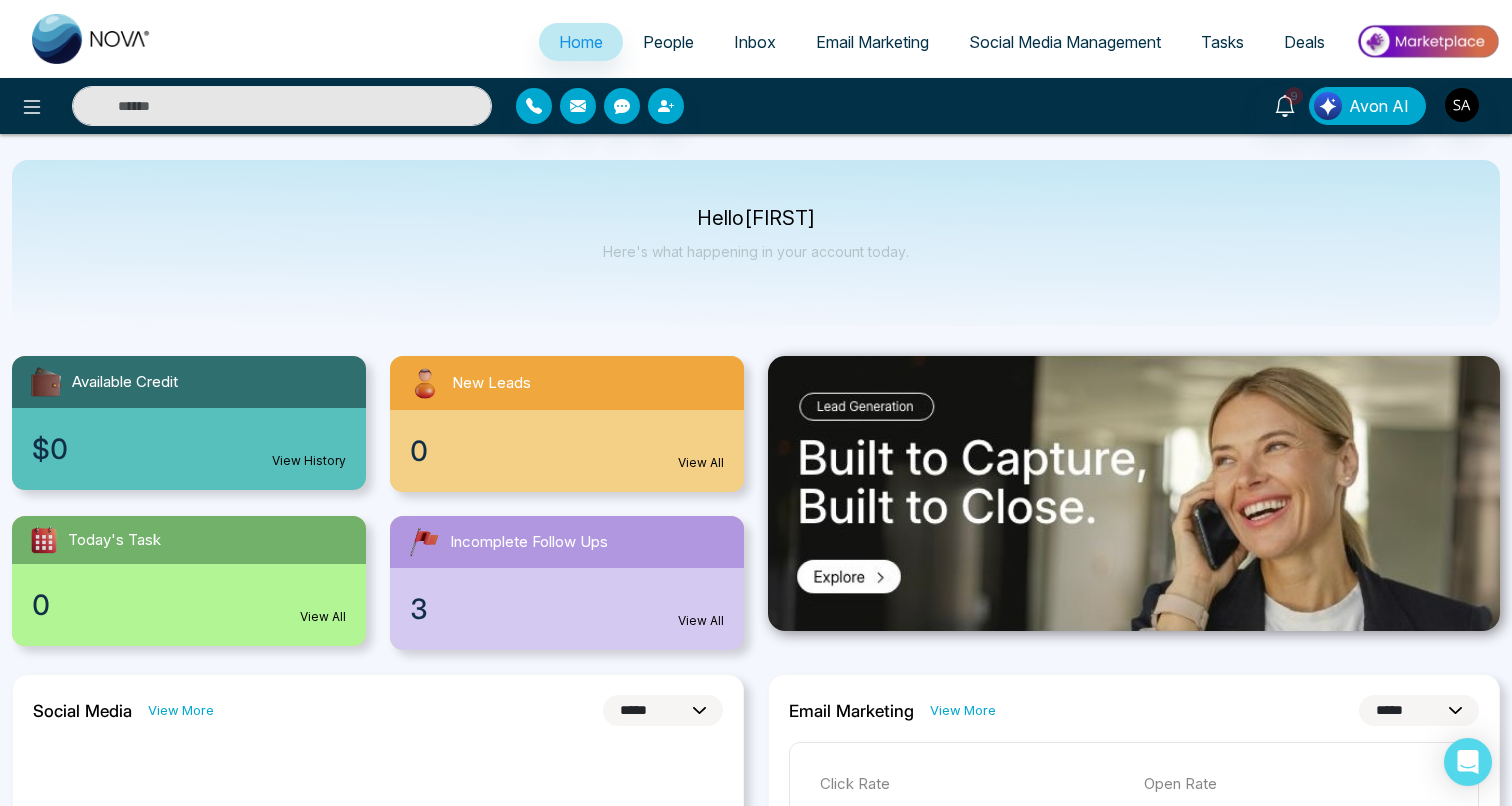 click on "Hello  Sahil Here's what happening in your account today." at bounding box center (756, 243) 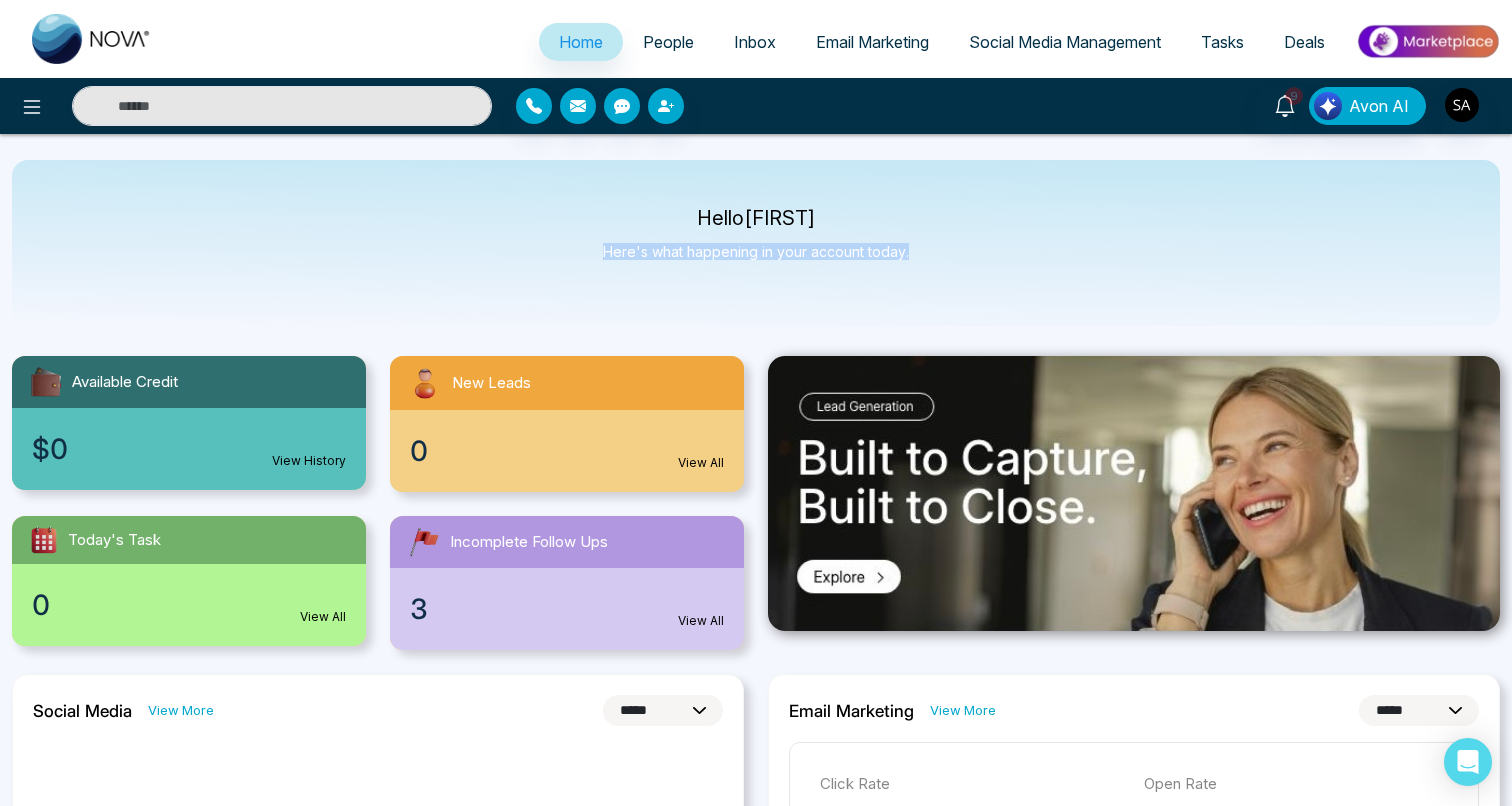 drag, startPoint x: 915, startPoint y: 258, endPoint x: 590, endPoint y: 250, distance: 325.09845 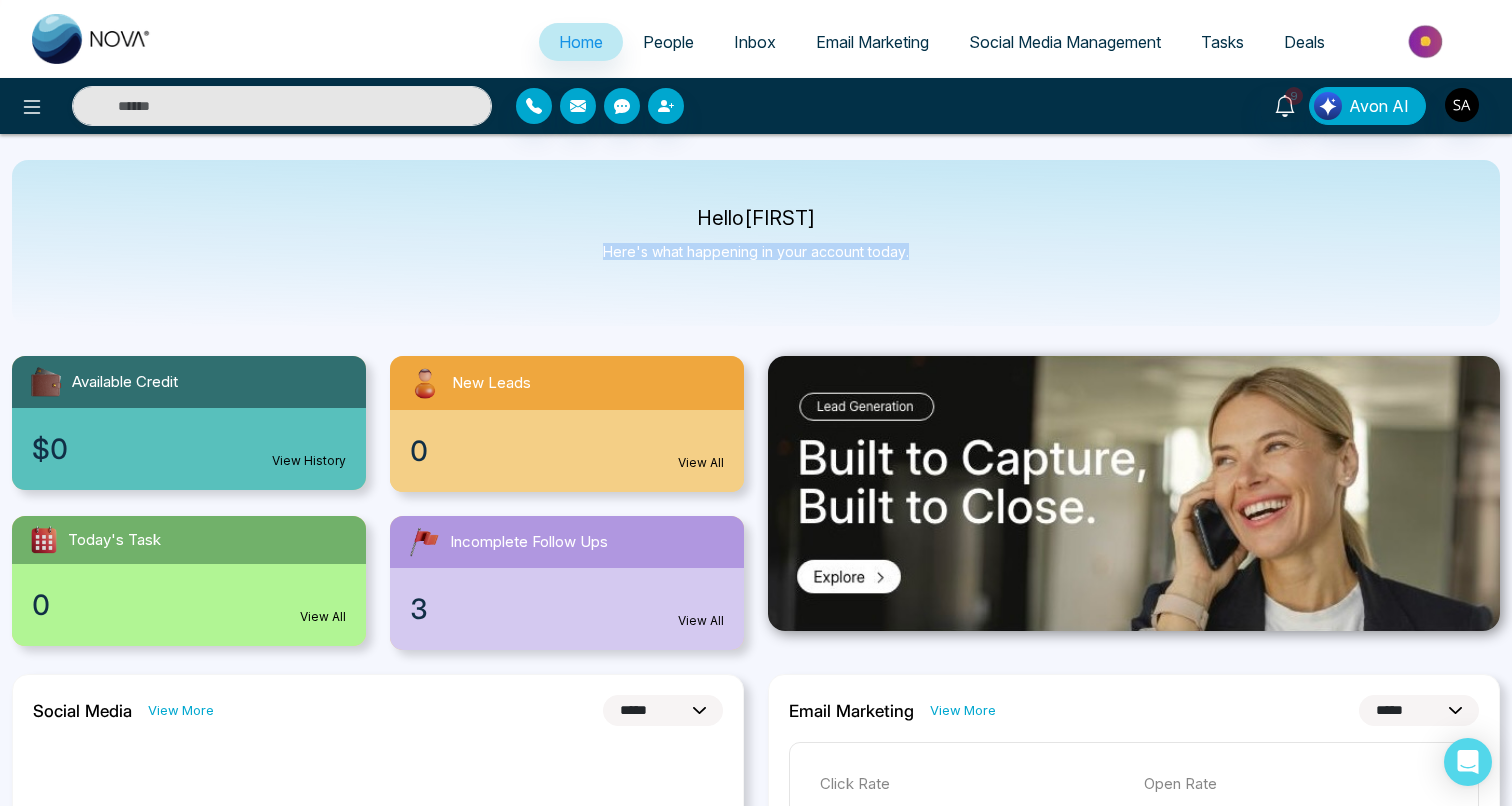 click on "Hello  Sahil Here's what happening in your account today." at bounding box center [756, 243] 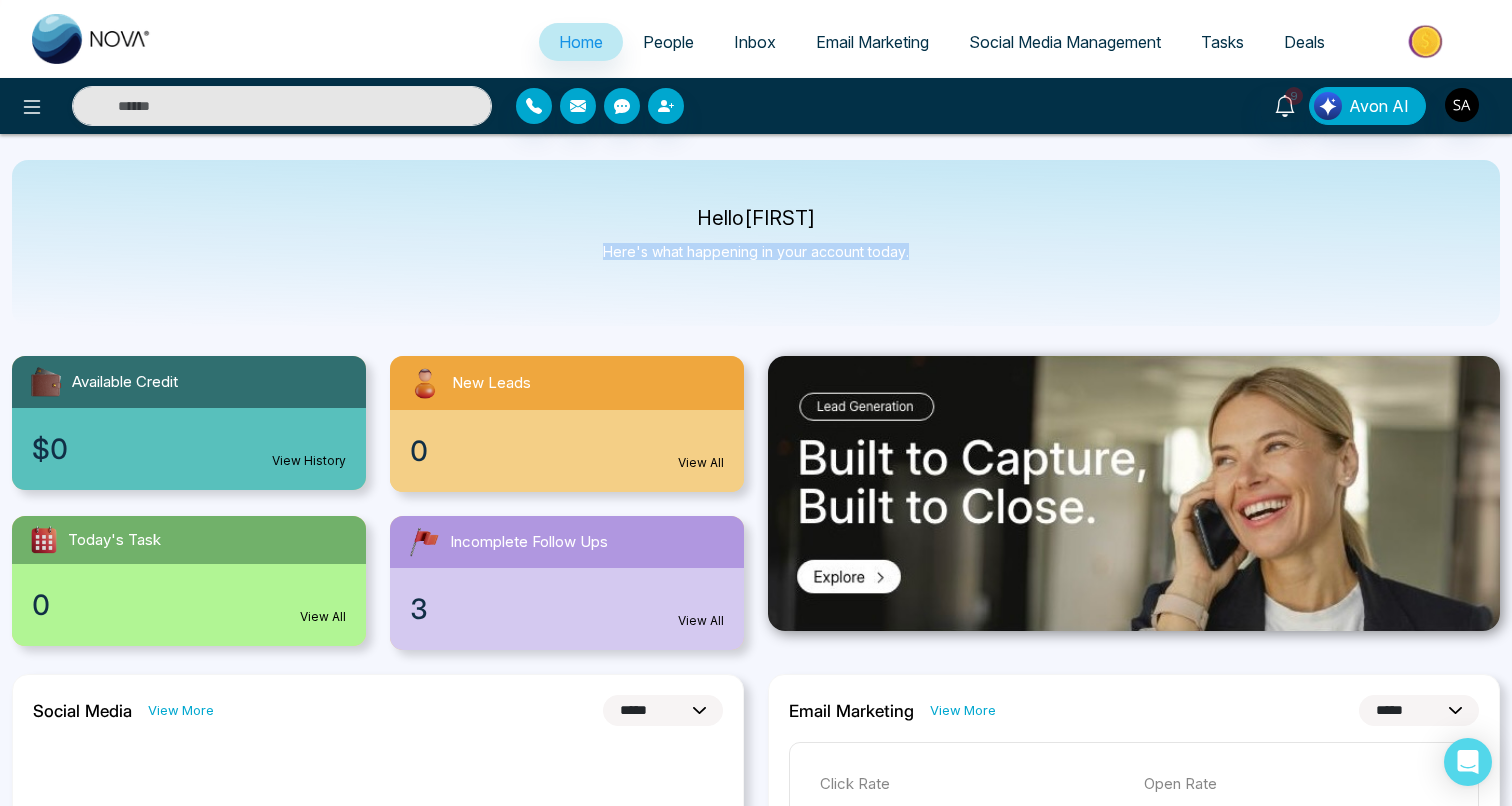 click on "Hello  Sahil Here's what happening in your account today." at bounding box center [756, 243] 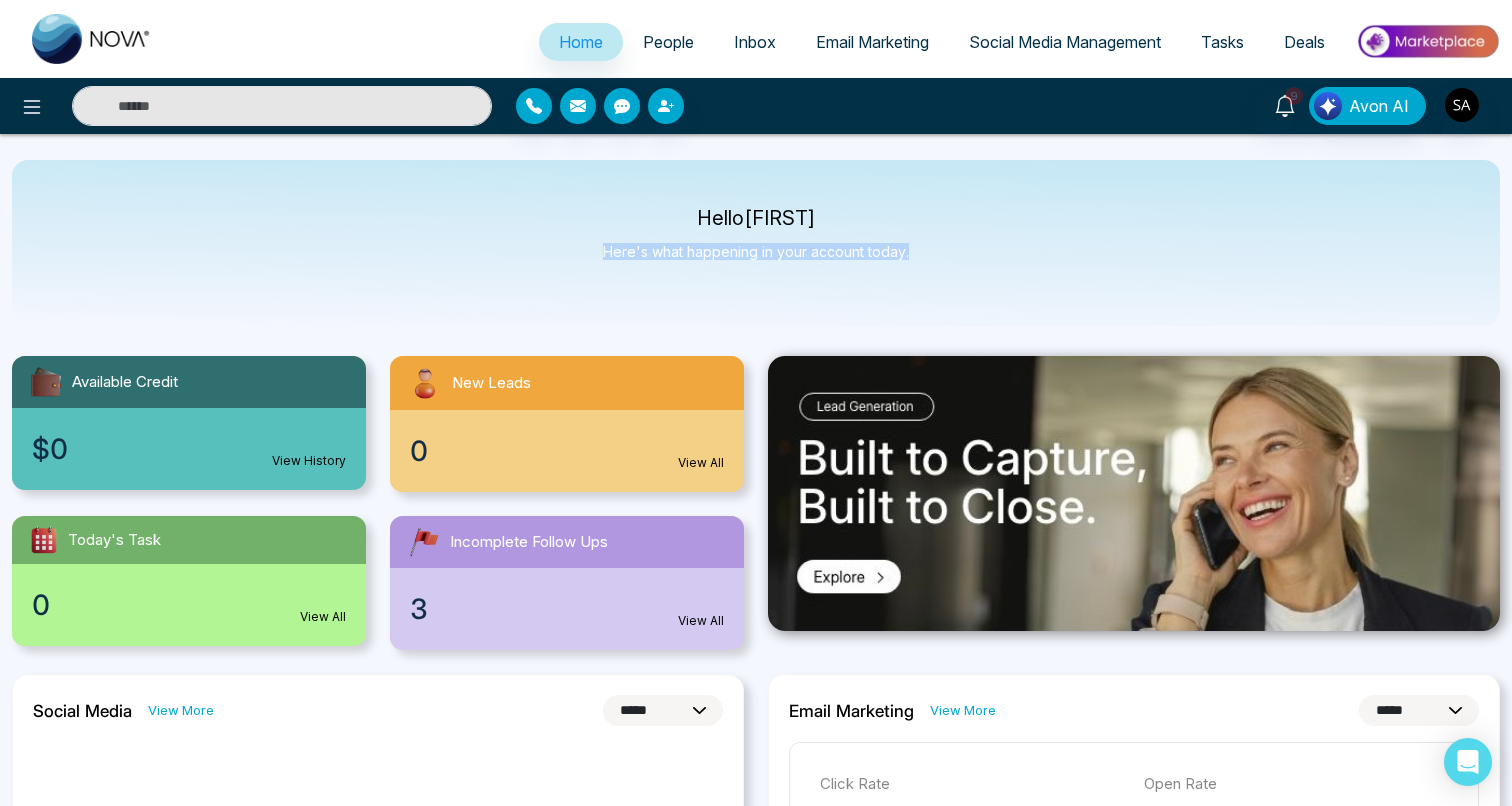 drag, startPoint x: 605, startPoint y: 249, endPoint x: 919, endPoint y: 250, distance: 314.0016 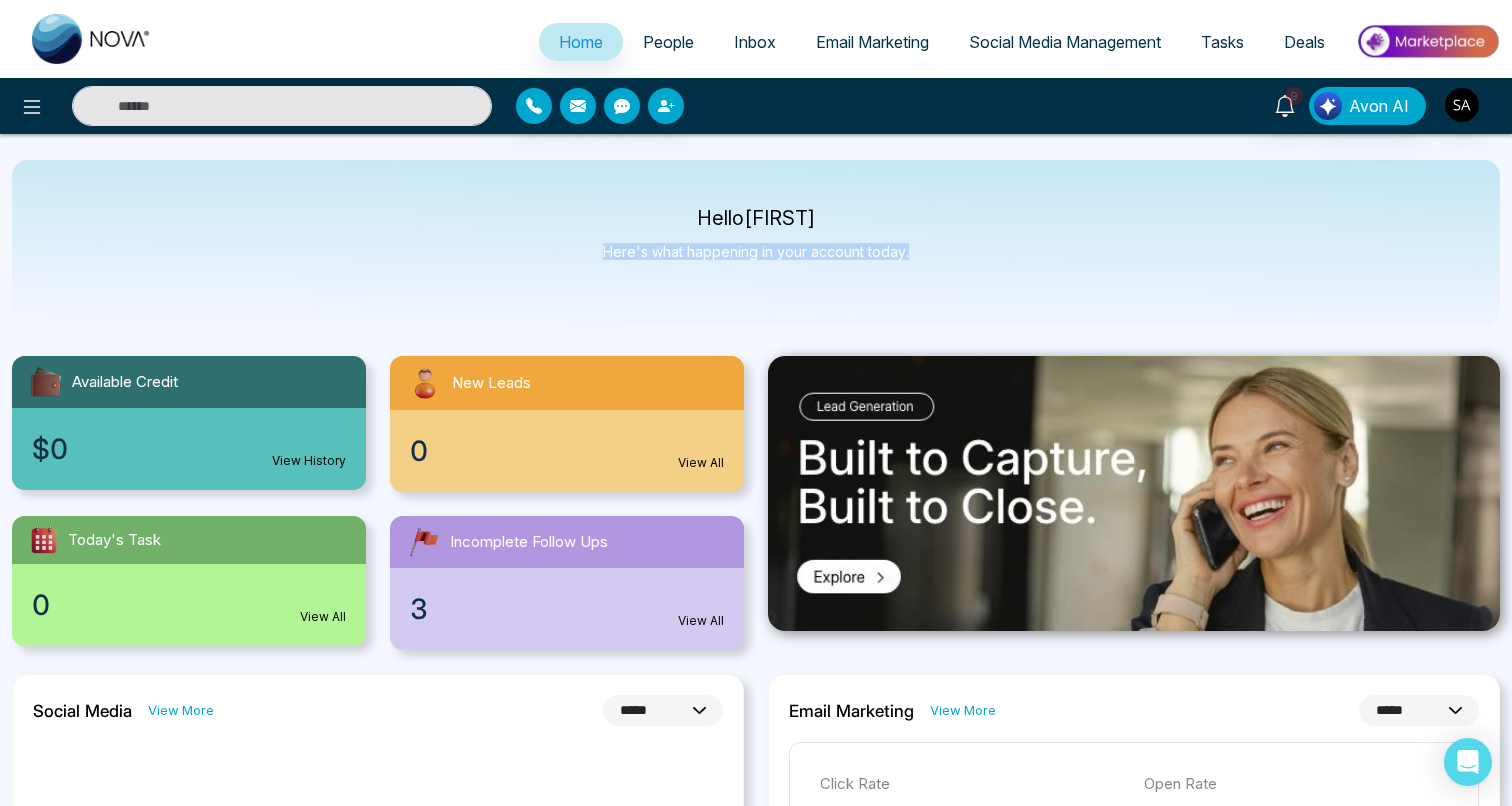 click on "Hello  Sahil Here's what happening in your account today." at bounding box center [756, 243] 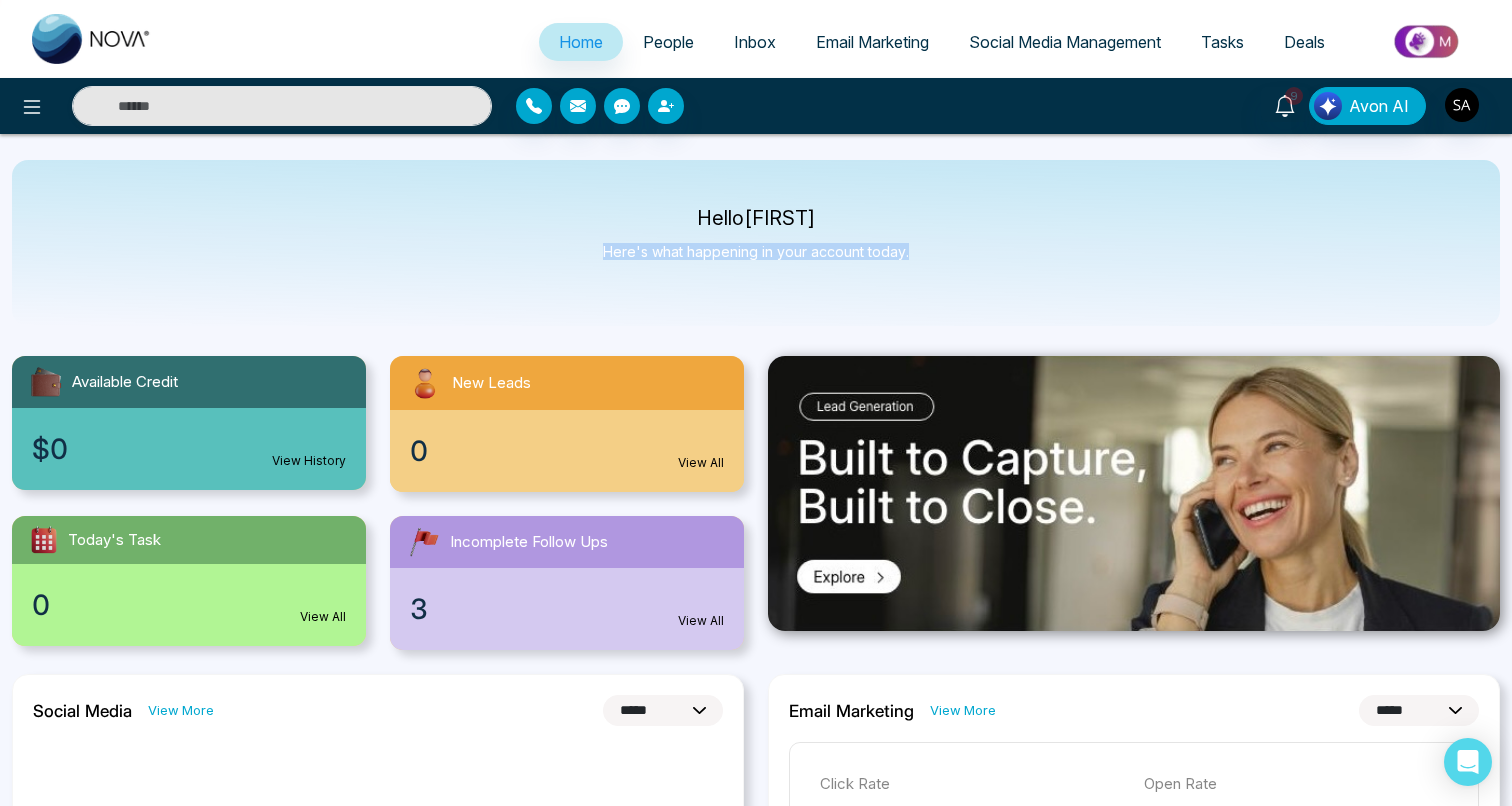 click on "Hello  Sahil Here's what happening in your account today." at bounding box center [756, 243] 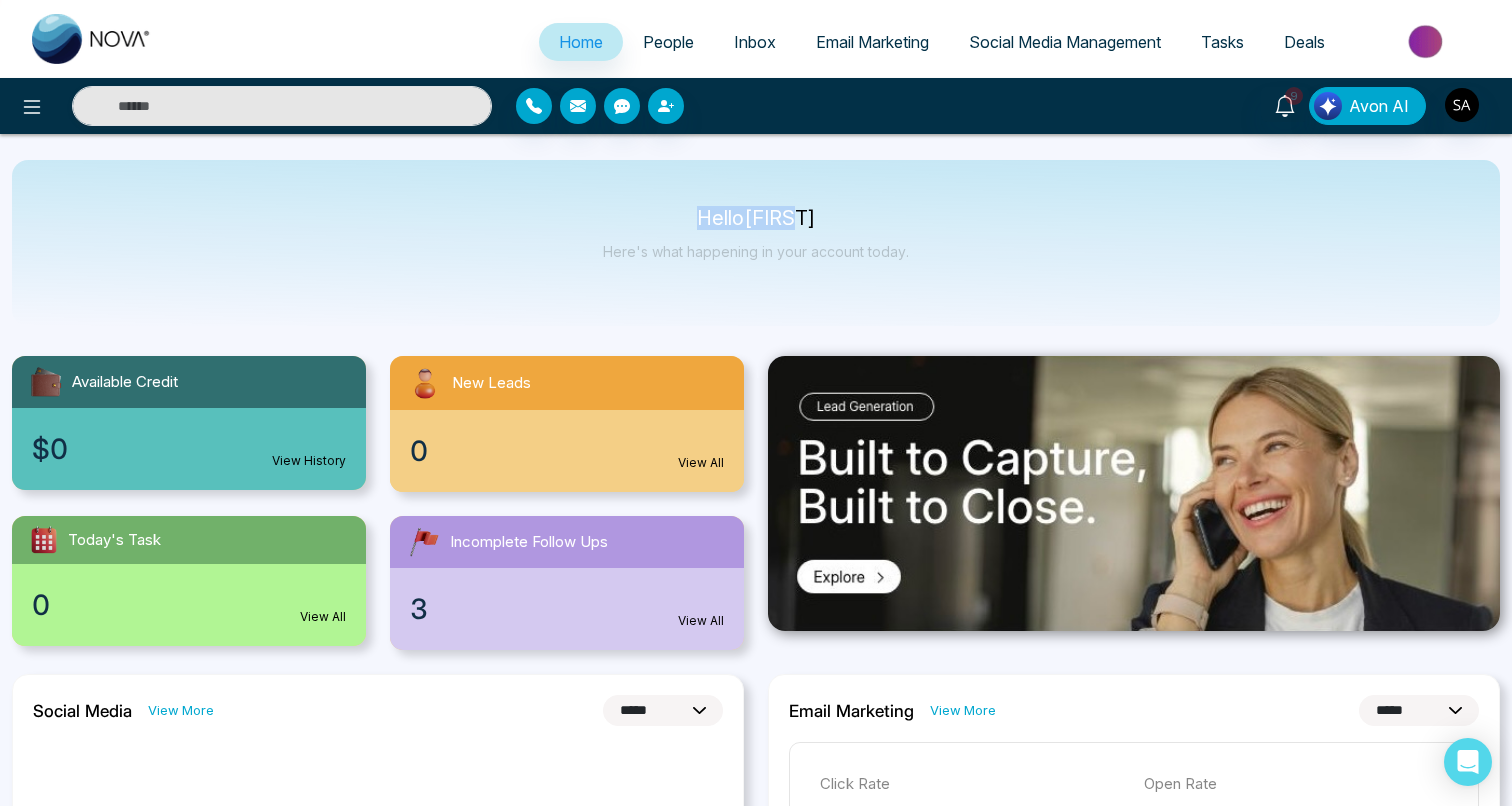 drag, startPoint x: 689, startPoint y: 218, endPoint x: 845, endPoint y: 218, distance: 156 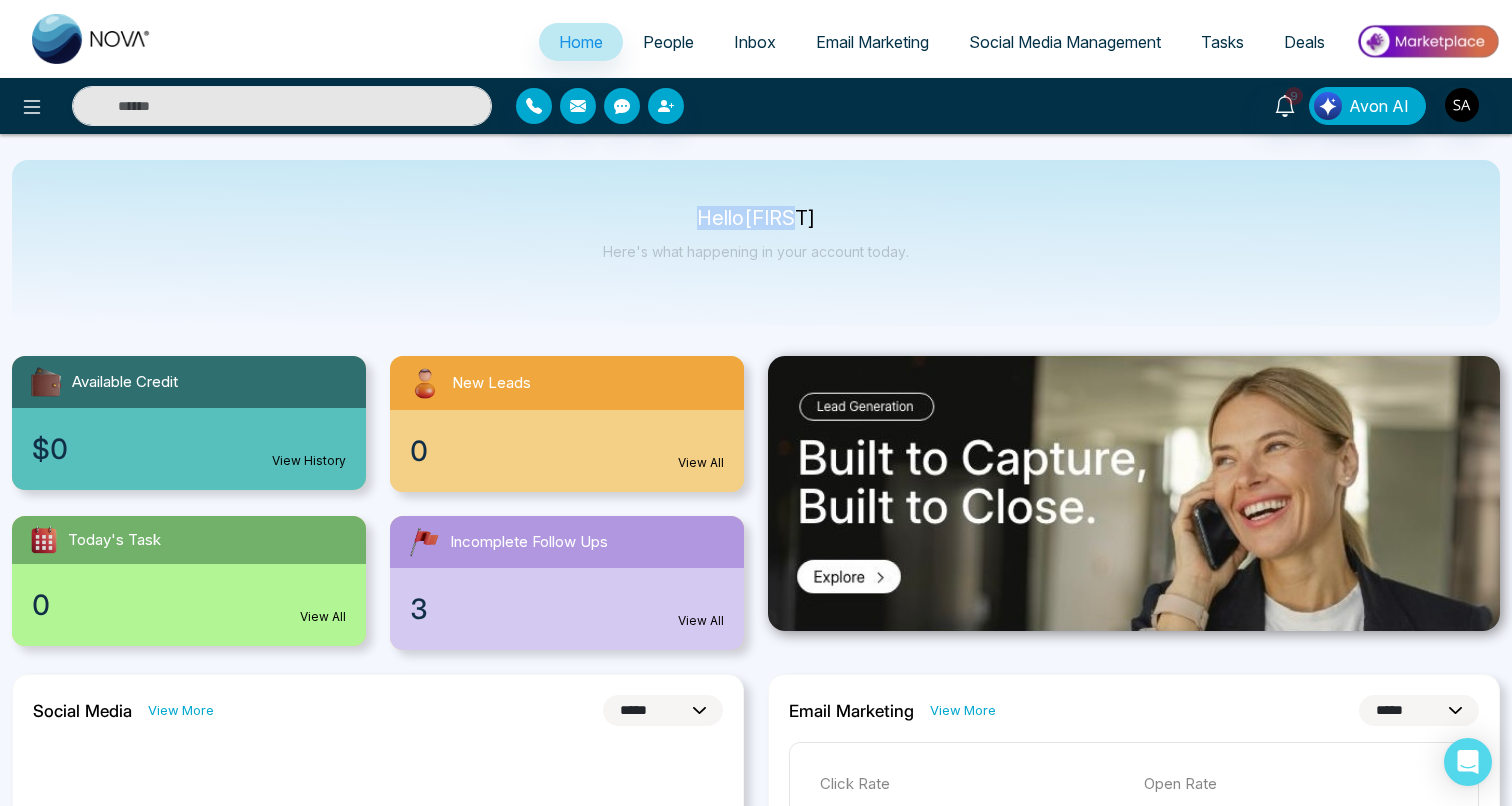 click on "Hello  Sahil" at bounding box center [756, 218] 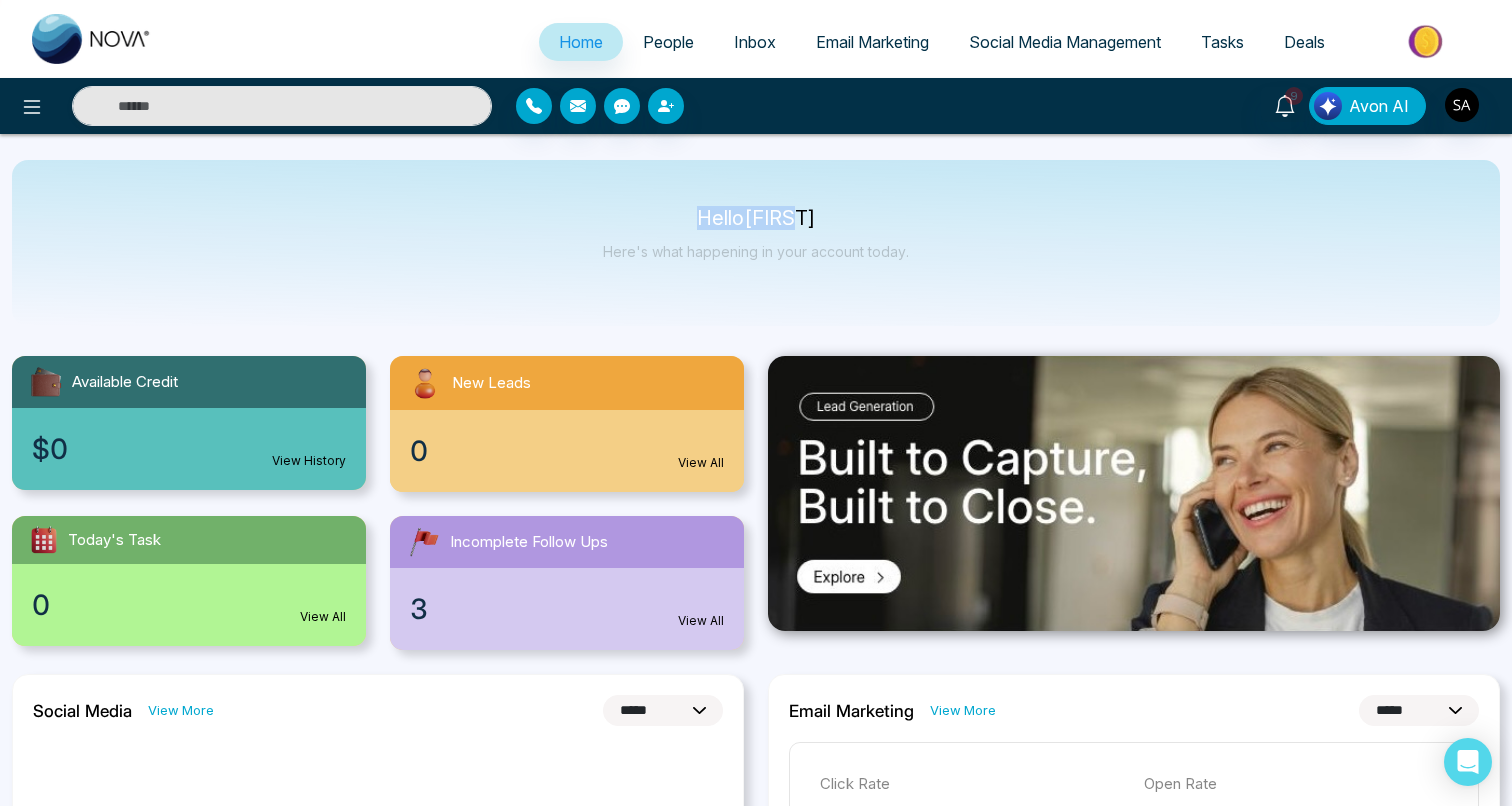 click on "Hello  Sahil" at bounding box center (756, 218) 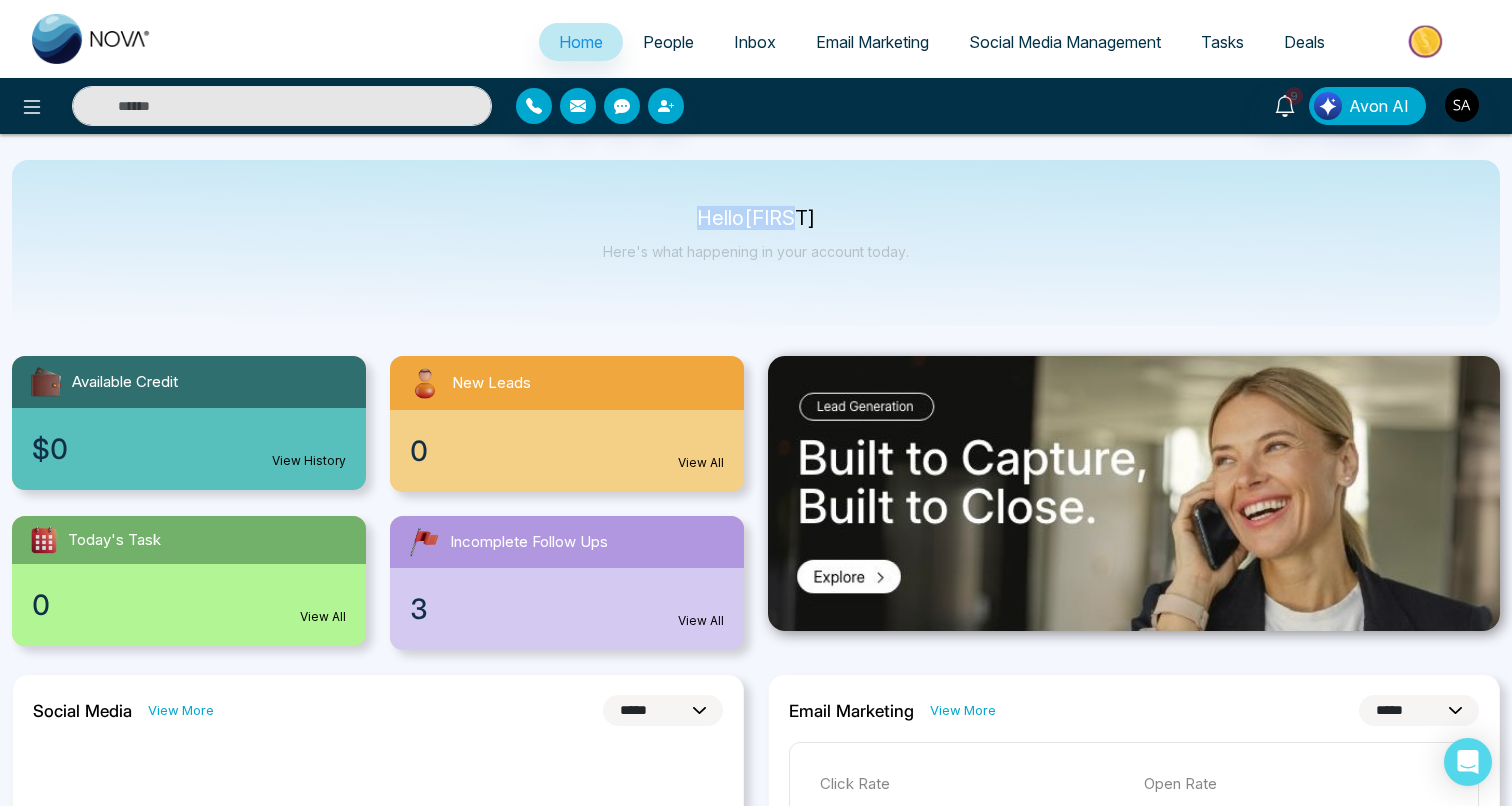drag, startPoint x: 845, startPoint y: 218, endPoint x: 698, endPoint y: 208, distance: 147.33974 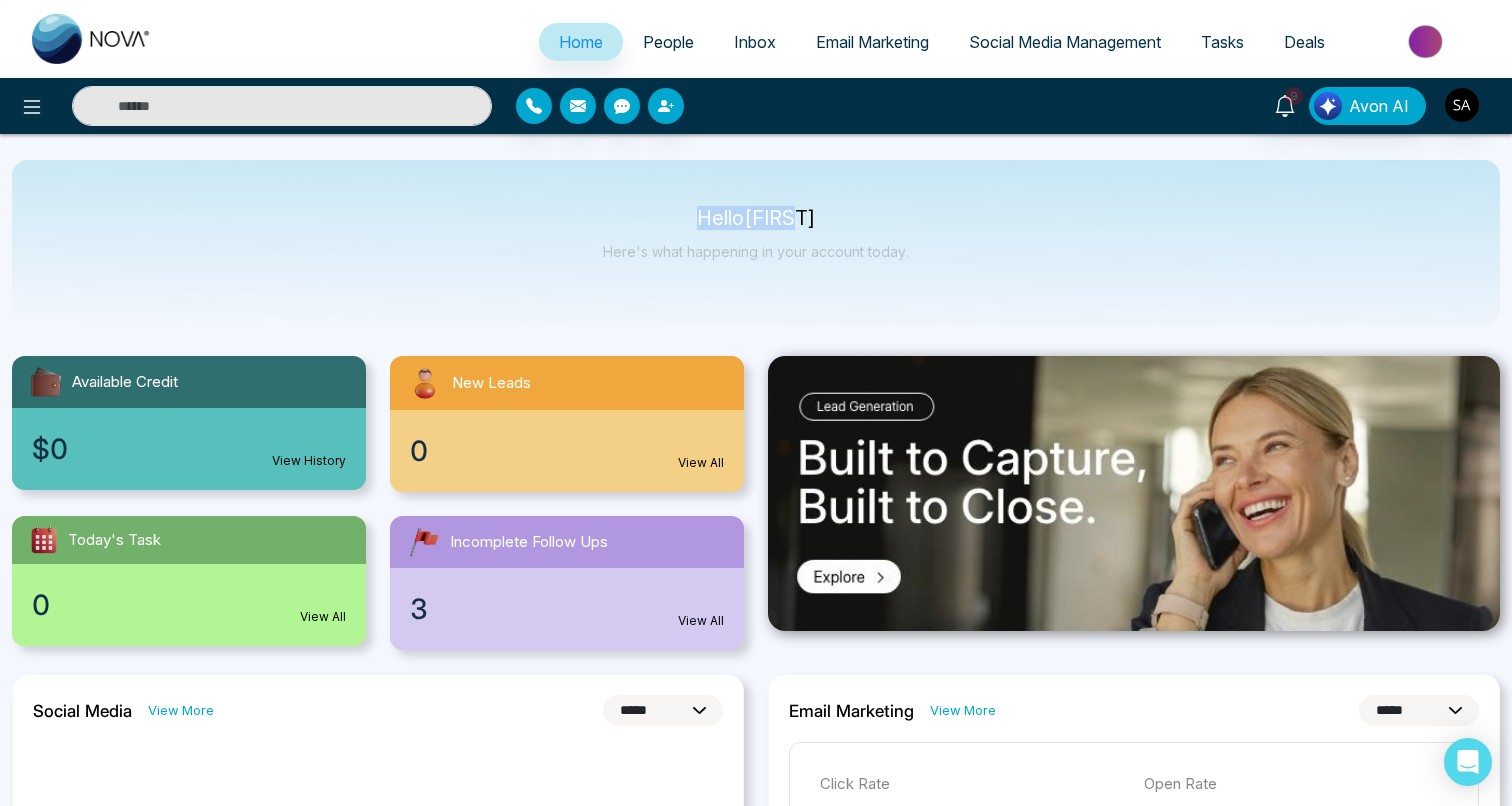 click on "Hello  Sahil Here's what happening in your account today." at bounding box center [756, 243] 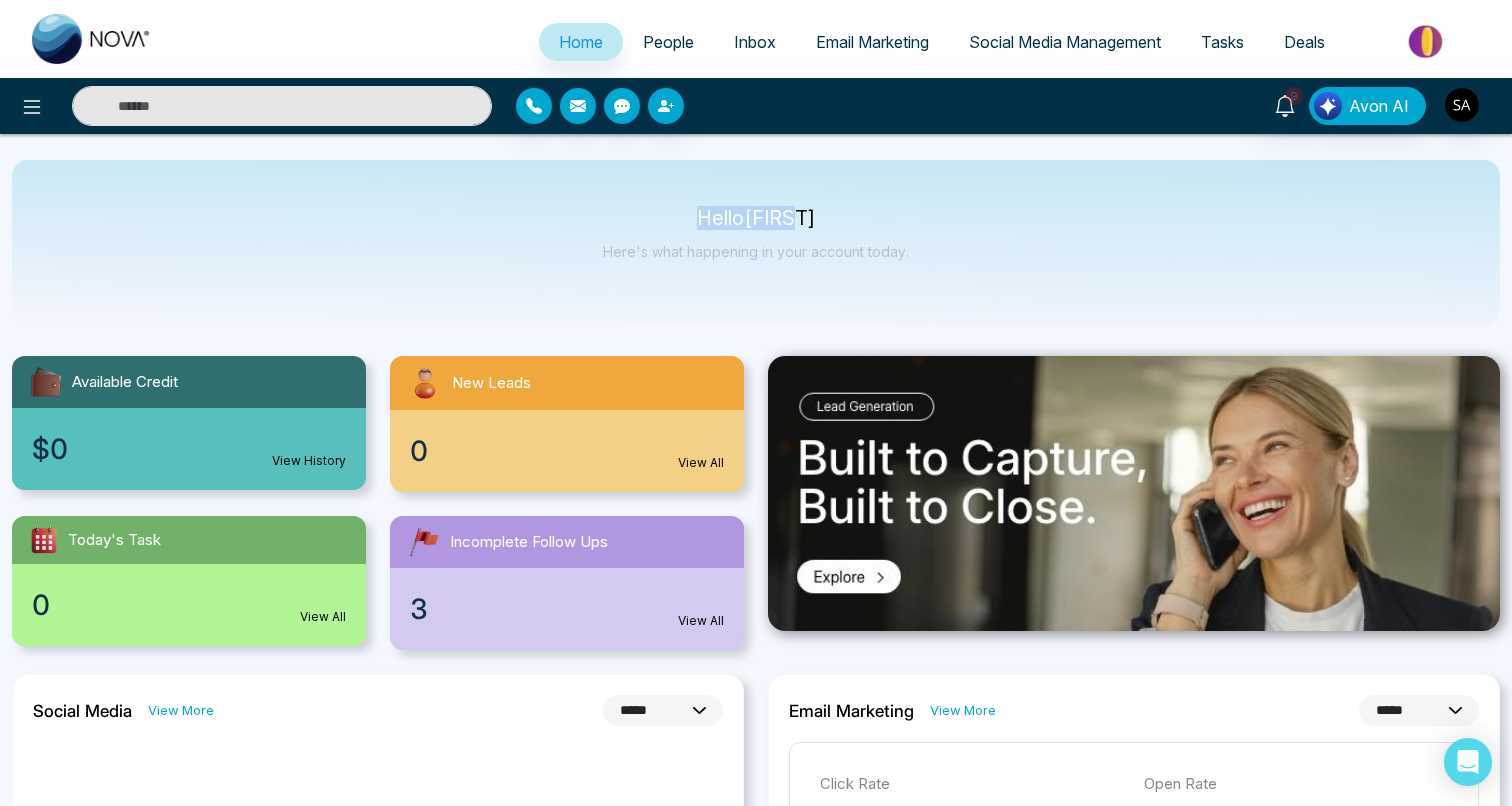 click on "Hello  Sahil Here's what happening in your account today." at bounding box center [756, 243] 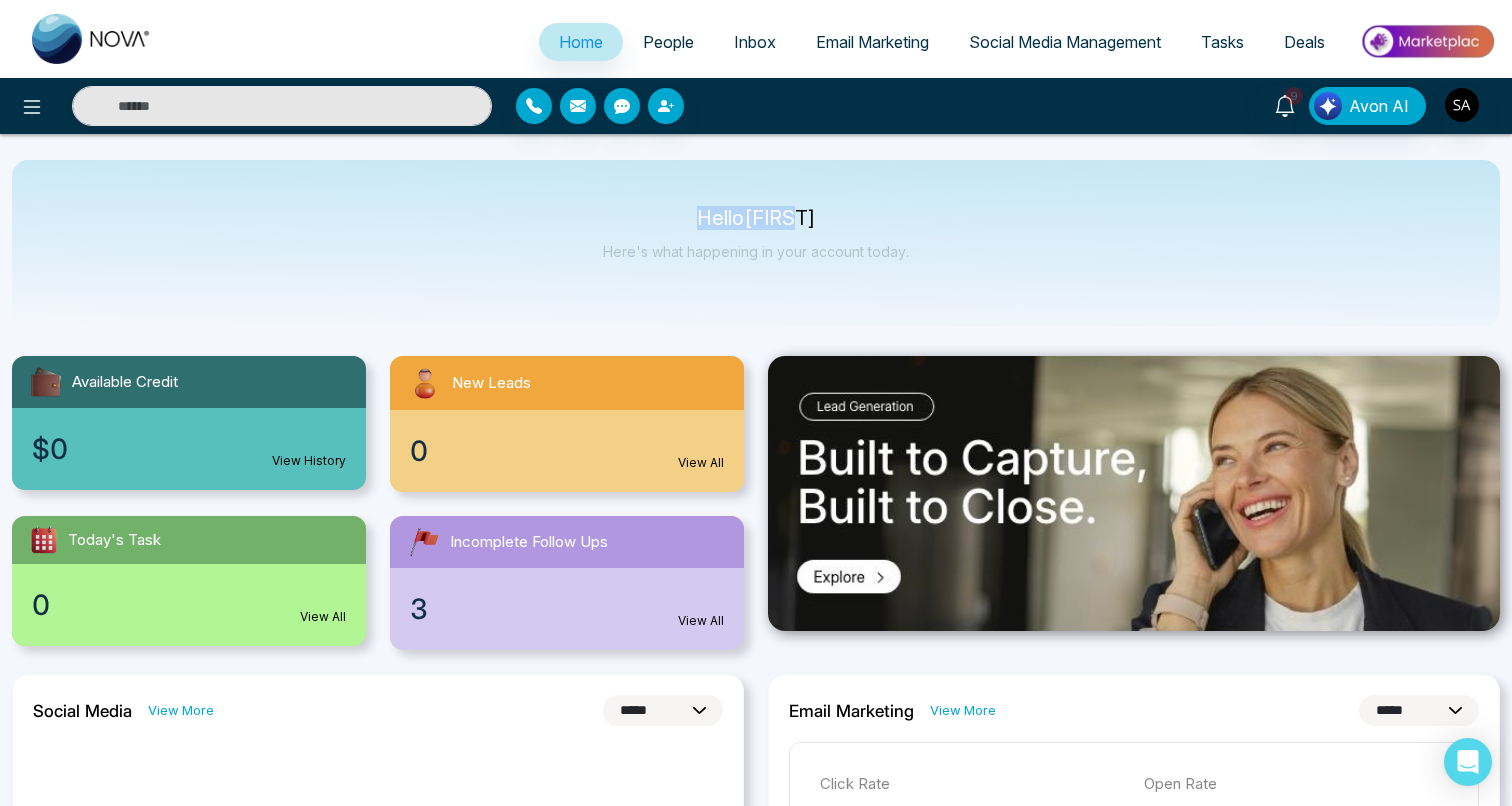 drag, startPoint x: 710, startPoint y: 221, endPoint x: 835, endPoint y: 219, distance: 125.016 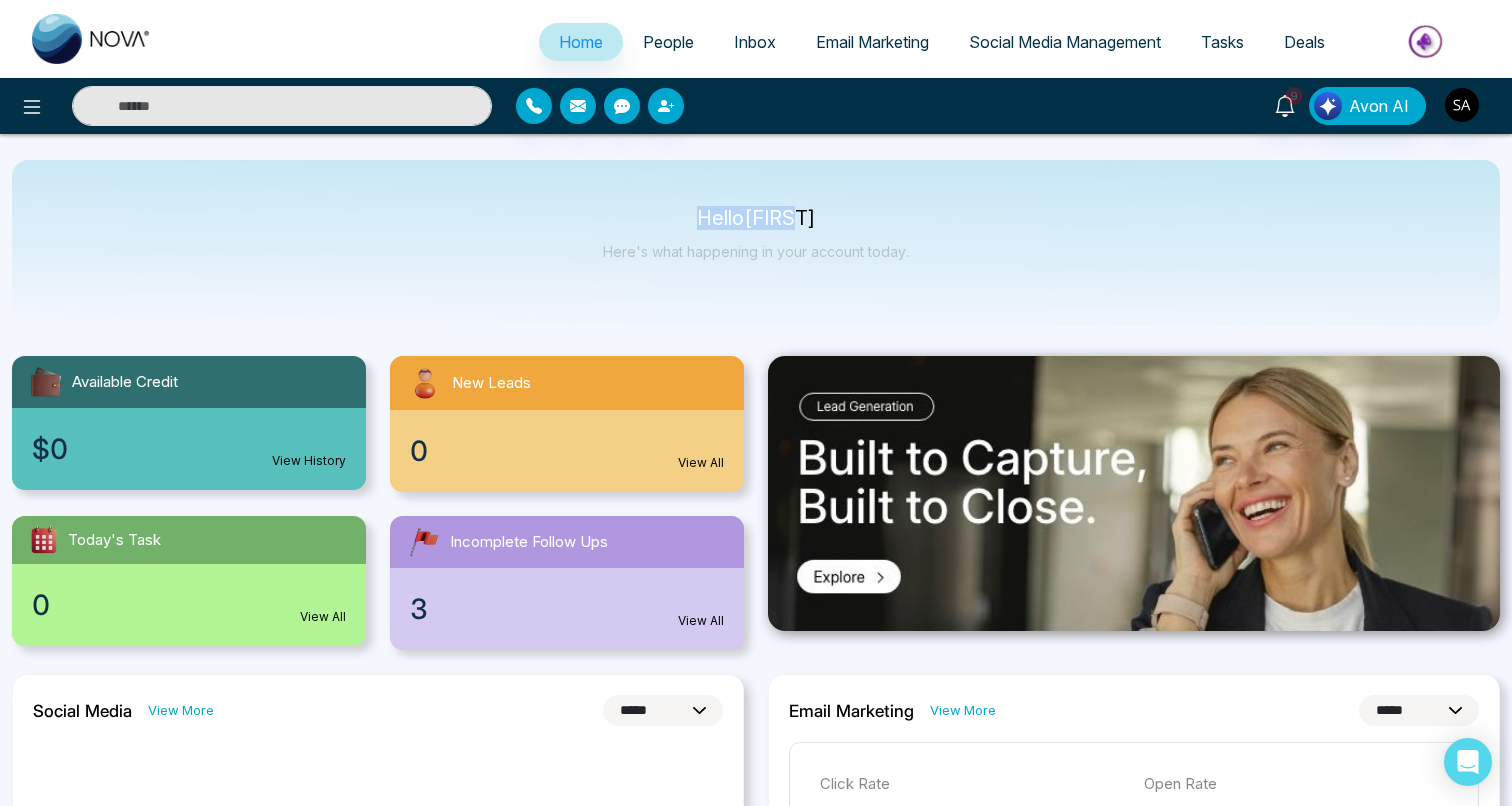 click on "Hello  Sahil" at bounding box center [756, 218] 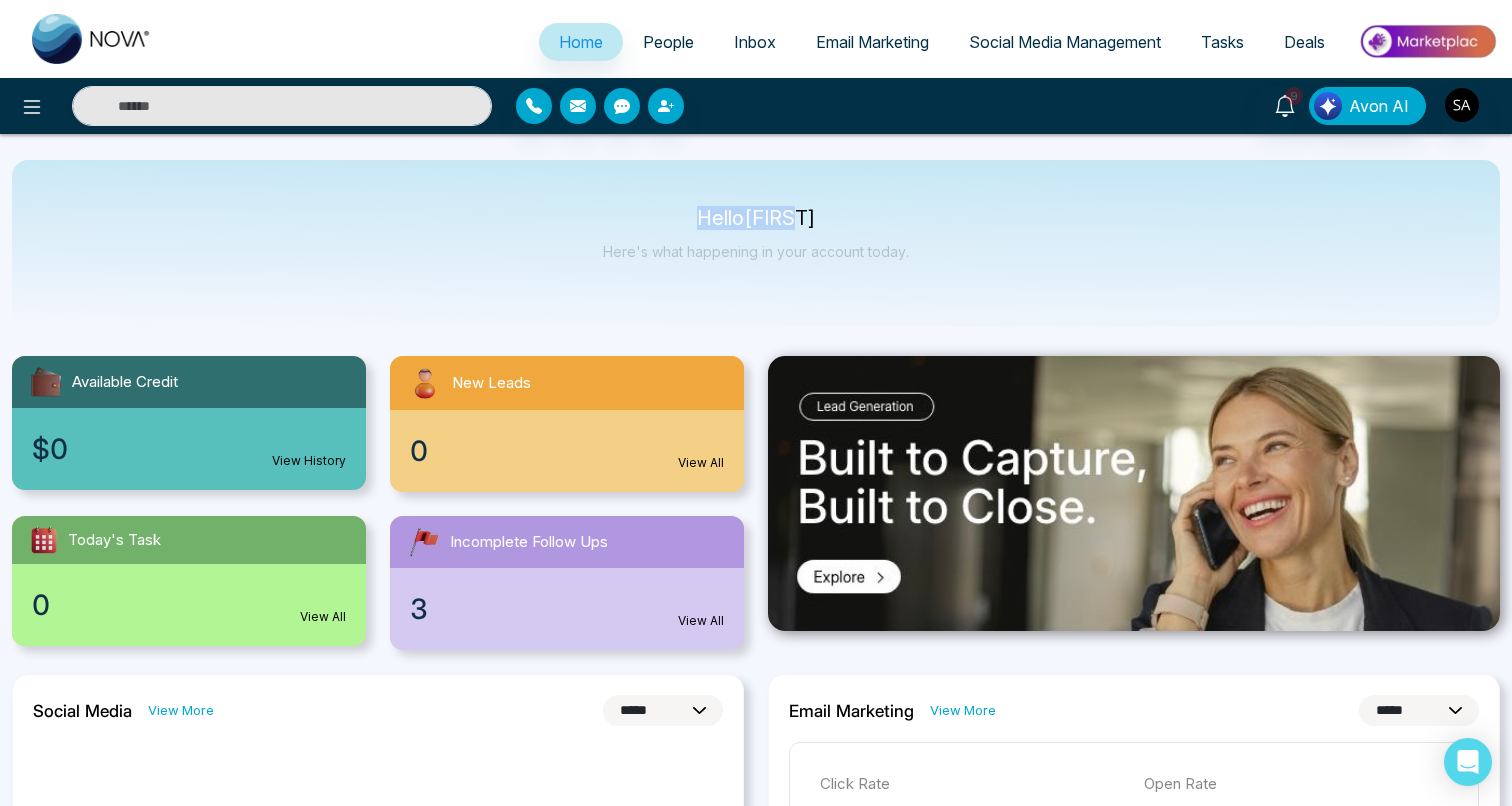 click on "Hello  Sahil" at bounding box center (756, 218) 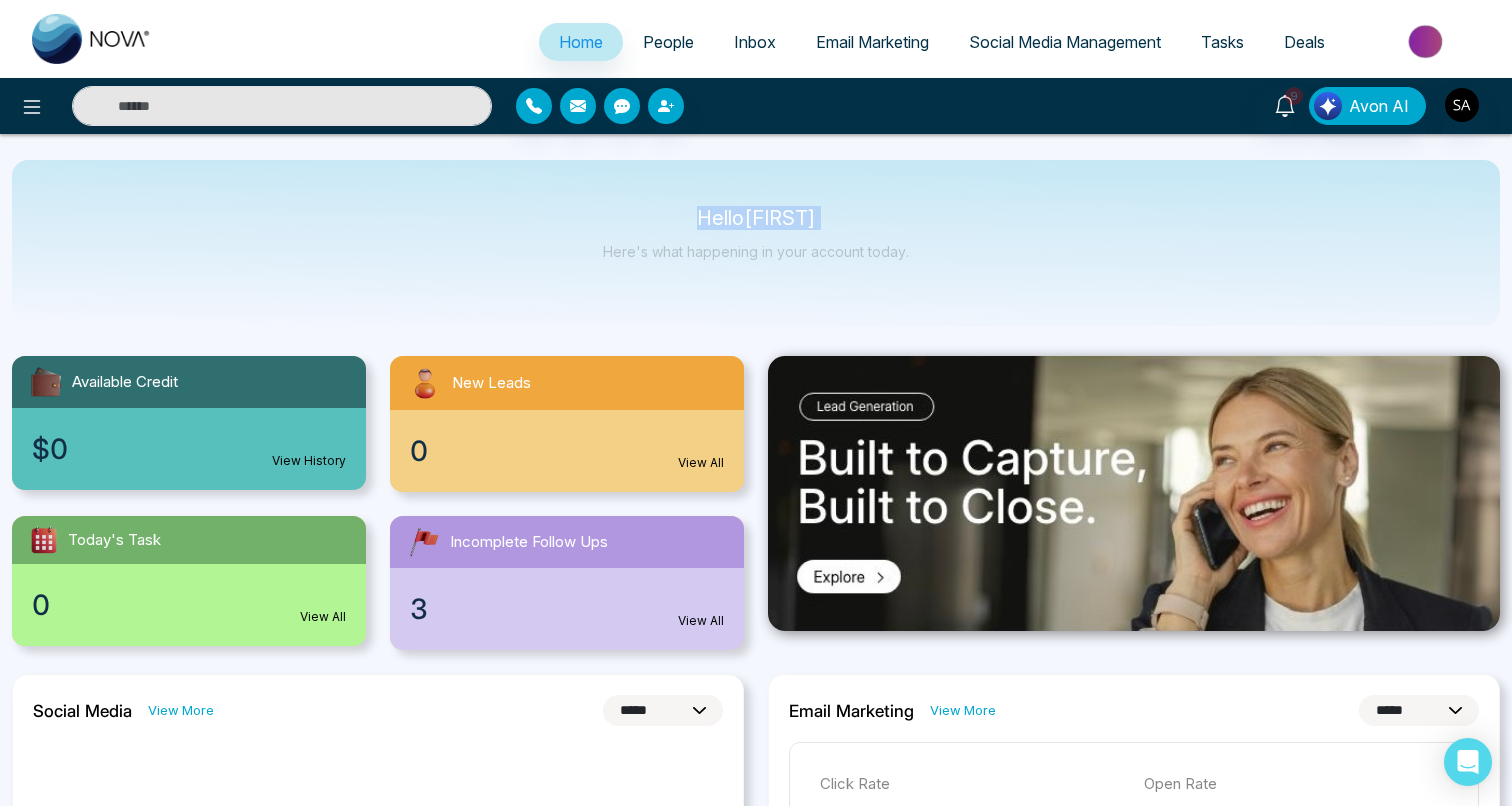drag, startPoint x: 835, startPoint y: 219, endPoint x: 706, endPoint y: 221, distance: 129.0155 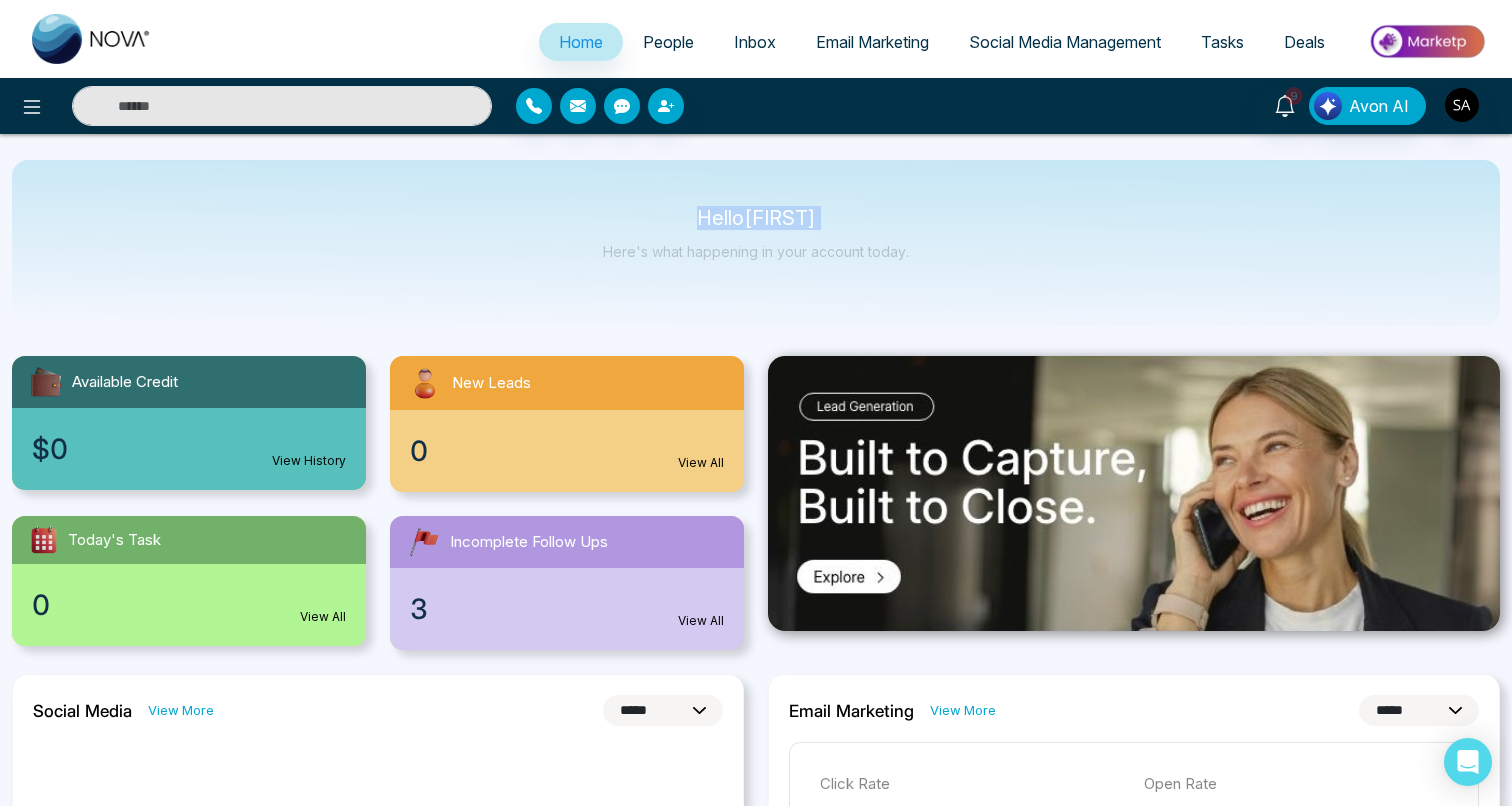 click on "Hello  Sahil" at bounding box center [756, 218] 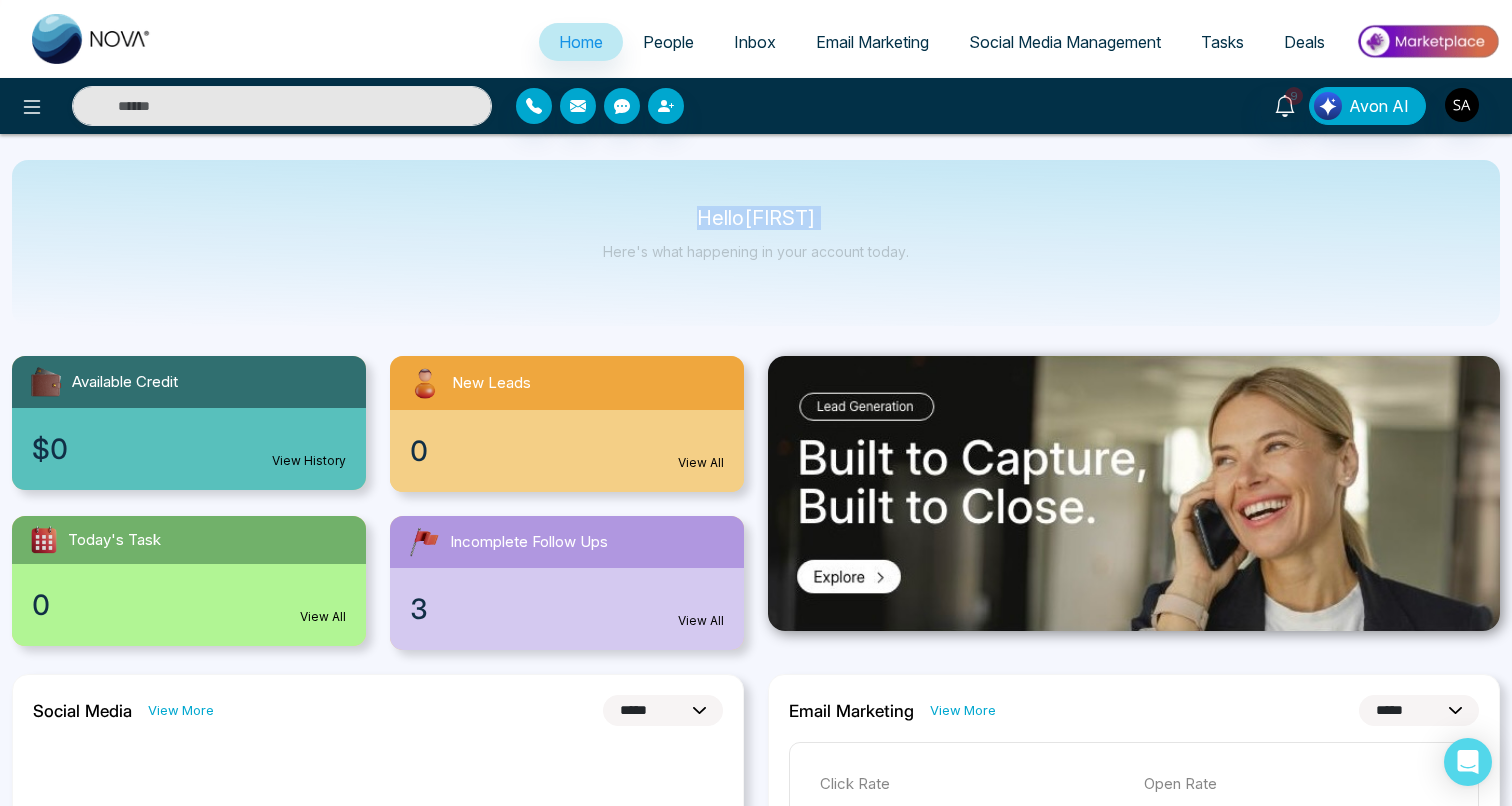 click on "Hello  Sahil" at bounding box center (756, 218) 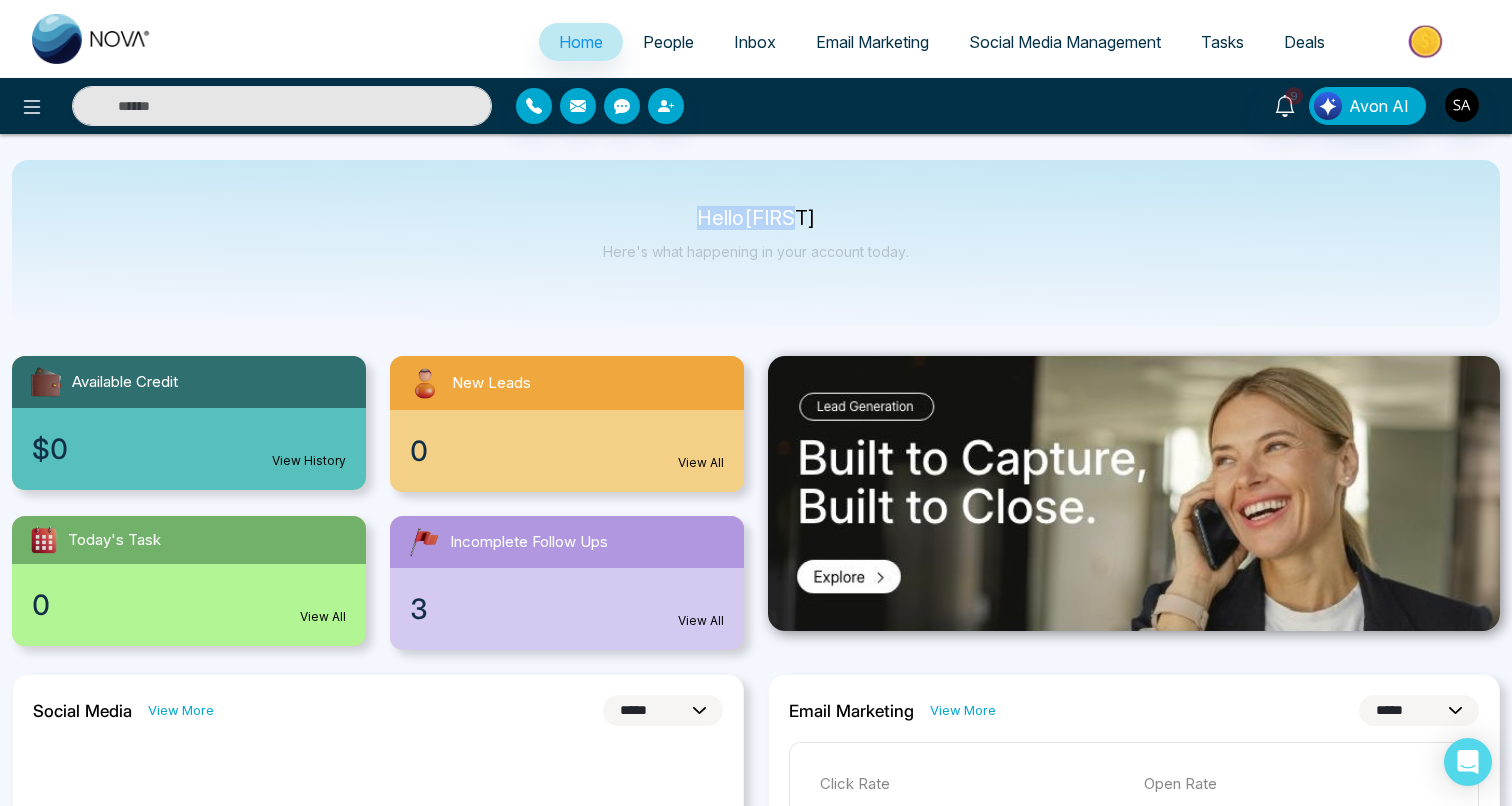 drag, startPoint x: 706, startPoint y: 221, endPoint x: 795, endPoint y: 220, distance: 89.005615 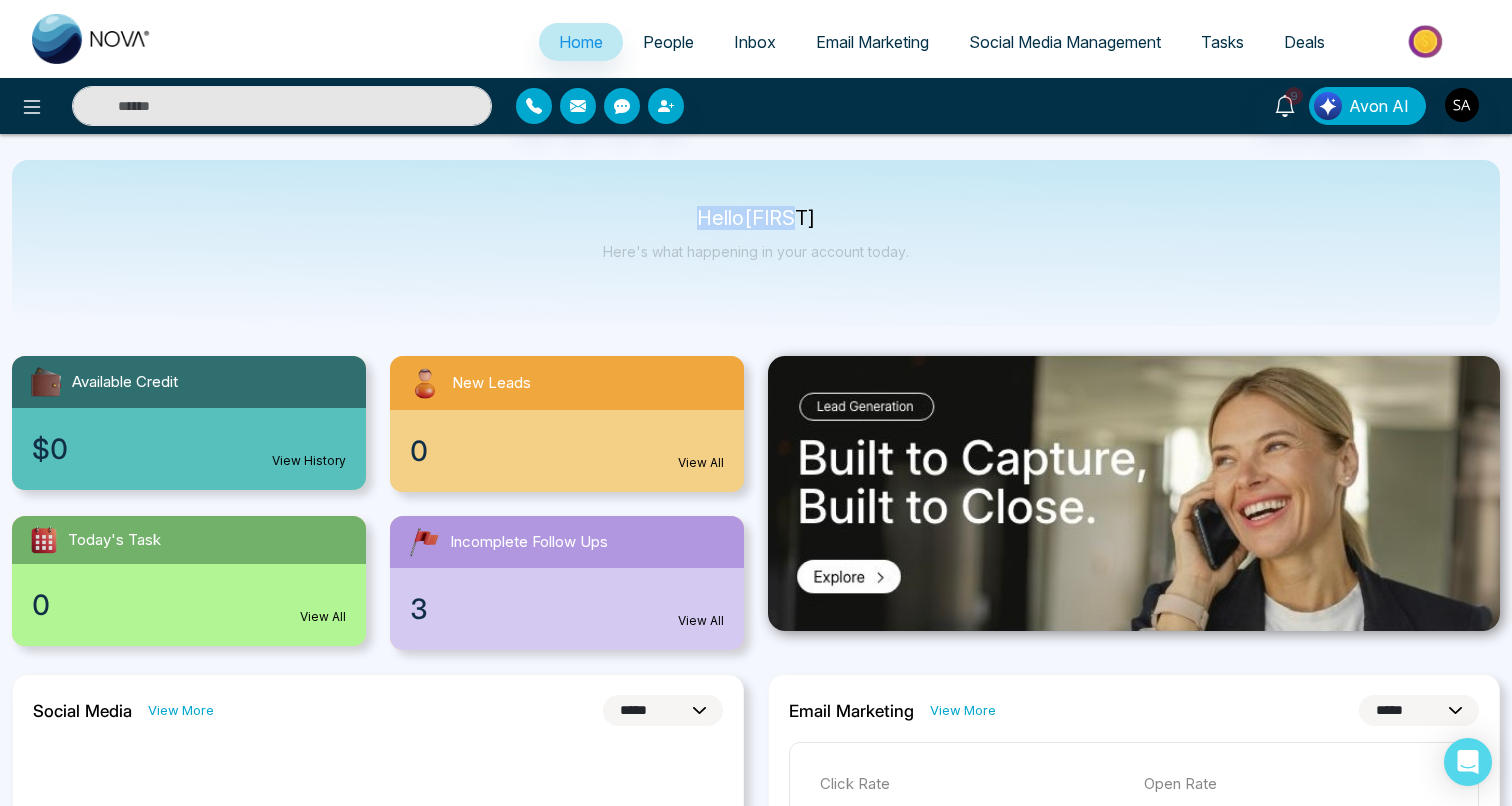click on "Hello  Sahil" at bounding box center (756, 218) 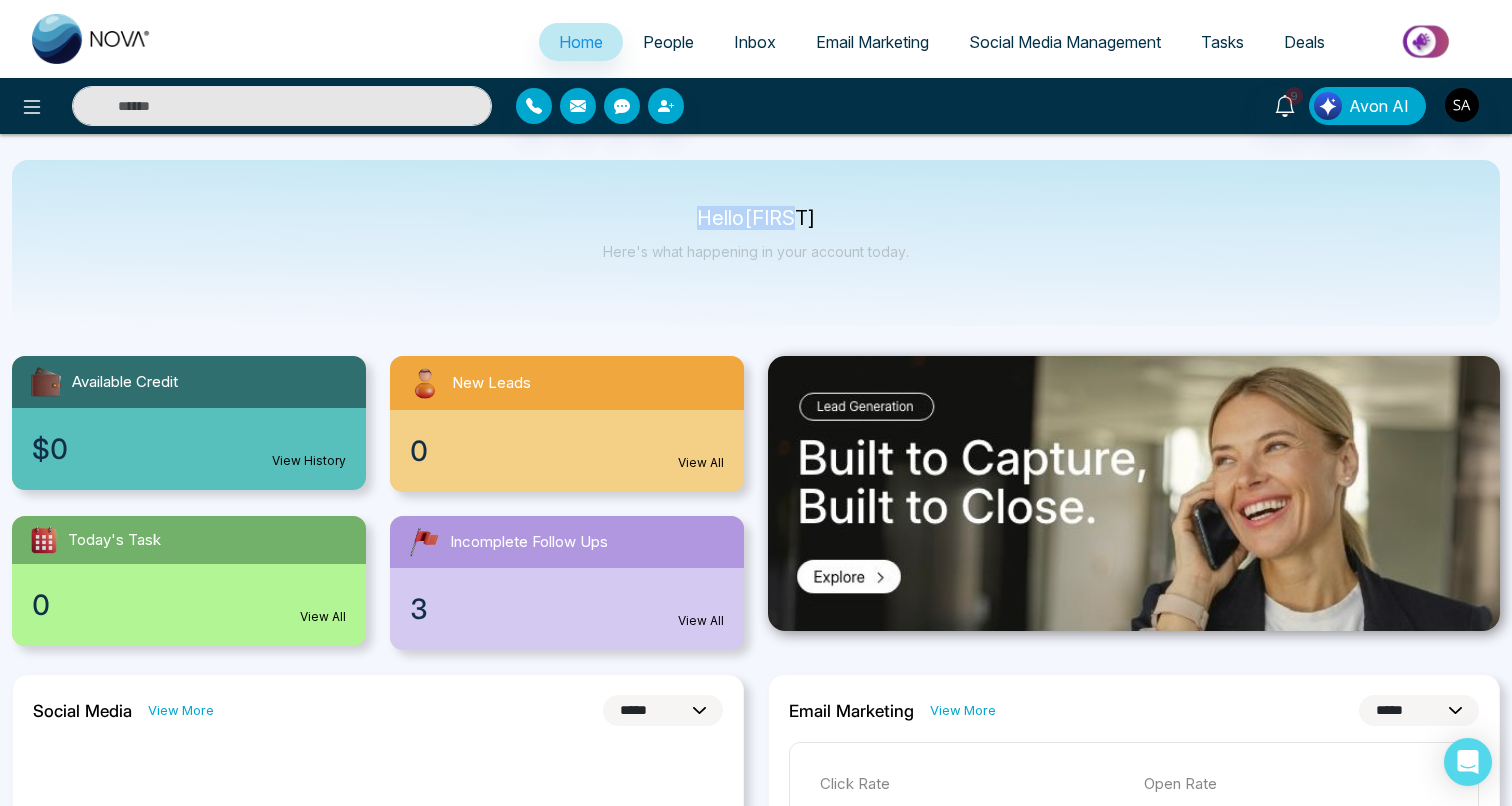click on "Hello  Sahil" at bounding box center [756, 218] 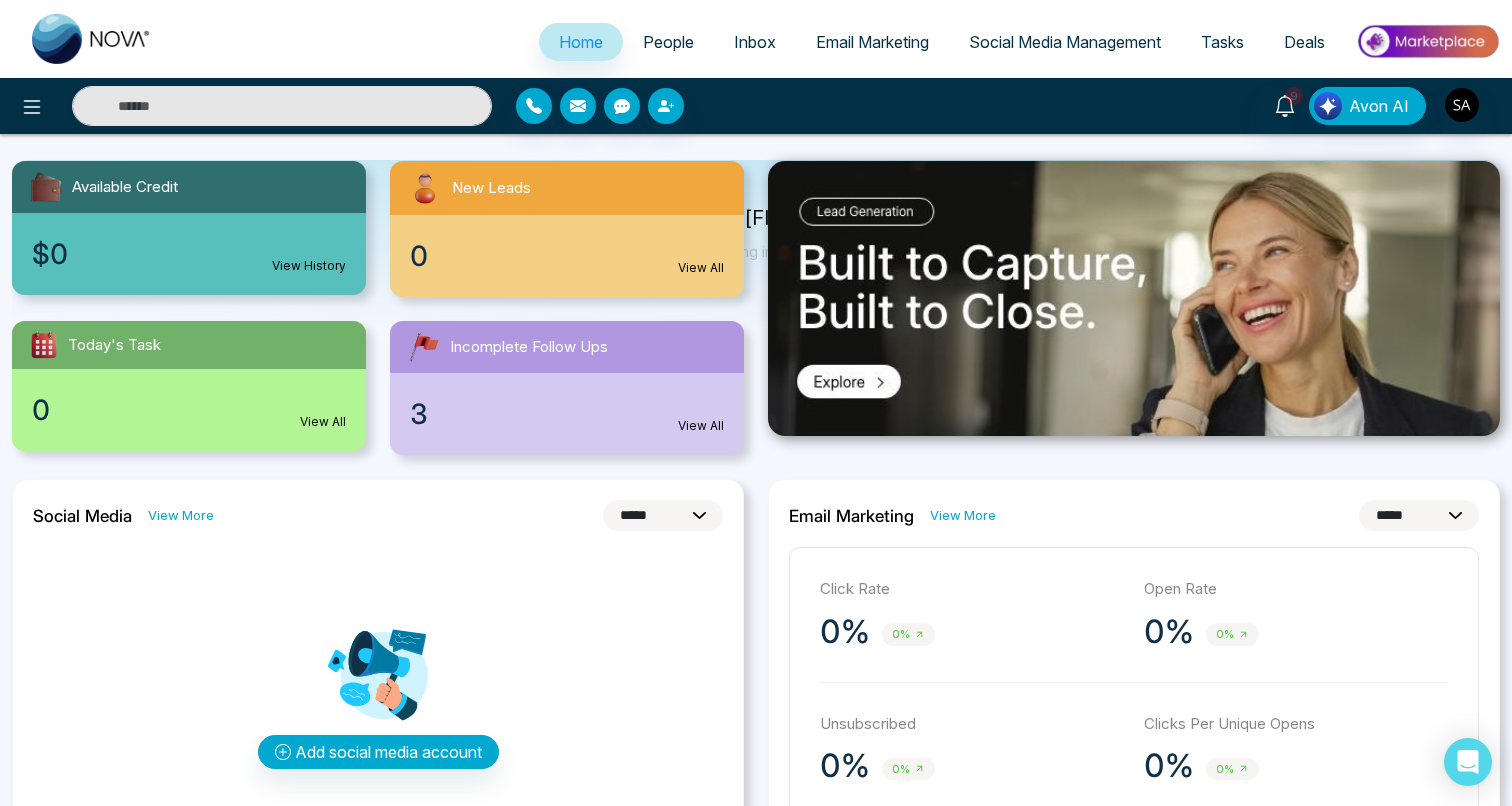 scroll, scrollTop: 0, scrollLeft: 0, axis: both 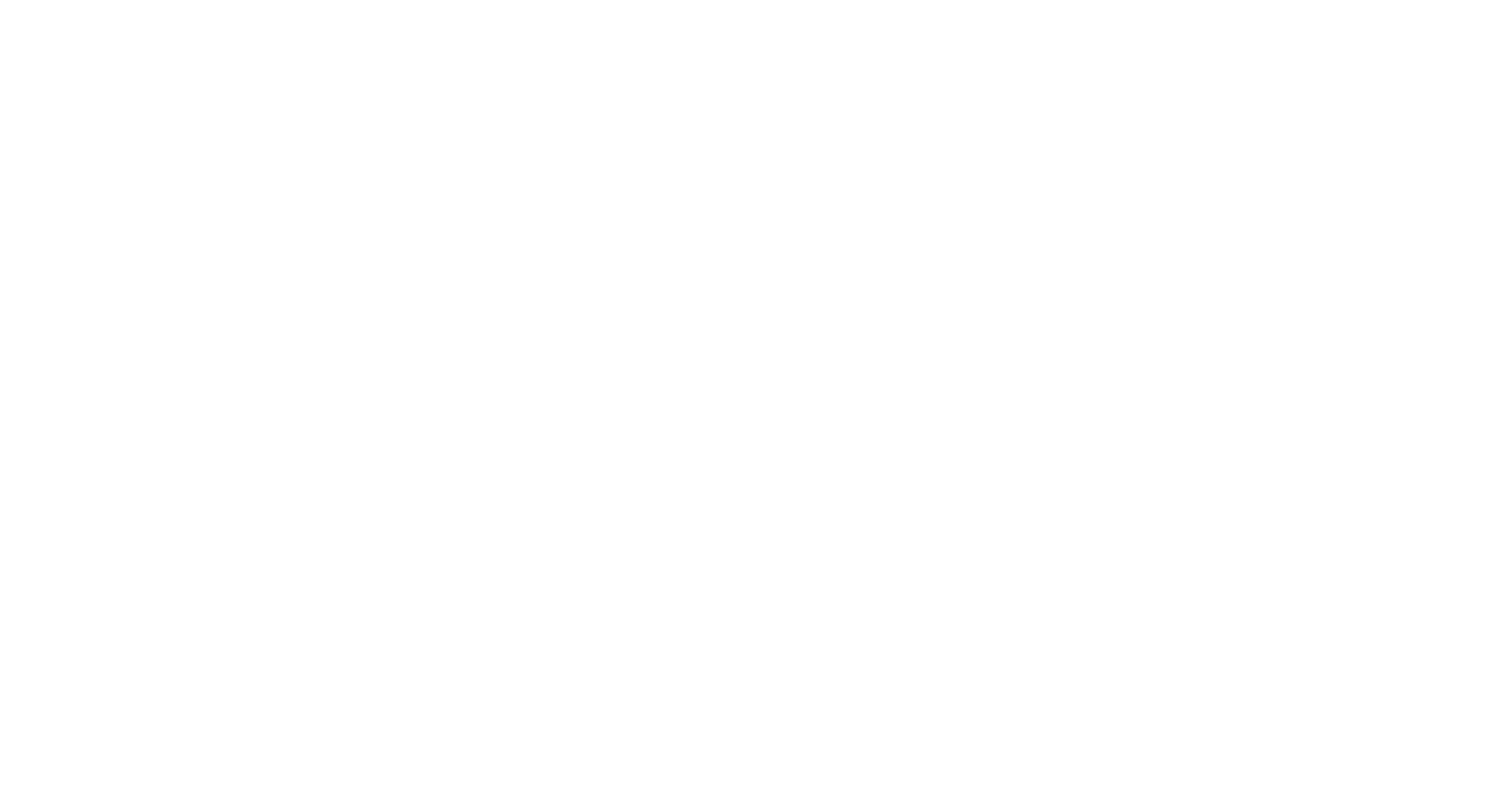 select on "*" 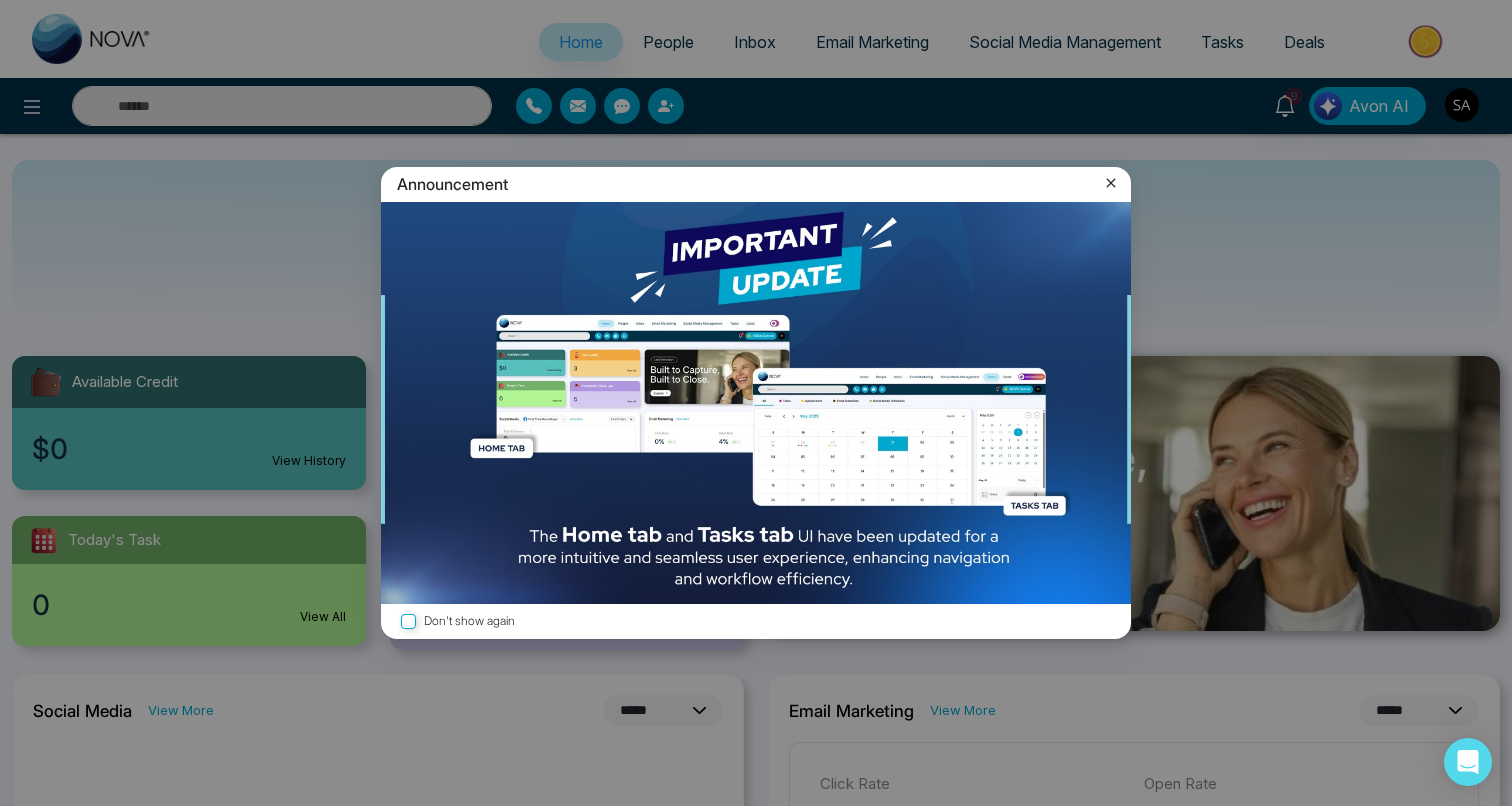 click 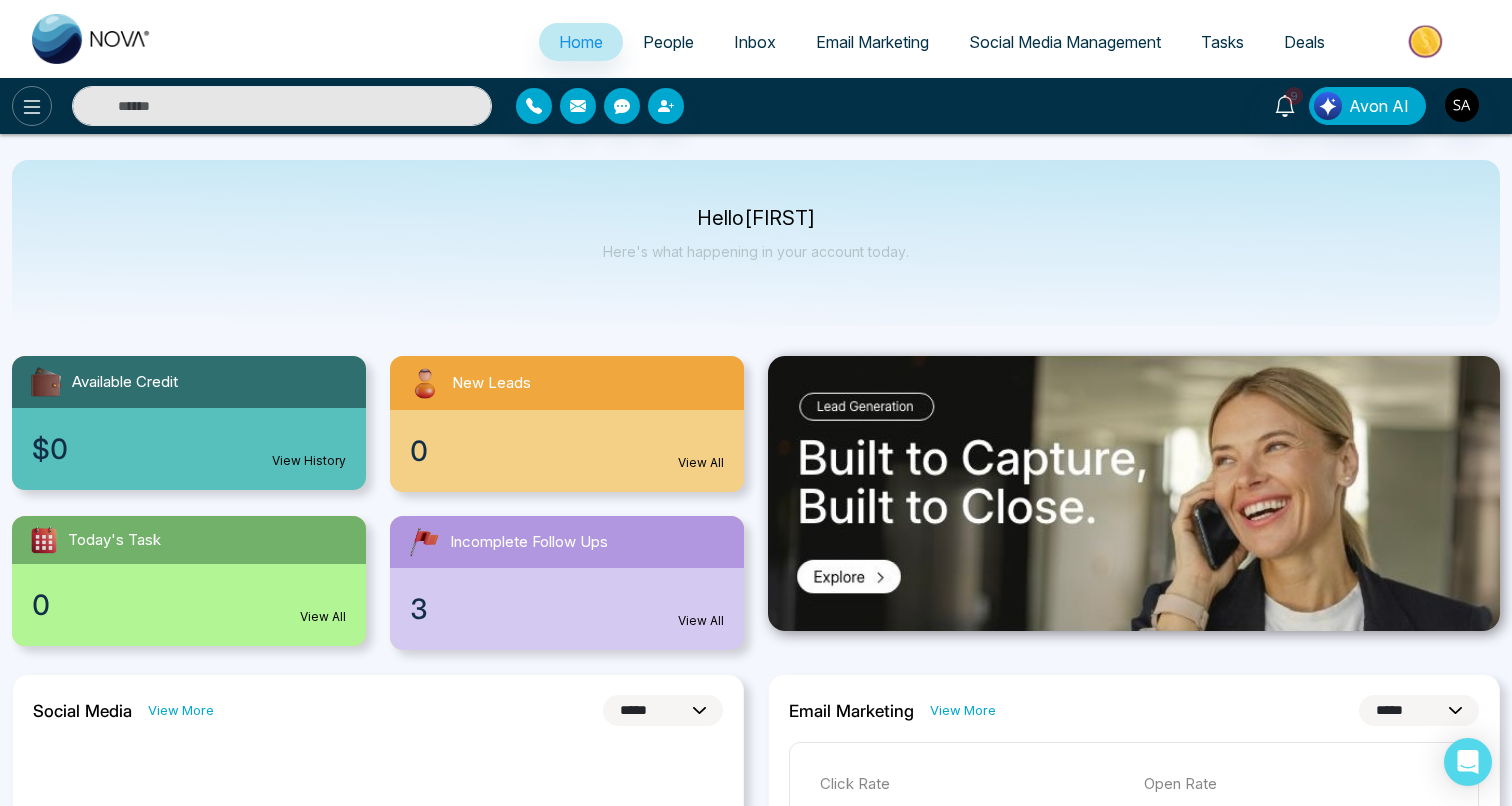 click 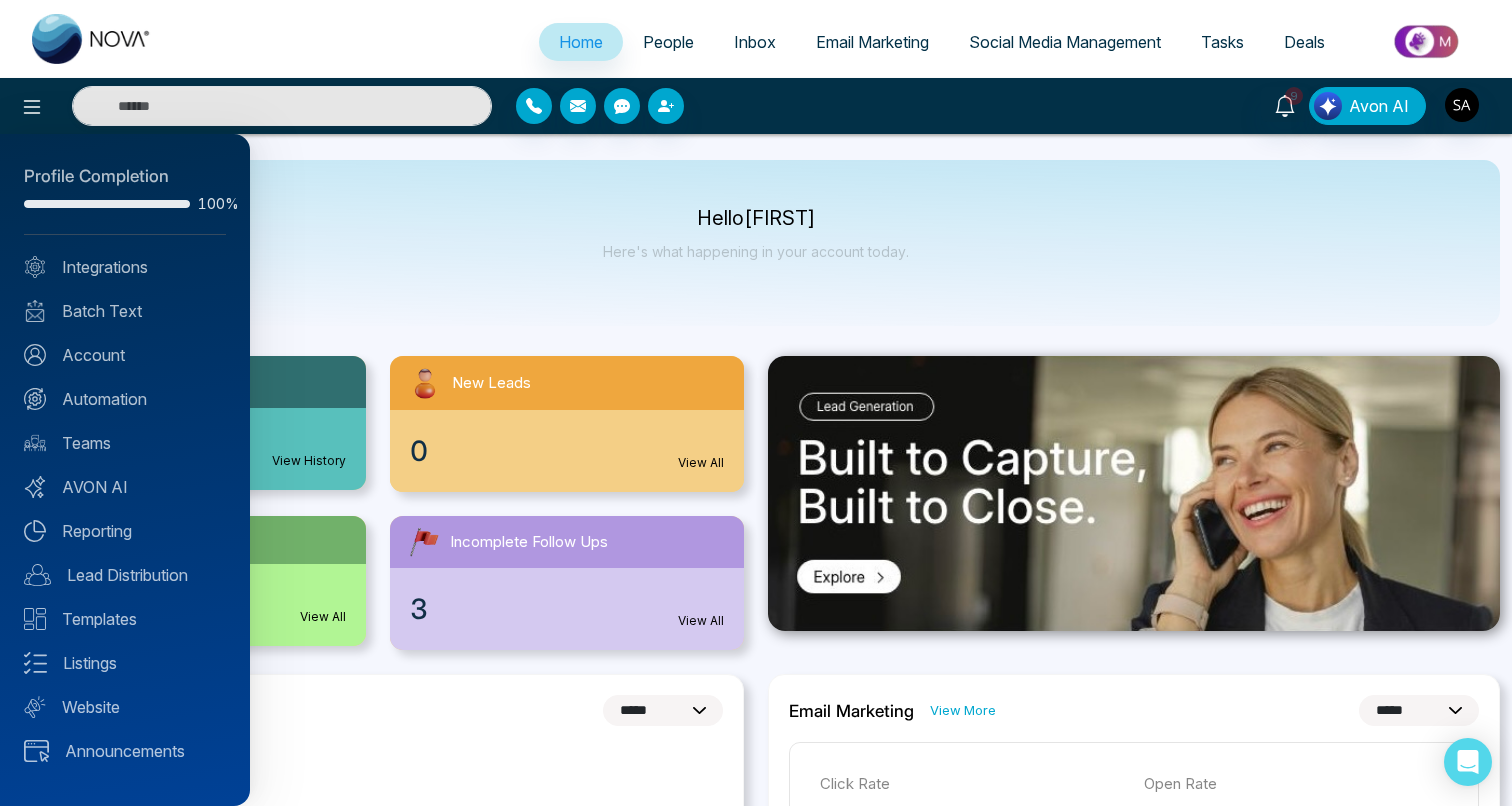 click on "Profile Completion 100% Integrations Batch Text Account Automation Teams AVON AI Reporting Lead Distribution Templates Listings Website Announcements" at bounding box center (125, 470) 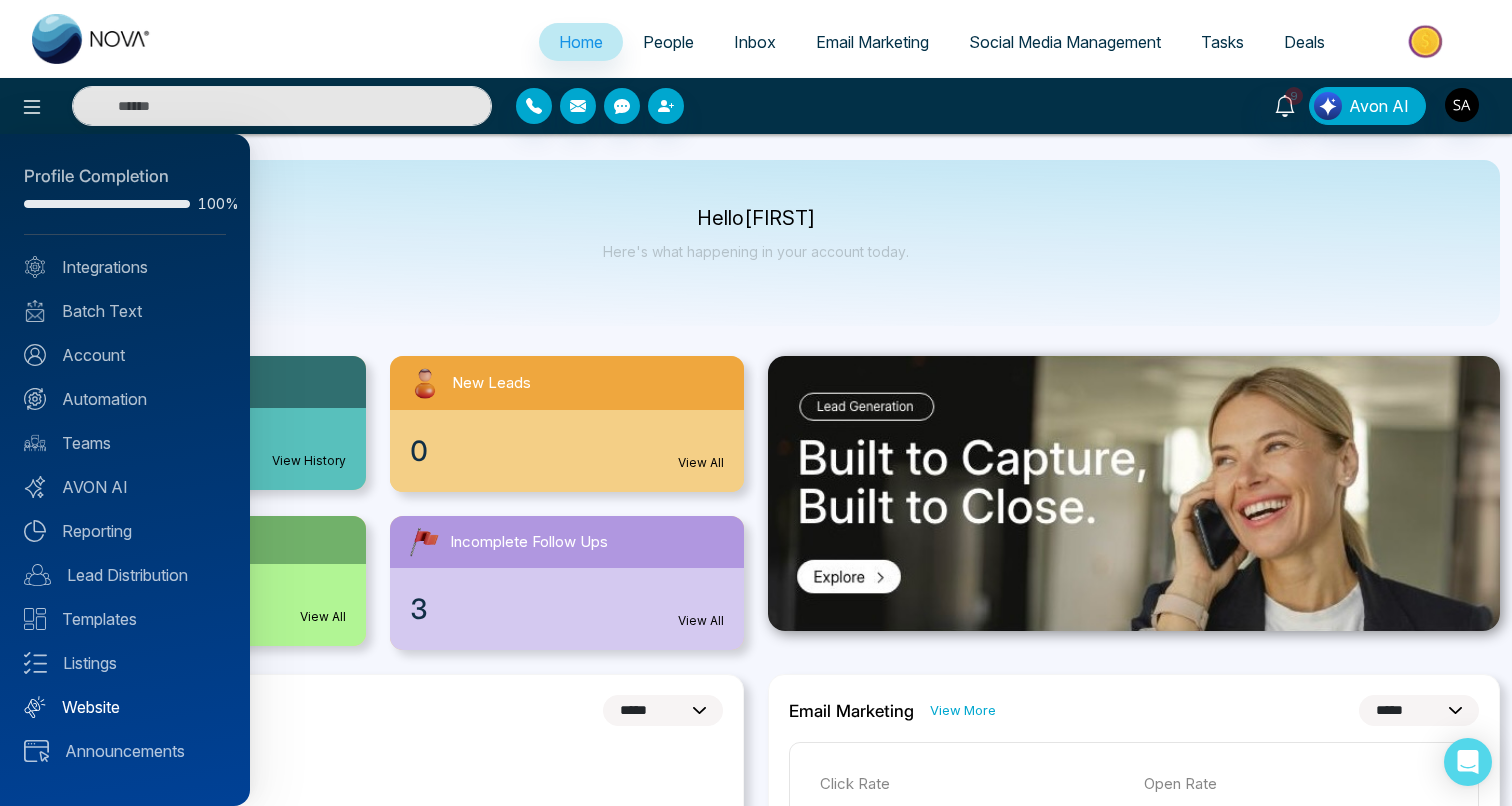 click on "Website" at bounding box center (125, 707) 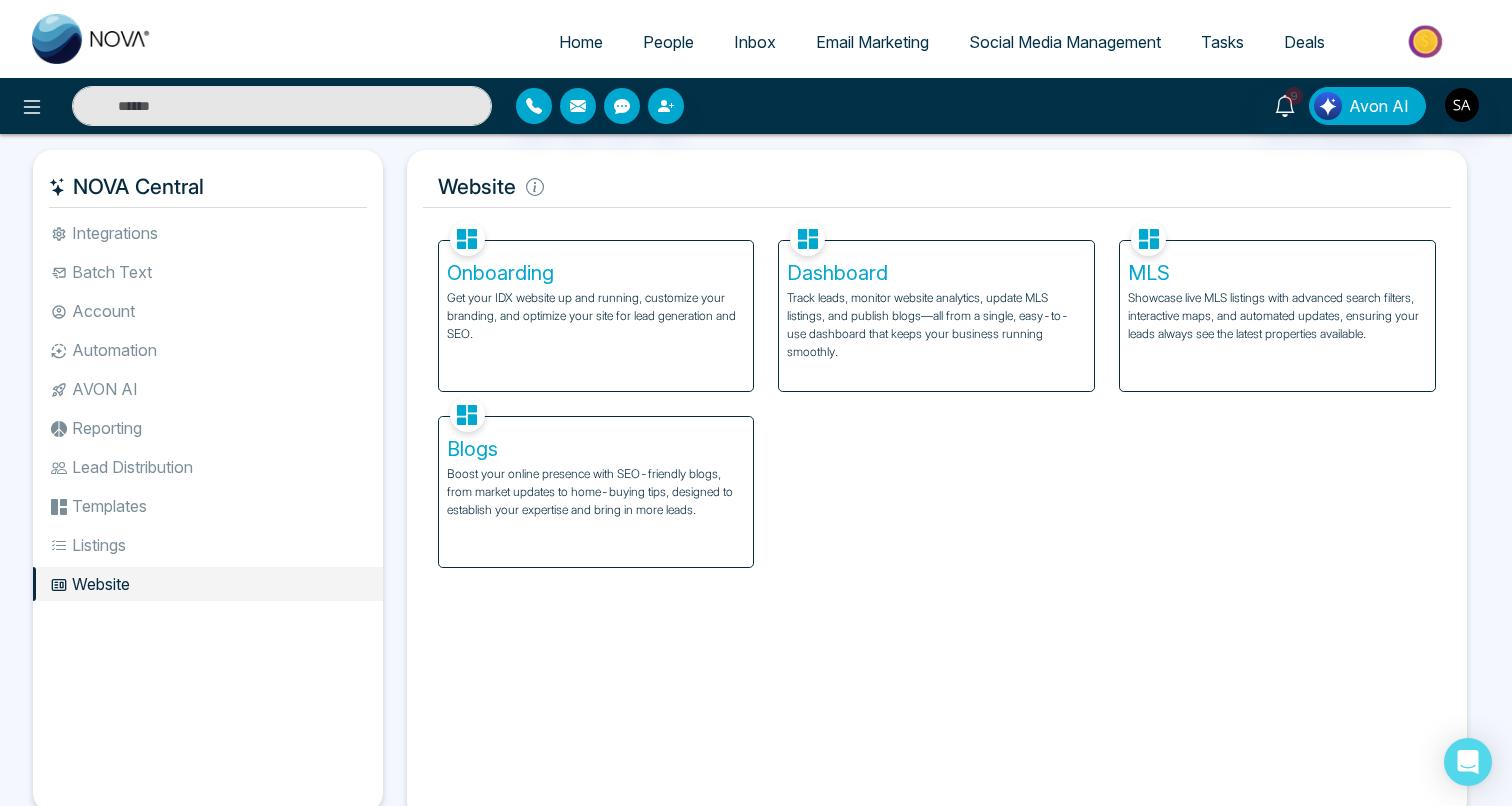 click on "Get your IDX website up and running, customize your branding, and optimize your site for lead generation and SEO." at bounding box center [596, 316] 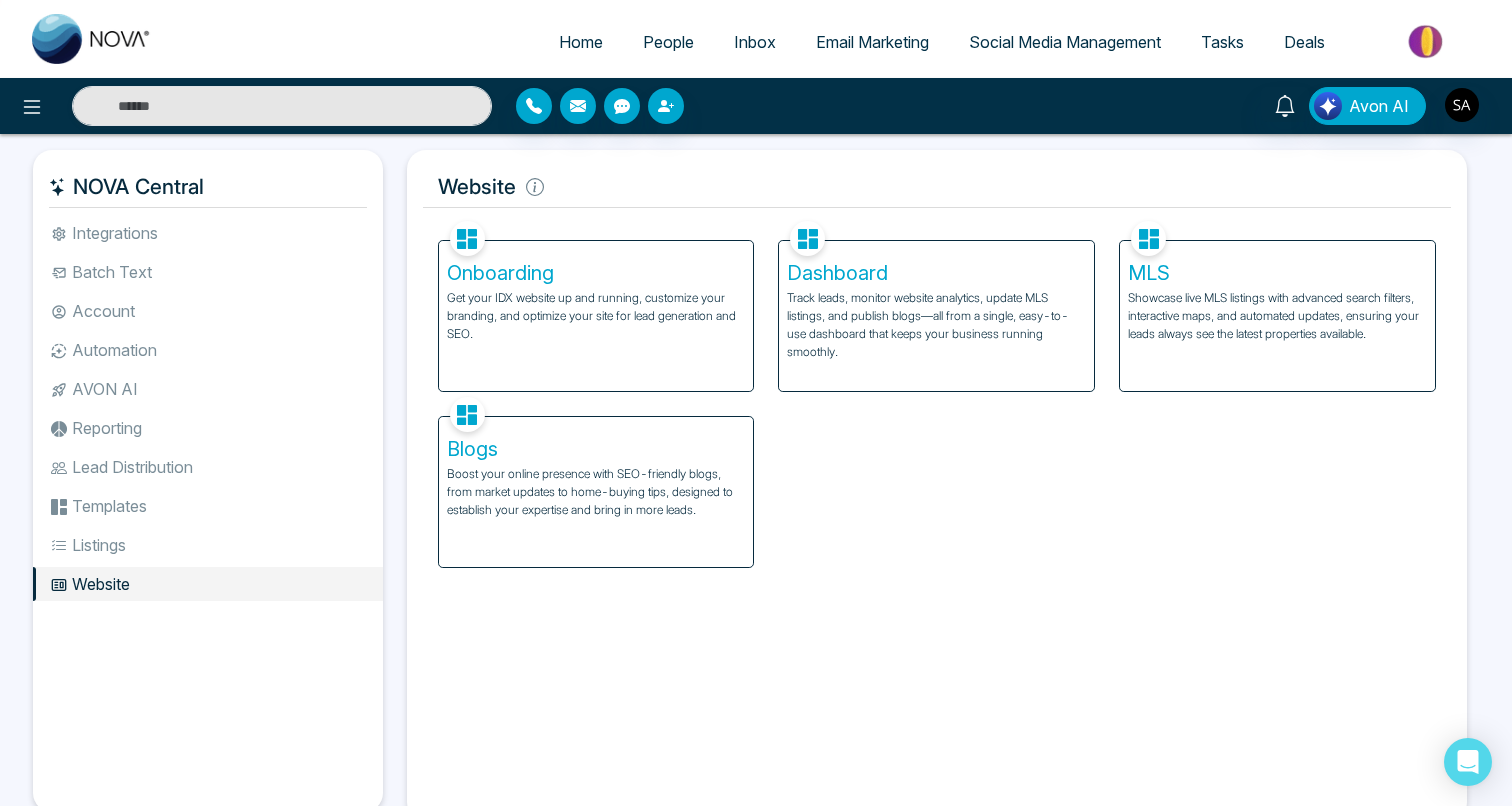 click on "AVON AI" at bounding box center (208, 389) 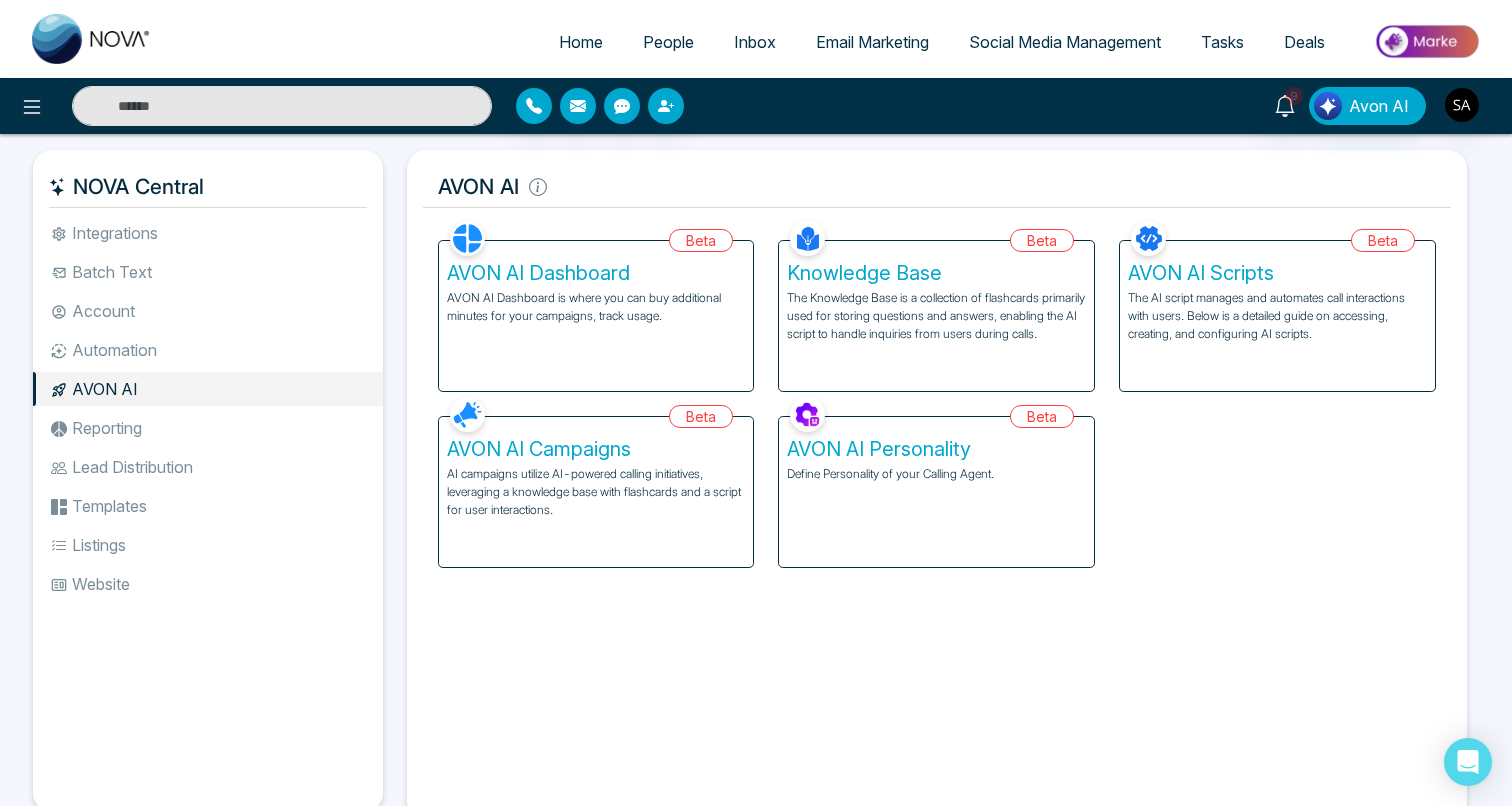 click on "AVON AI Dashboard is where you can buy additional minutes for your campaigns, track usage." at bounding box center [596, 307] 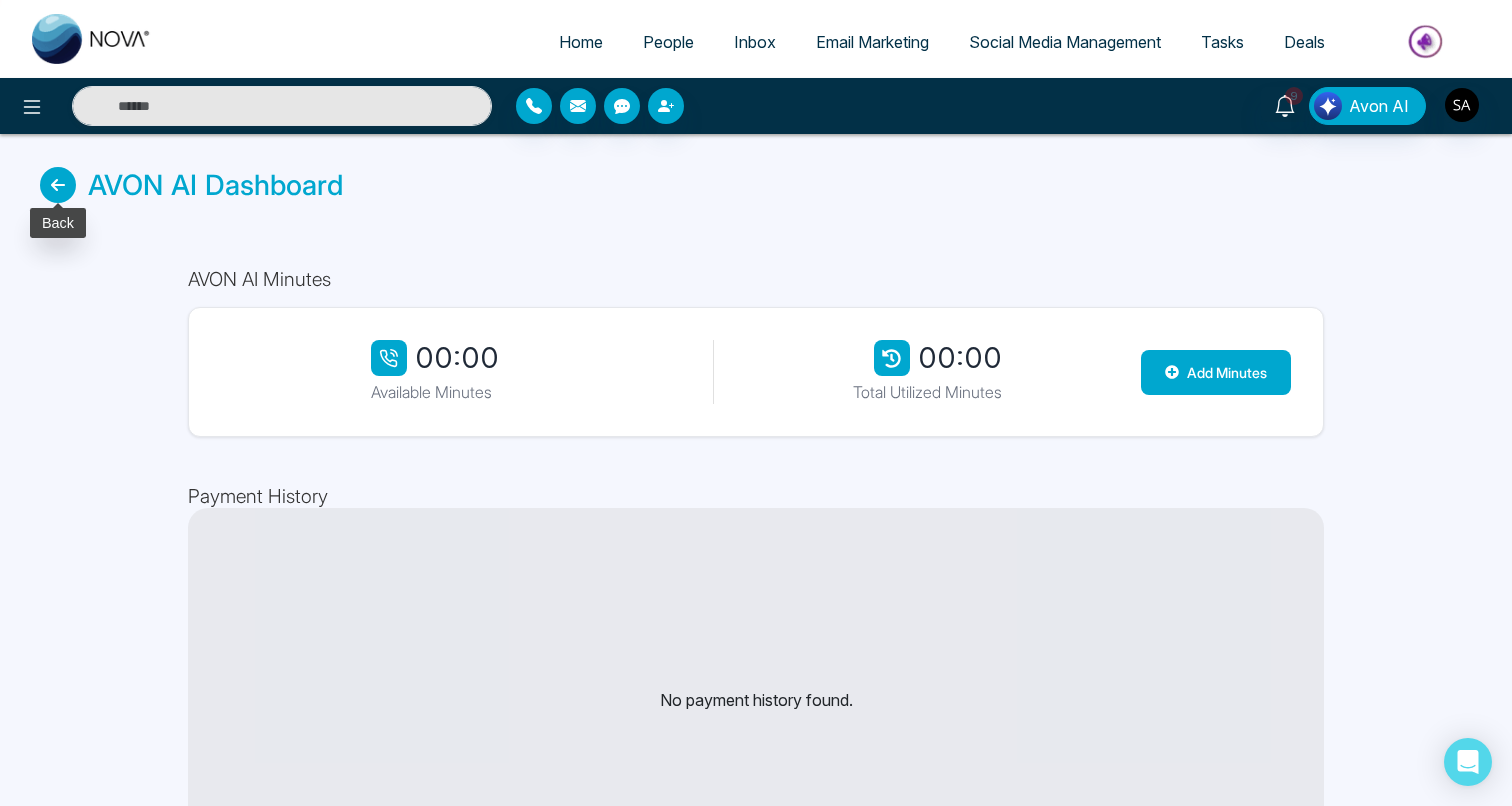 click at bounding box center [58, 185] 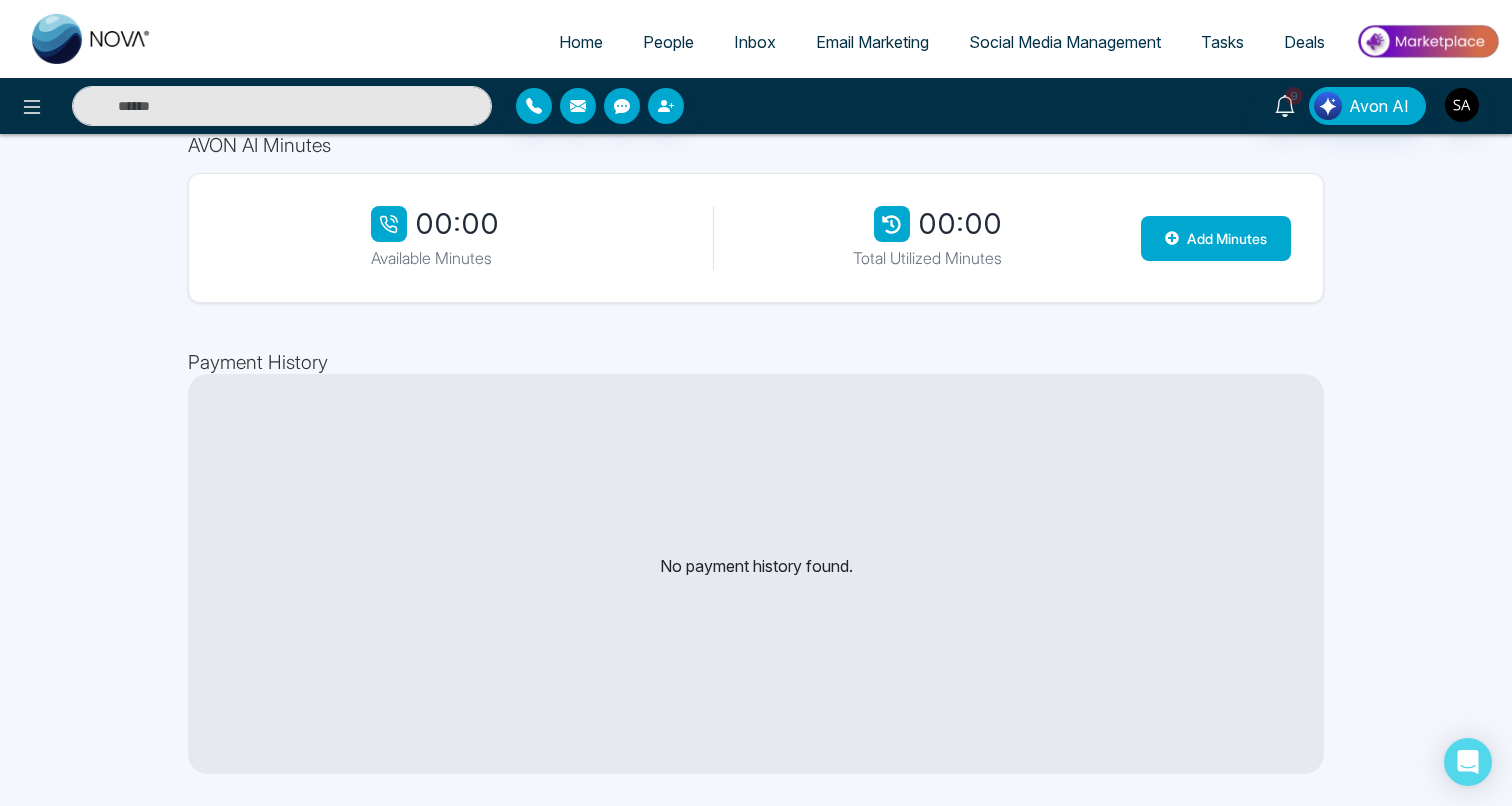 scroll, scrollTop: 0, scrollLeft: 0, axis: both 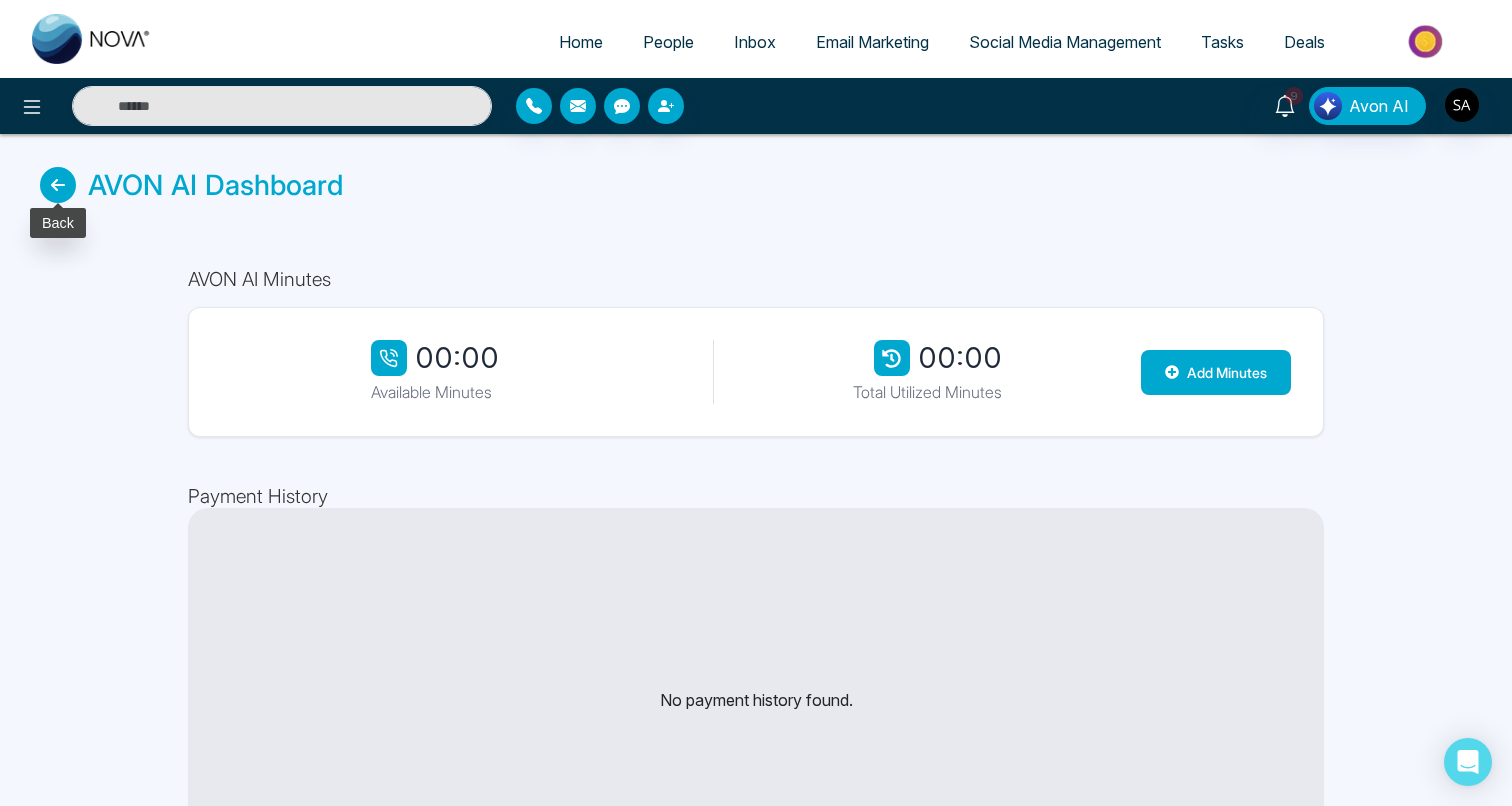 click at bounding box center (58, 185) 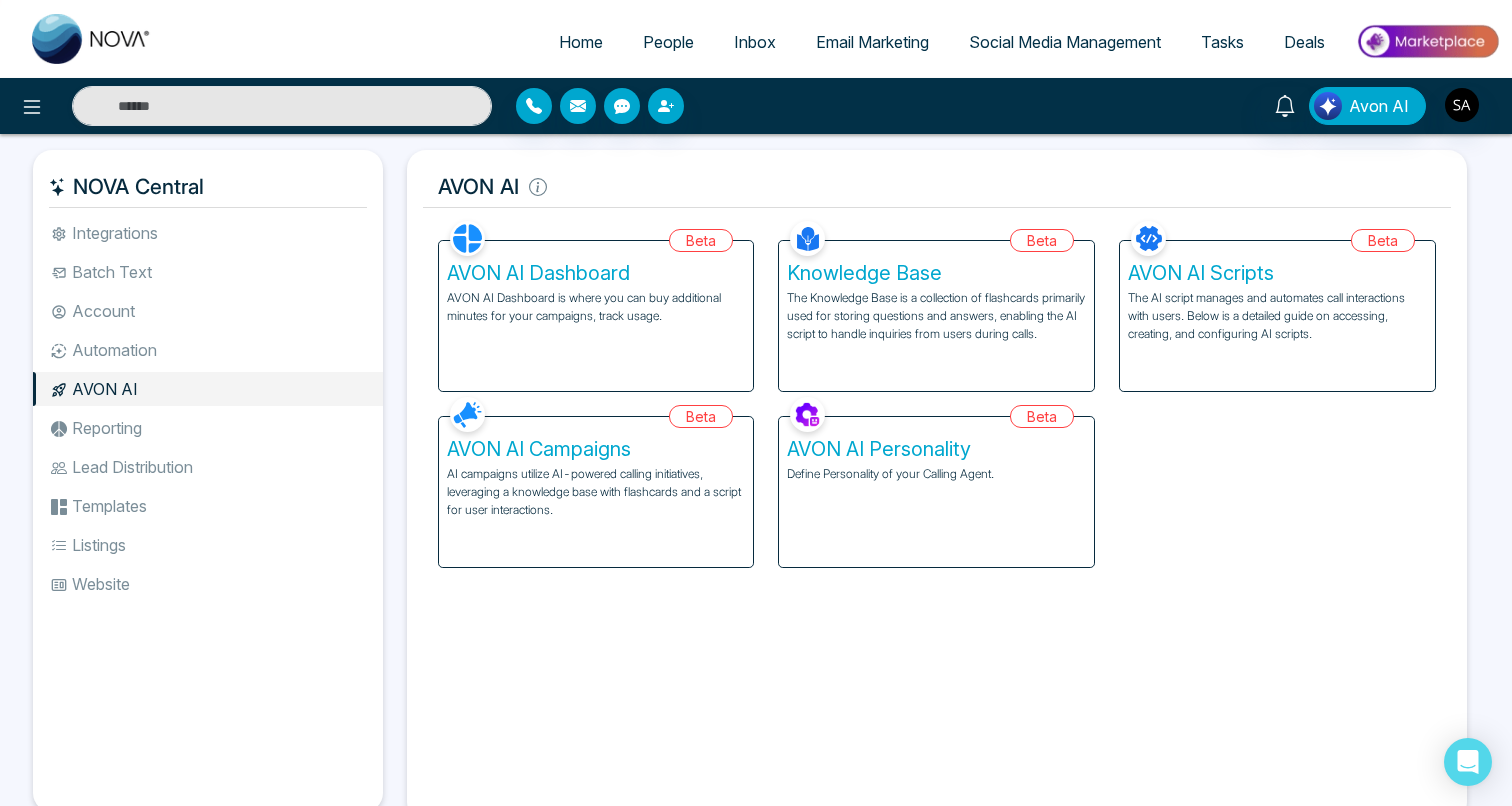 click on "Facebook NOVACRM enables users to connect to Facebook to schedule social media  posts. Instagram NOVACRM enables users to connect to Instagram to schedule social media post Zoom Zoom is integrated with NOVACRM, to schedule/create video calls Dialer Twilio integrates with NOVACRM to provide programmable communication tools, allowing users to make and receive phone calls, send and receive text messages, etc. Connected Zapier Zapier automates and connects on NOVACRM and imports leads. Coming Soon API Nation API Nation integrates with NOVACRM to elevate your brokerage by effortlessly connecting hundreds of apps and automating workflow. Campaigns Batch text on NOVA allows users to simultaneously send a single text message to multiple leads Text Templates This feature allows users to create custom text templates from scratch or view and analyze their existing text campaigns. Team Connected Import Bulk Batch Texts Batch text on NOVACRM allows users to simultaneously send a single text message to multiple leads Tags" at bounding box center [937, 510] 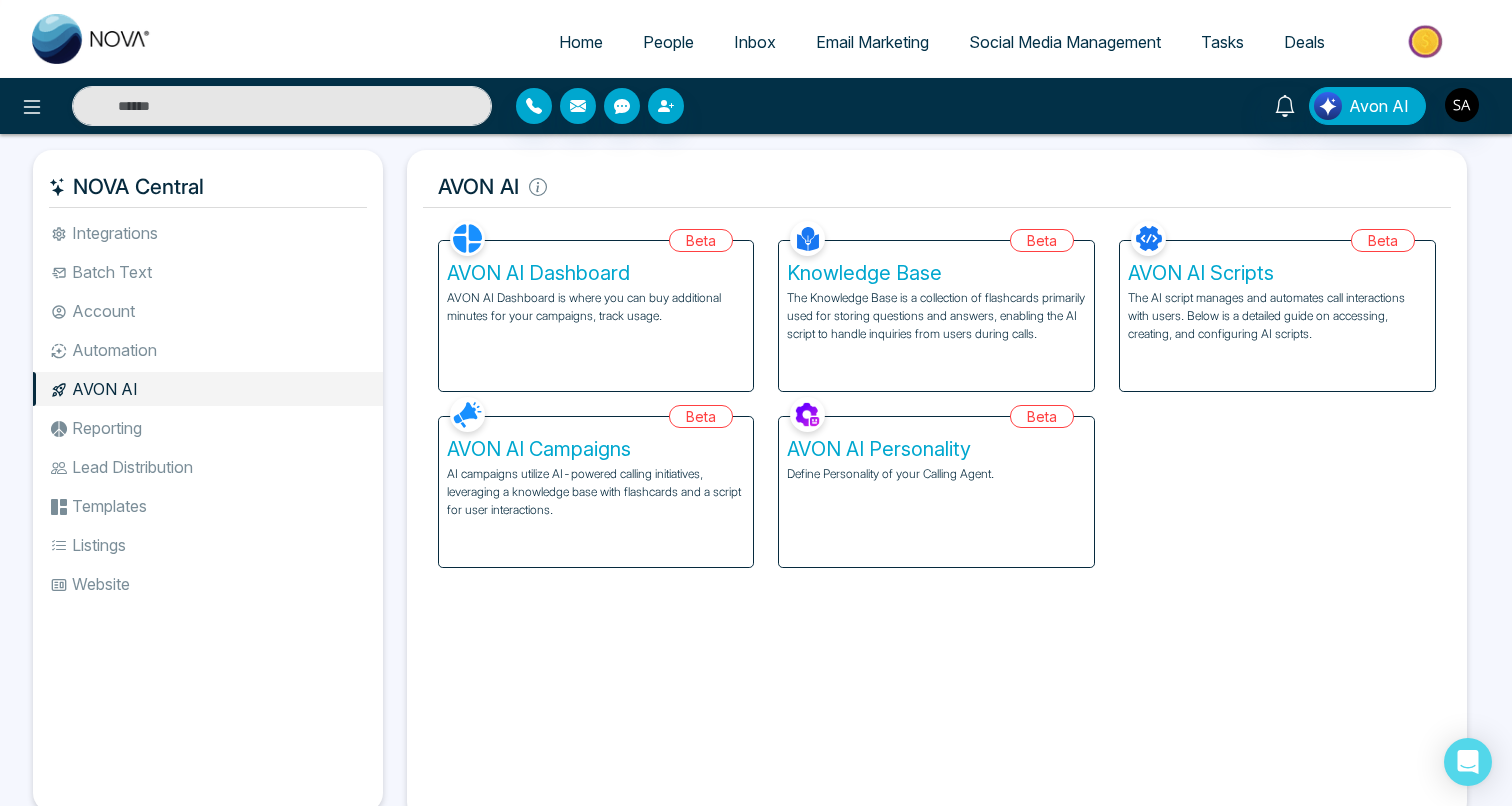 click on "AVON AI Dashboard" at bounding box center (596, 273) 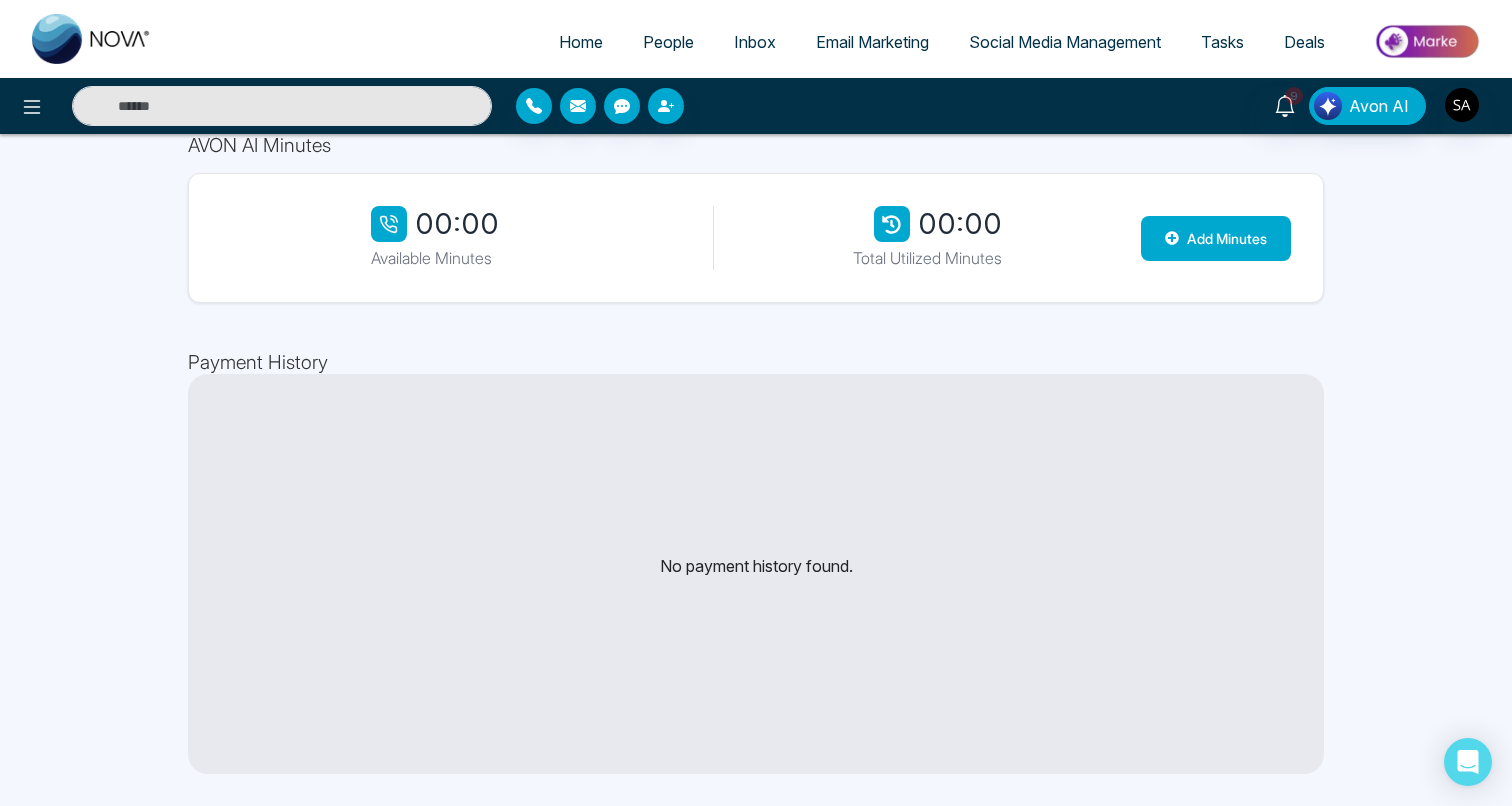 scroll, scrollTop: 0, scrollLeft: 0, axis: both 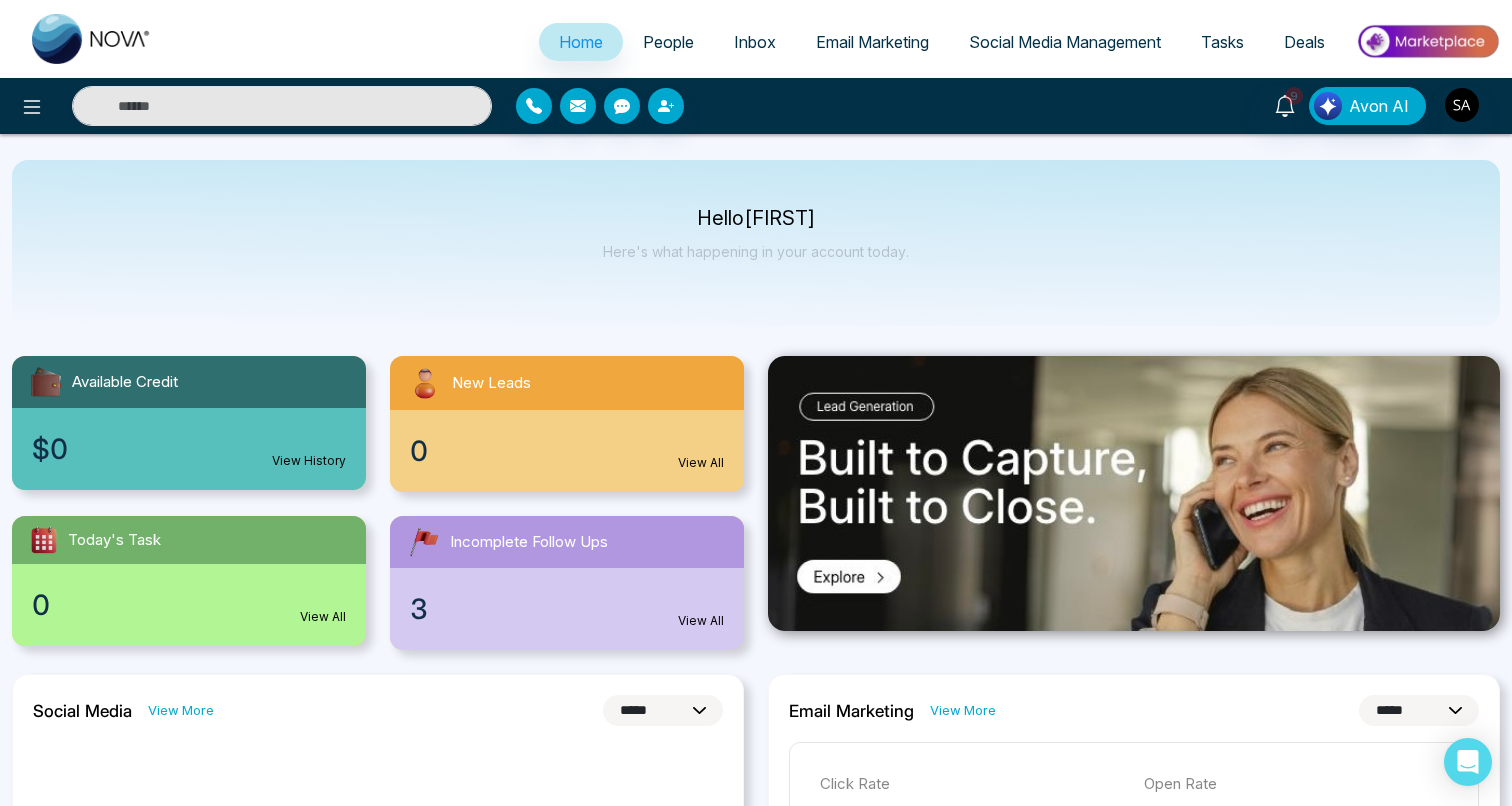 select on "*" 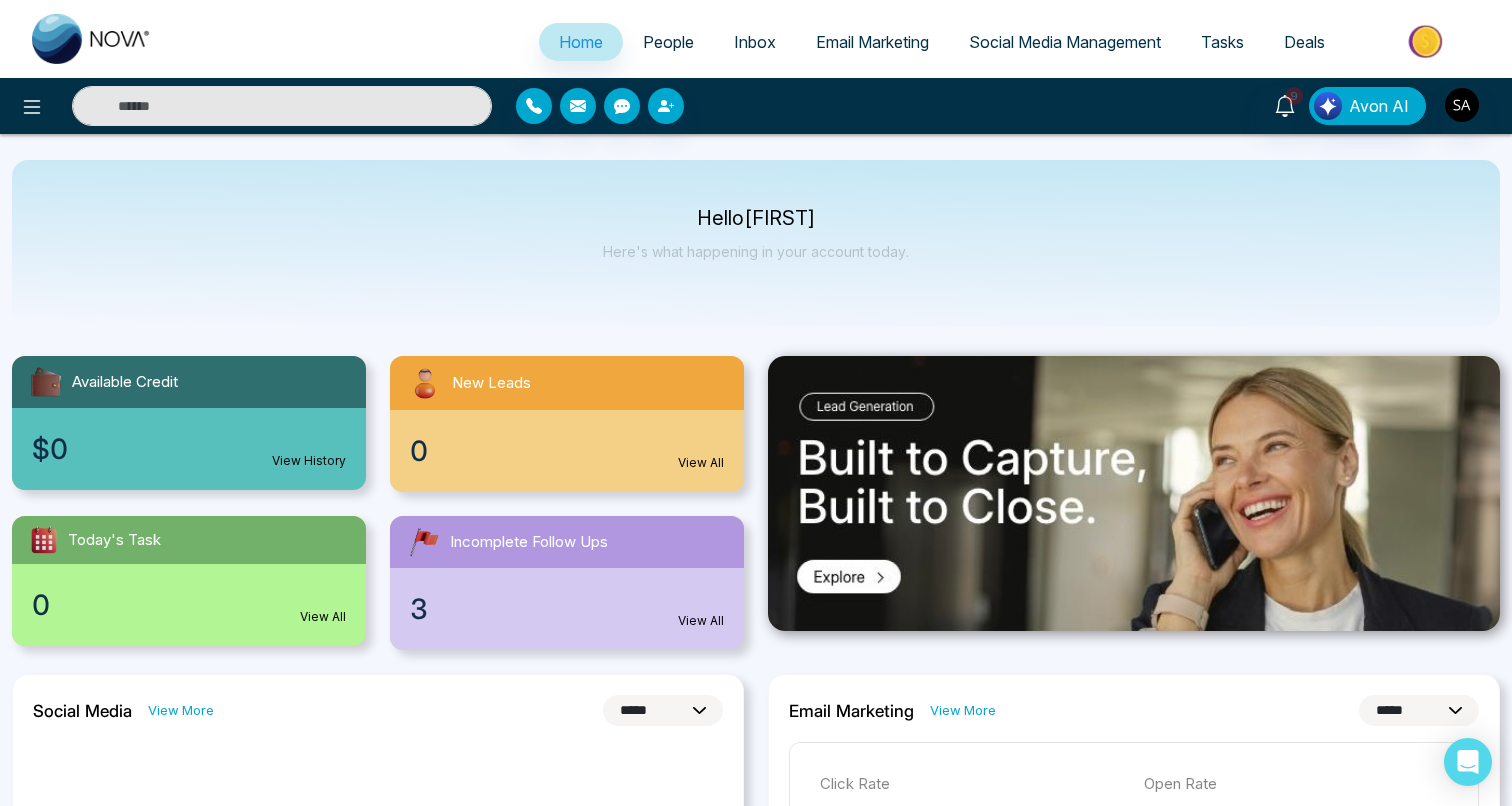 select on "*" 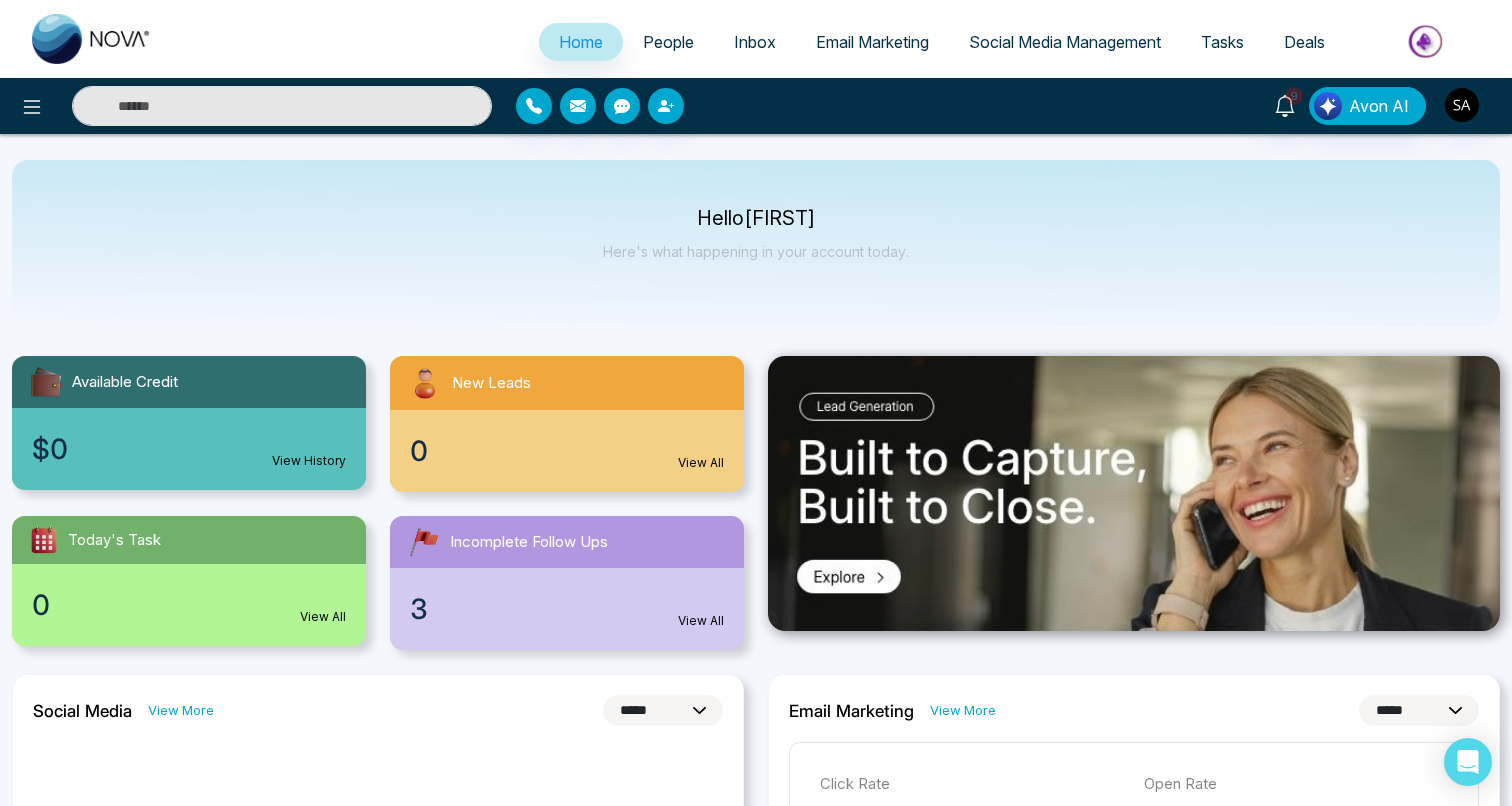 scroll, scrollTop: 0, scrollLeft: 0, axis: both 